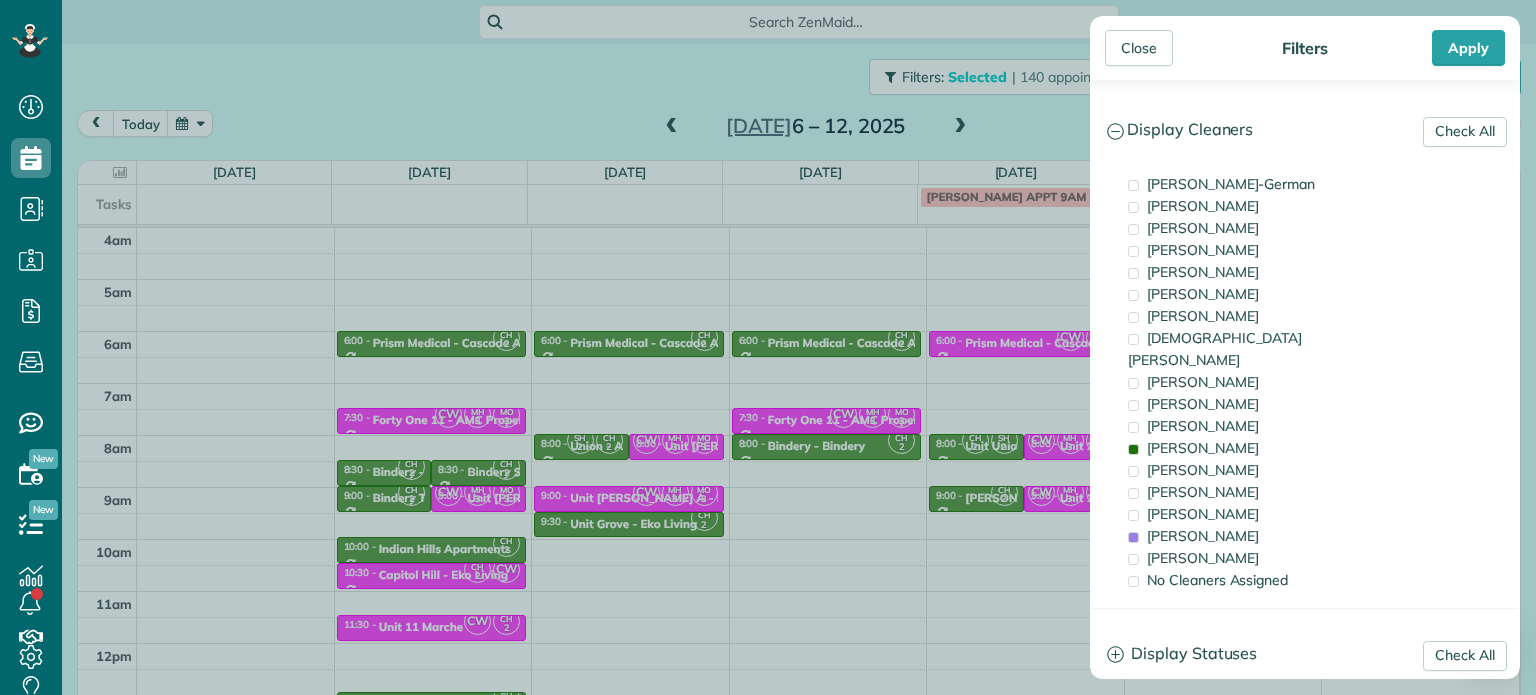 scroll, scrollTop: 0, scrollLeft: 0, axis: both 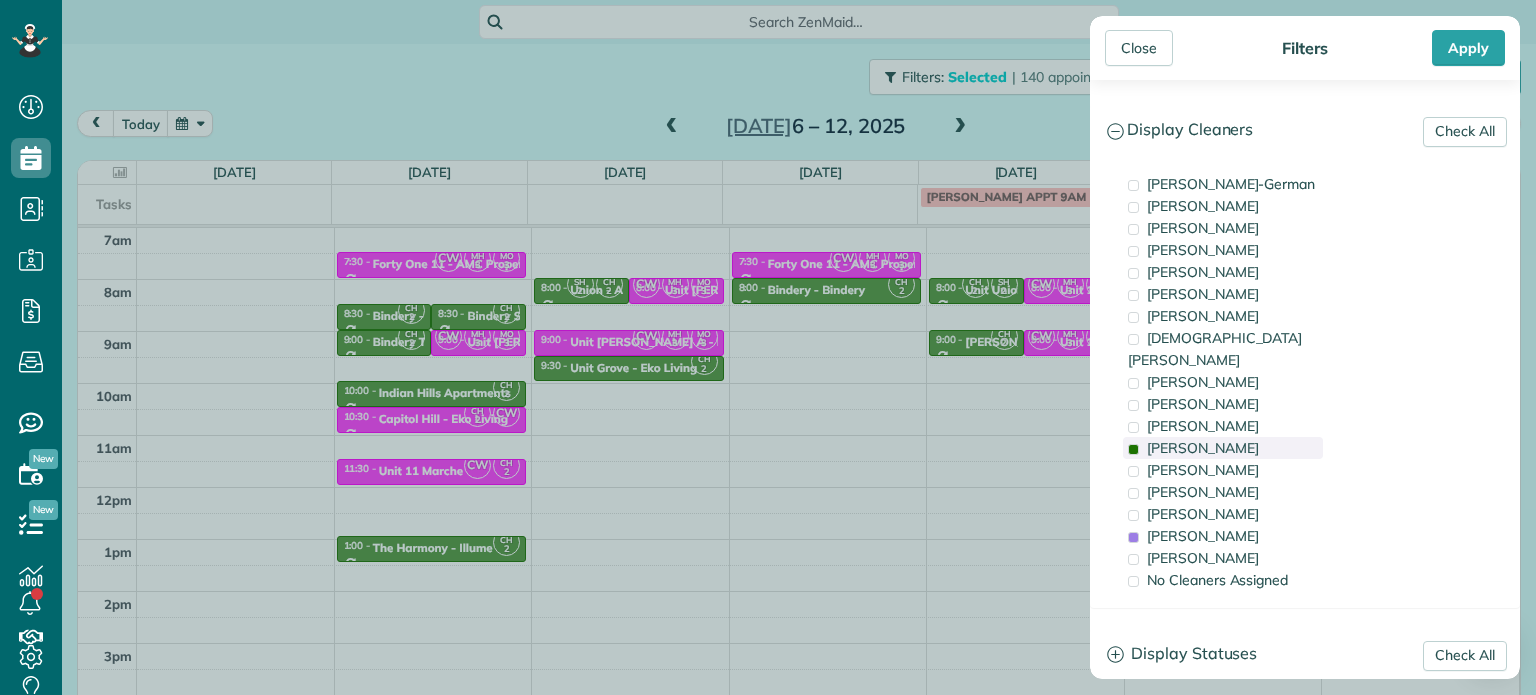 click on "[PERSON_NAME]" at bounding box center [1203, 448] 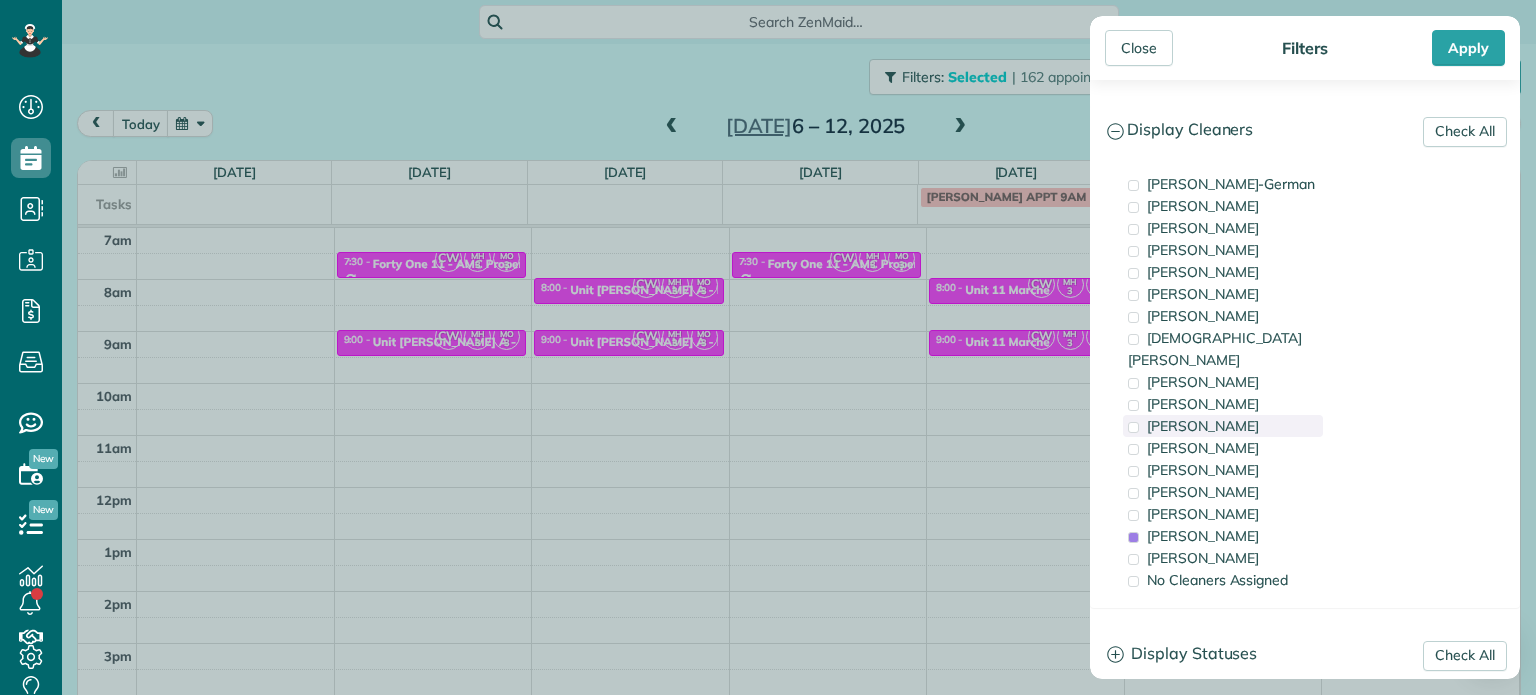 click on "[PERSON_NAME]" at bounding box center (1203, 426) 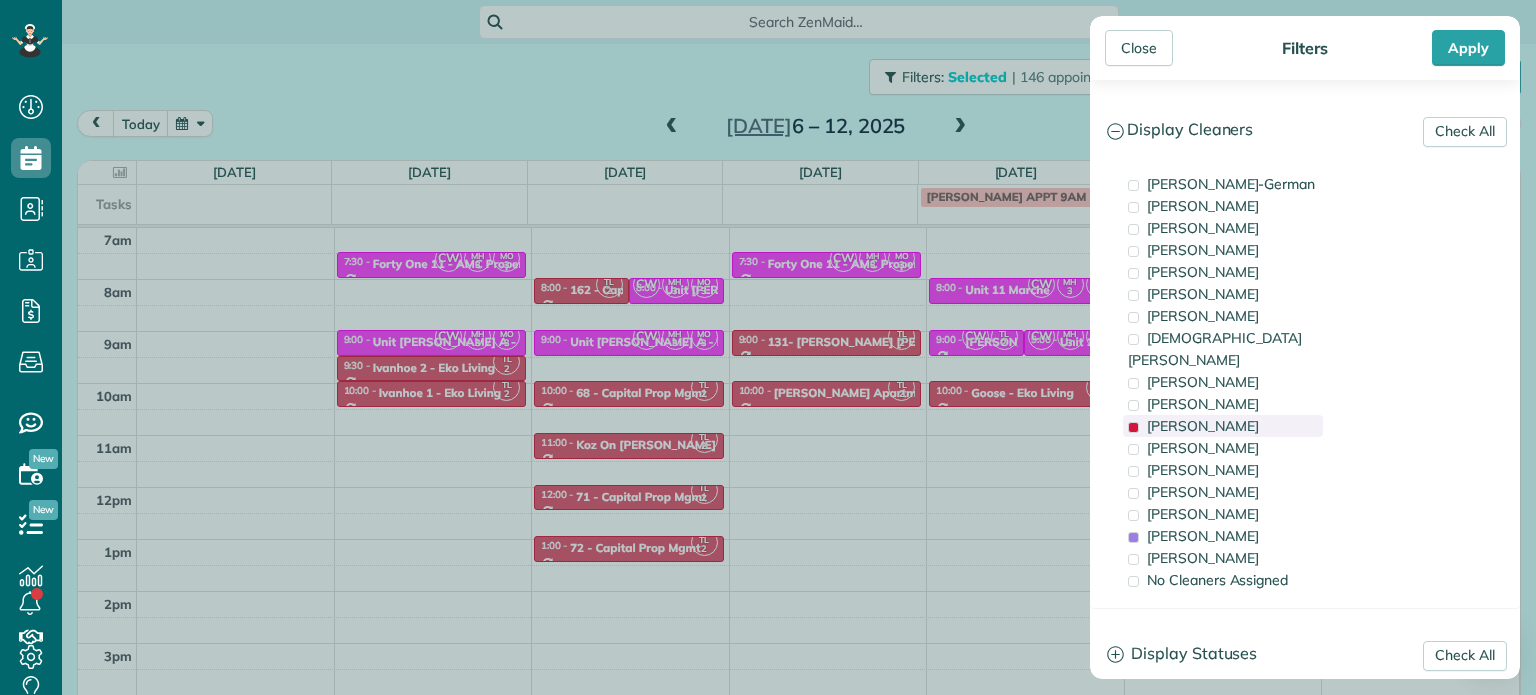 click on "[PERSON_NAME]" at bounding box center [1203, 426] 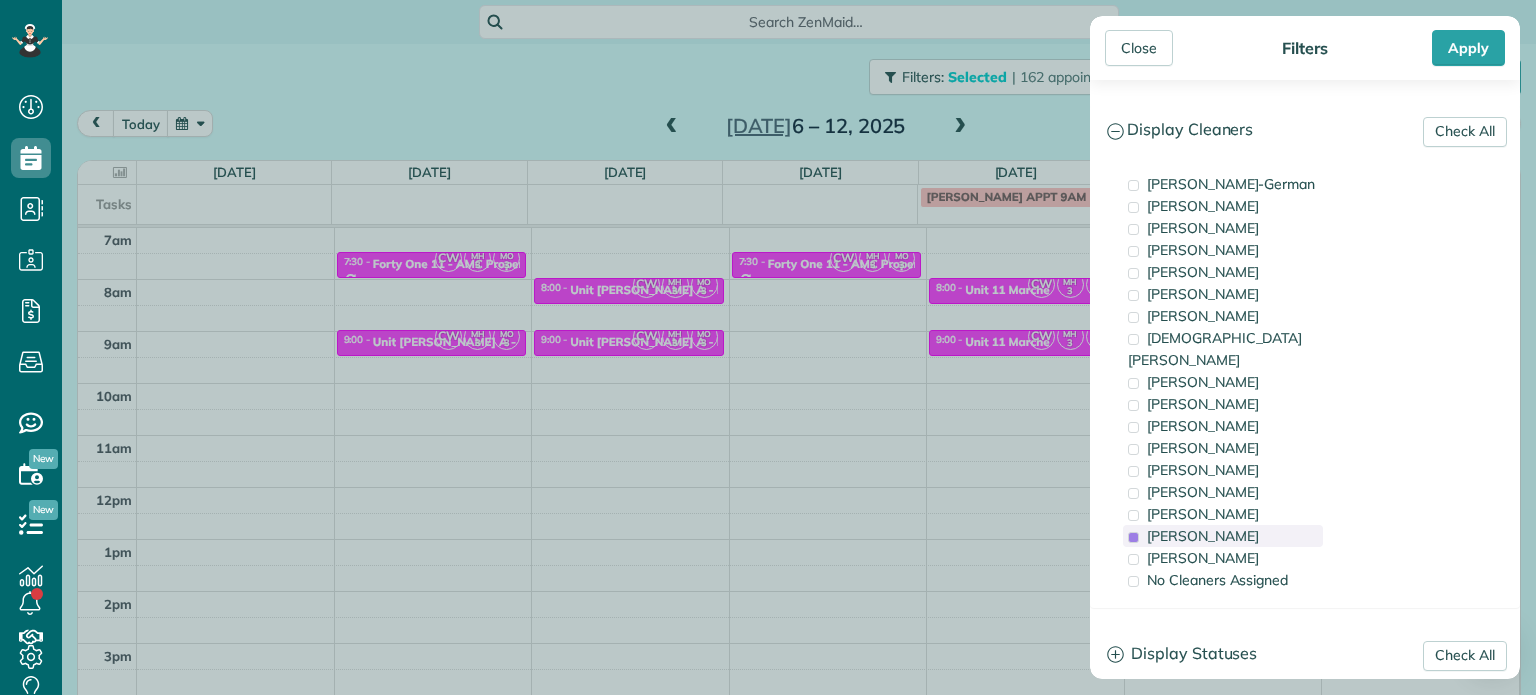 click on "[PERSON_NAME]" at bounding box center [1203, 536] 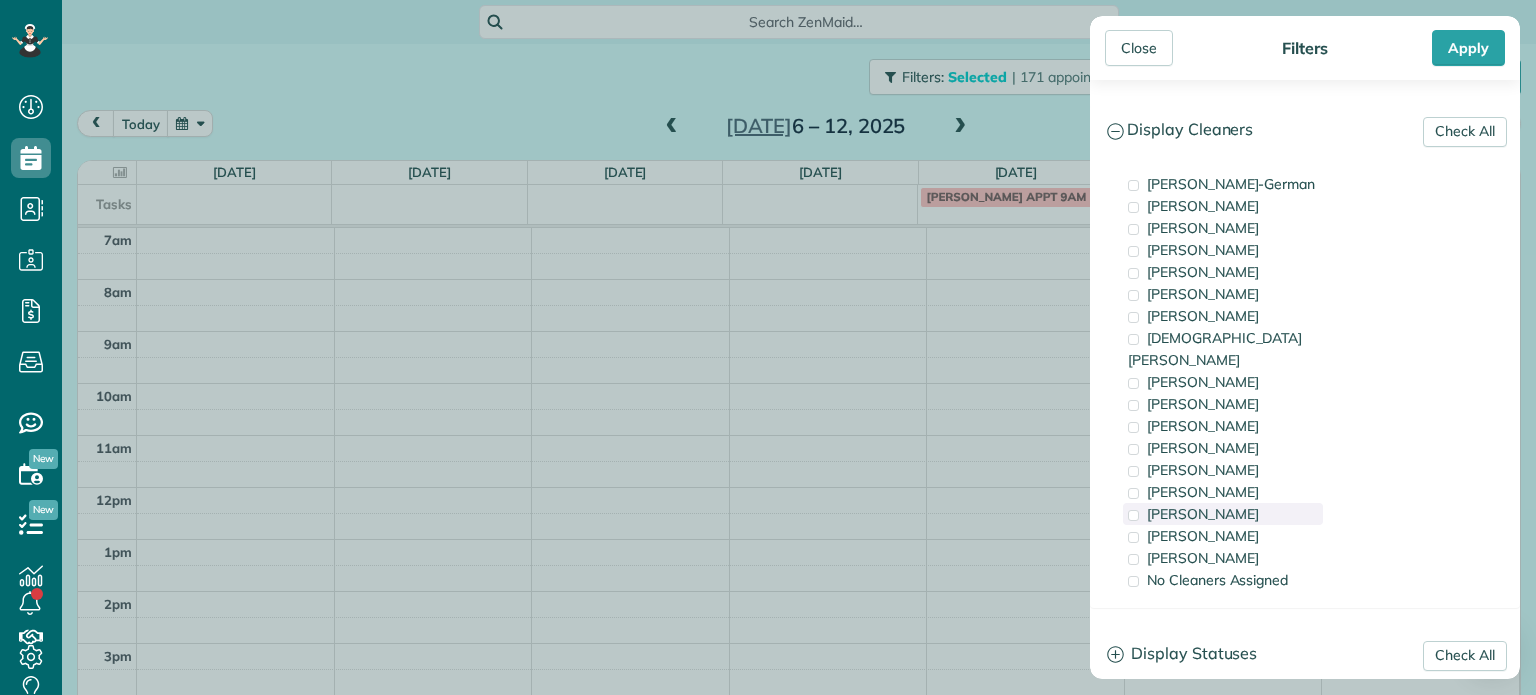 click on "[PERSON_NAME]" at bounding box center (1203, 514) 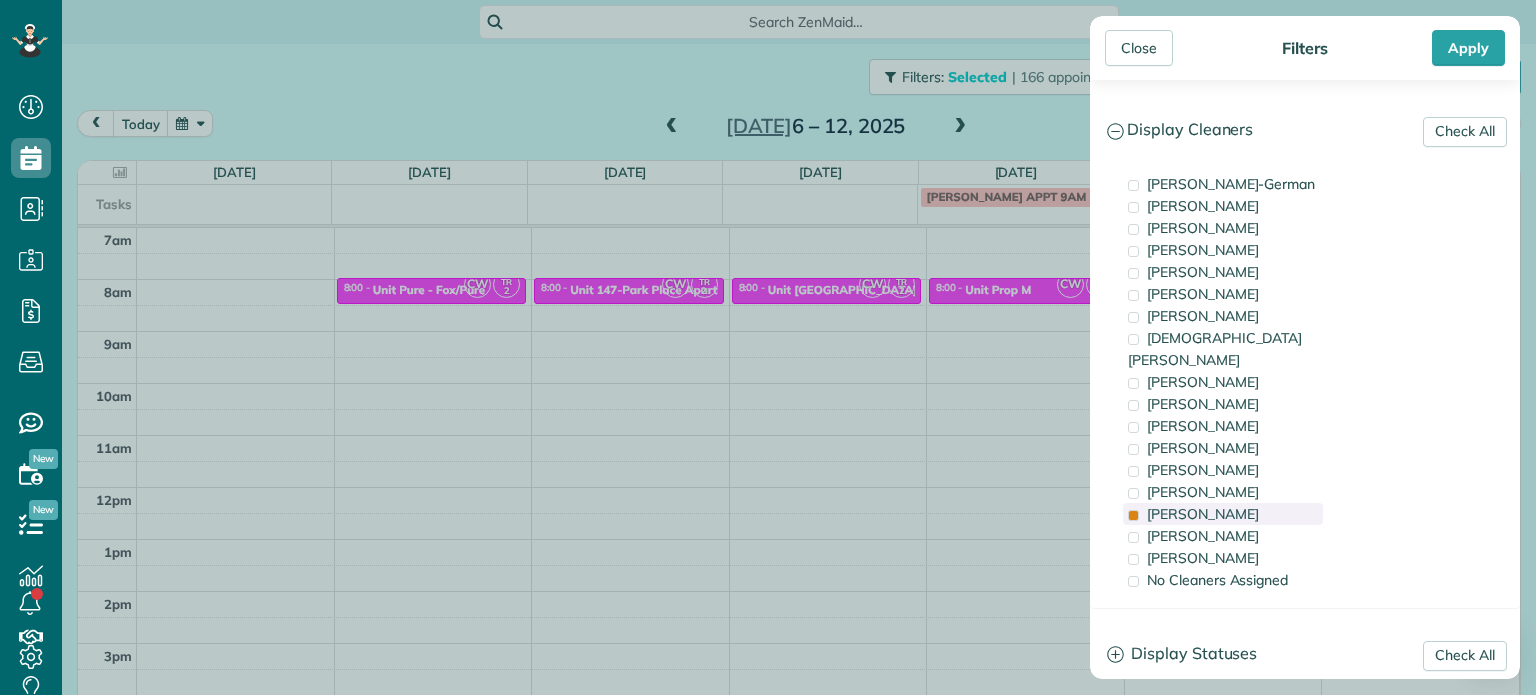 click on "[PERSON_NAME]" at bounding box center [1203, 514] 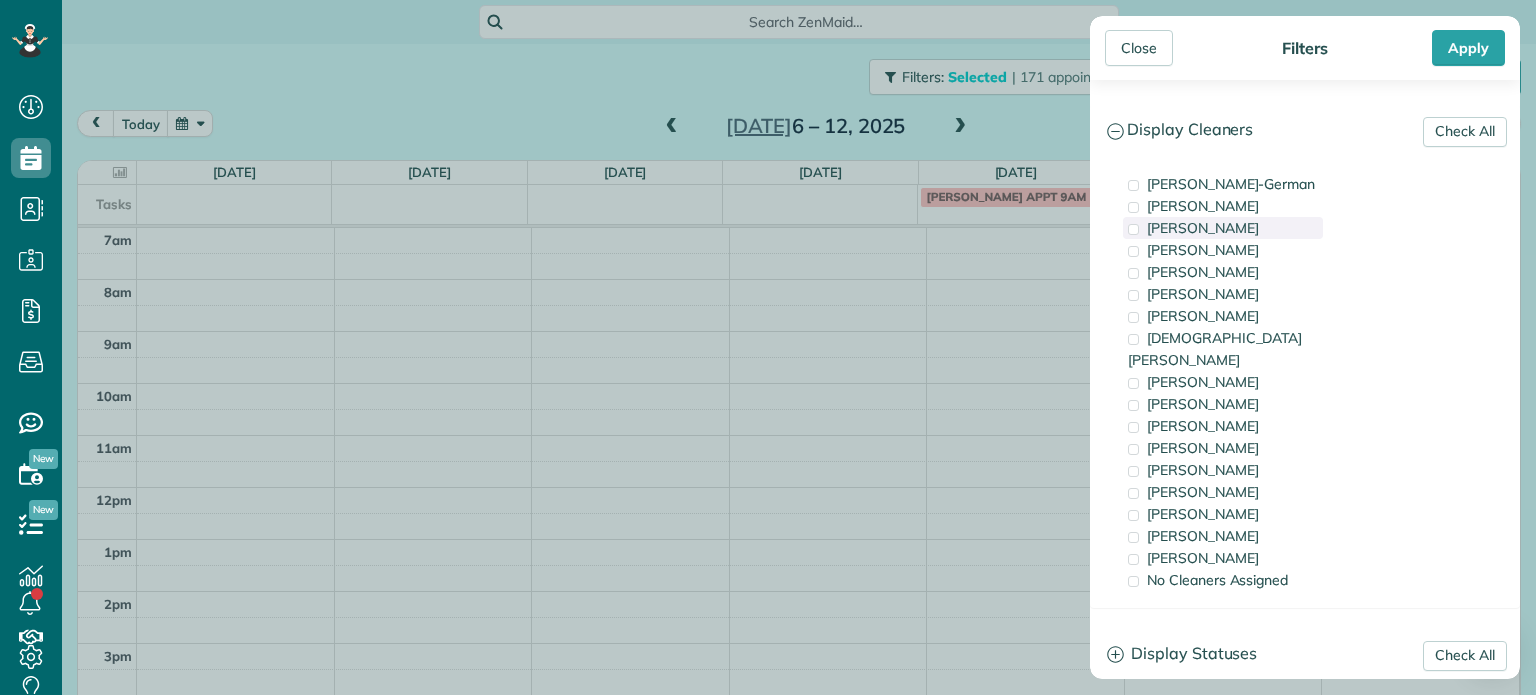 click on "[PERSON_NAME]" at bounding box center (1203, 228) 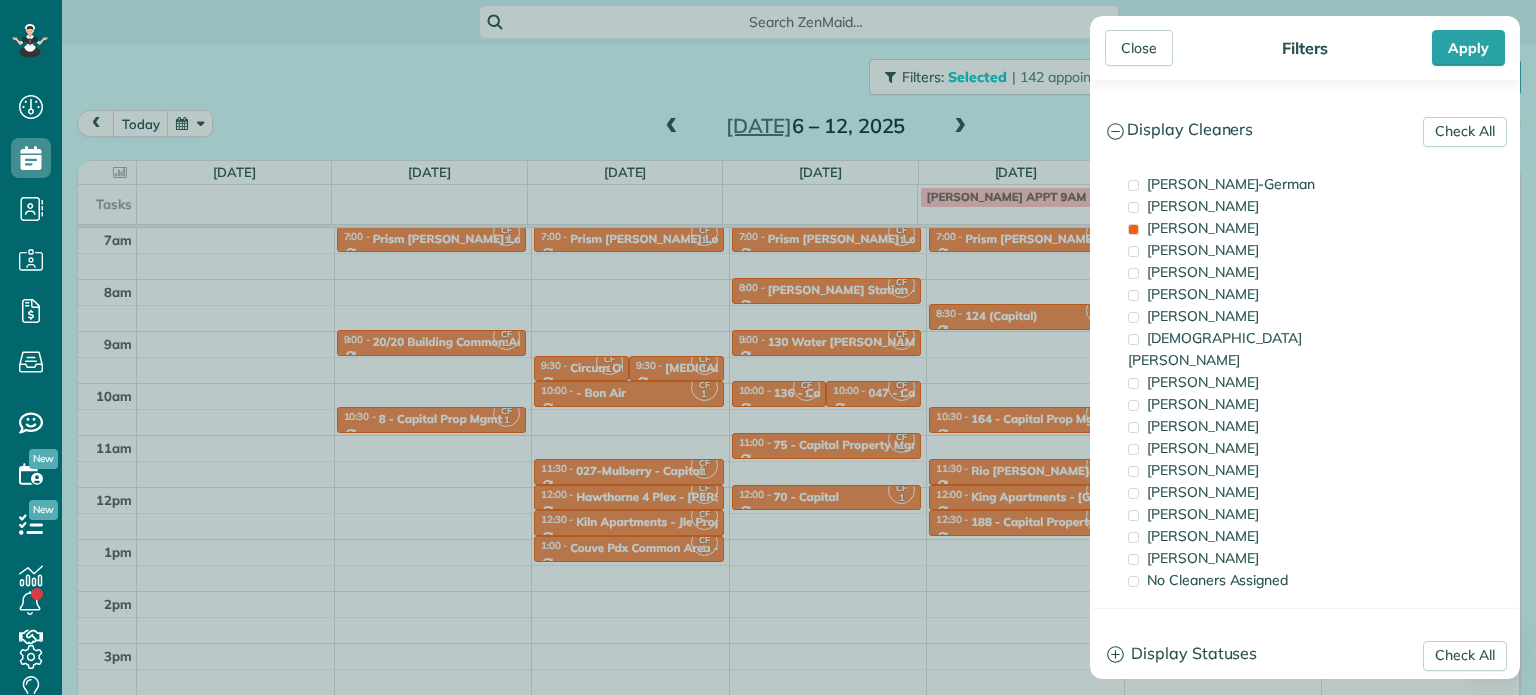 drag, startPoint x: 794, startPoint y: 275, endPoint x: 761, endPoint y: 252, distance: 40.22437 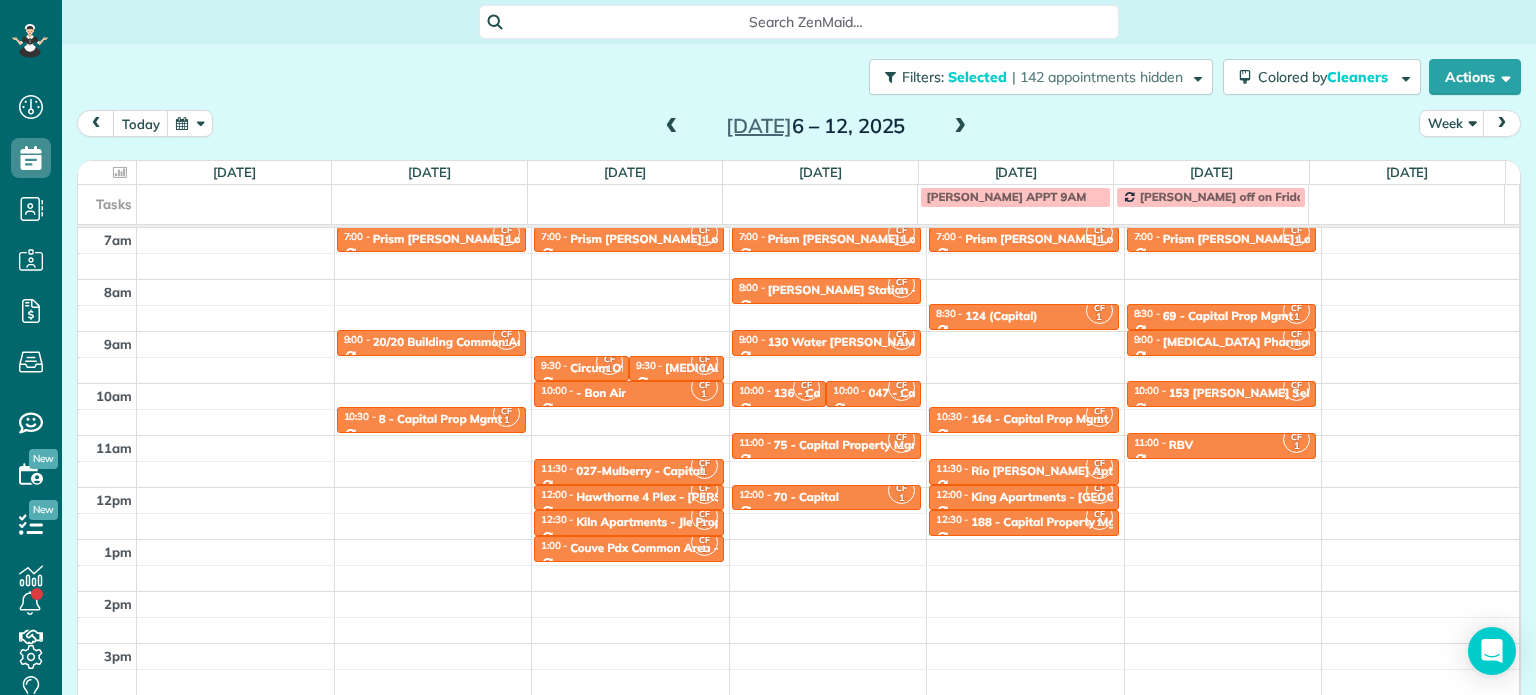 click at bounding box center [672, 127] 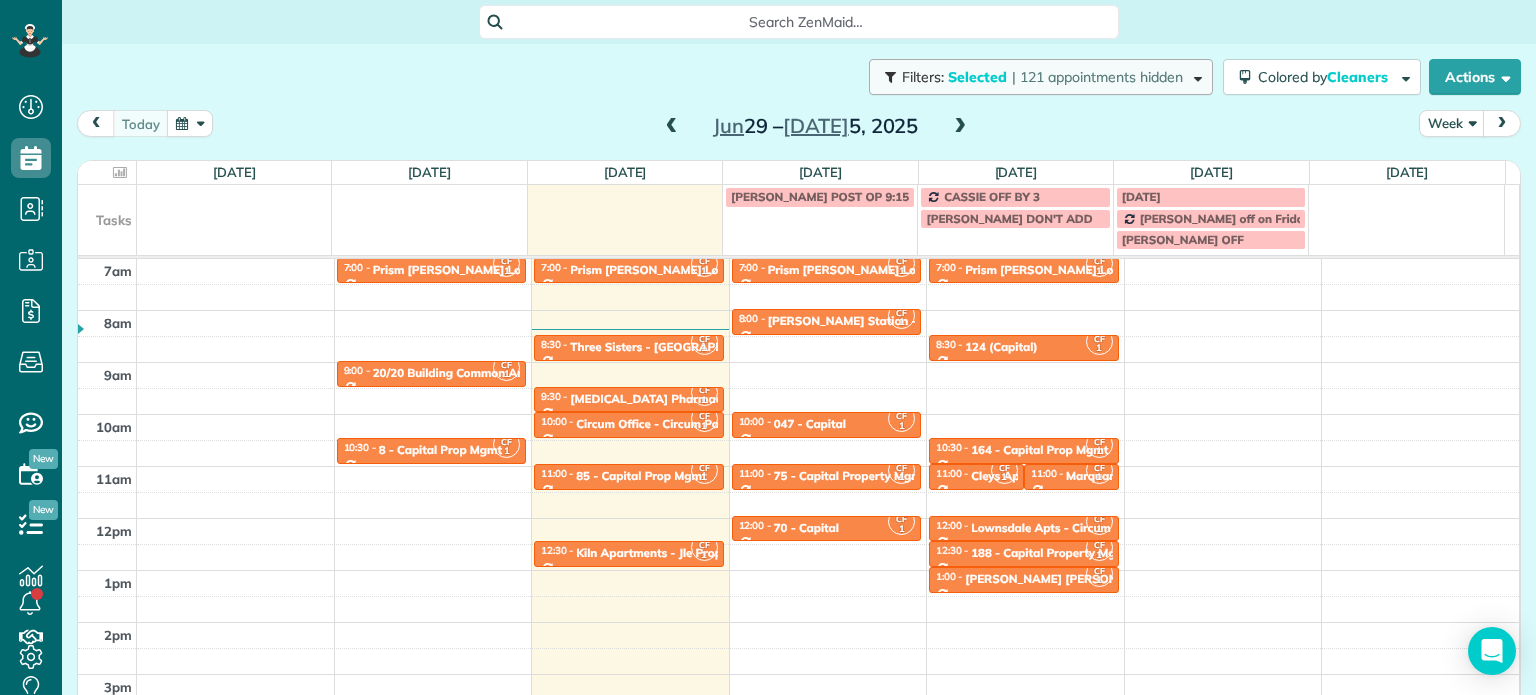 click on "|  121 appointments hidden" at bounding box center [1097, 77] 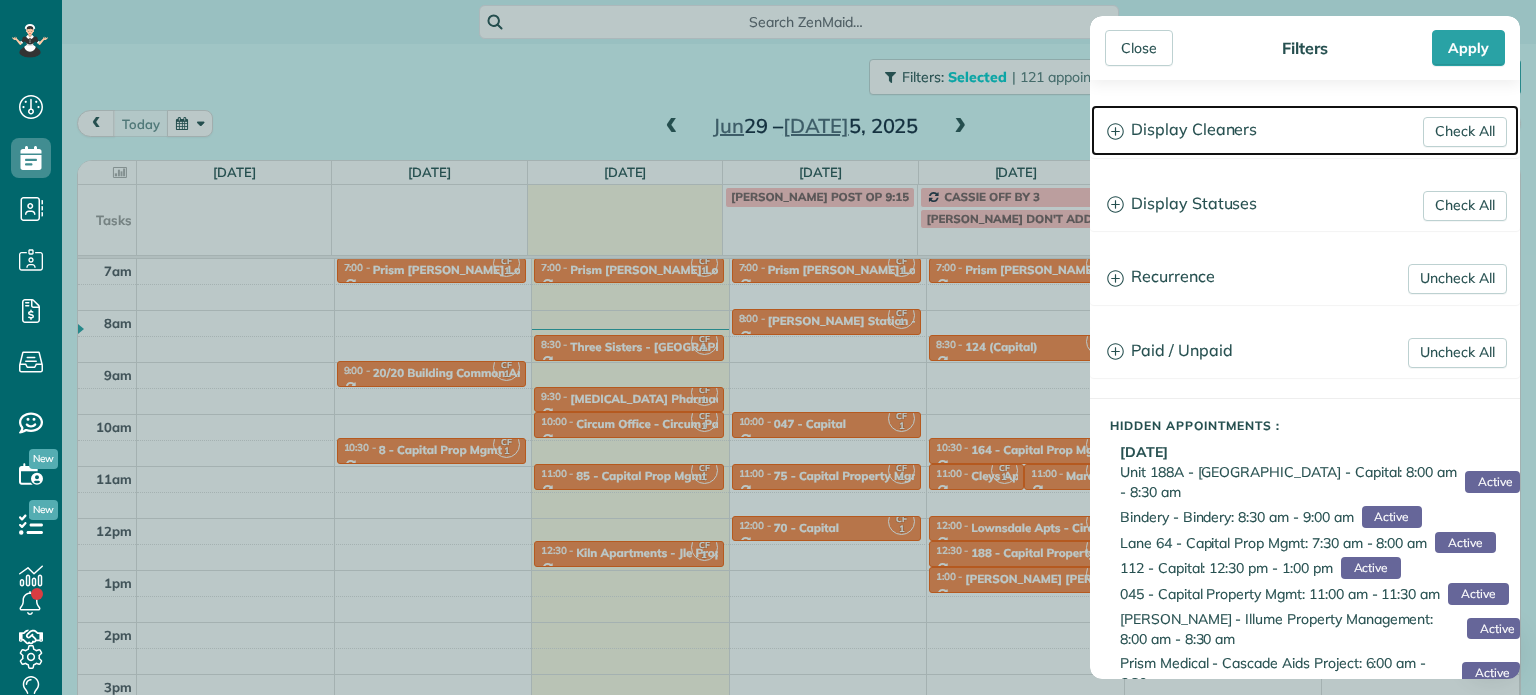 click on "Display Cleaners" at bounding box center (1305, 130) 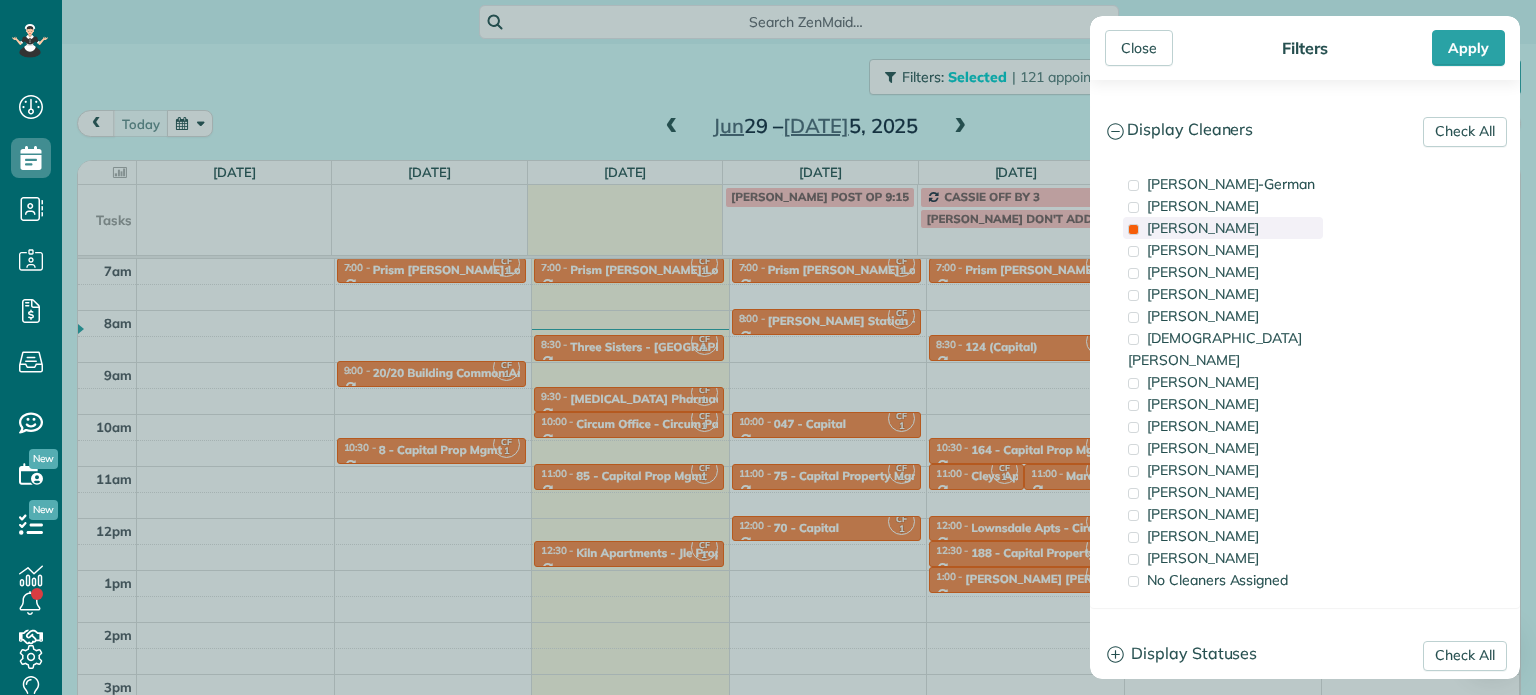 click on "[PERSON_NAME]" at bounding box center (1203, 228) 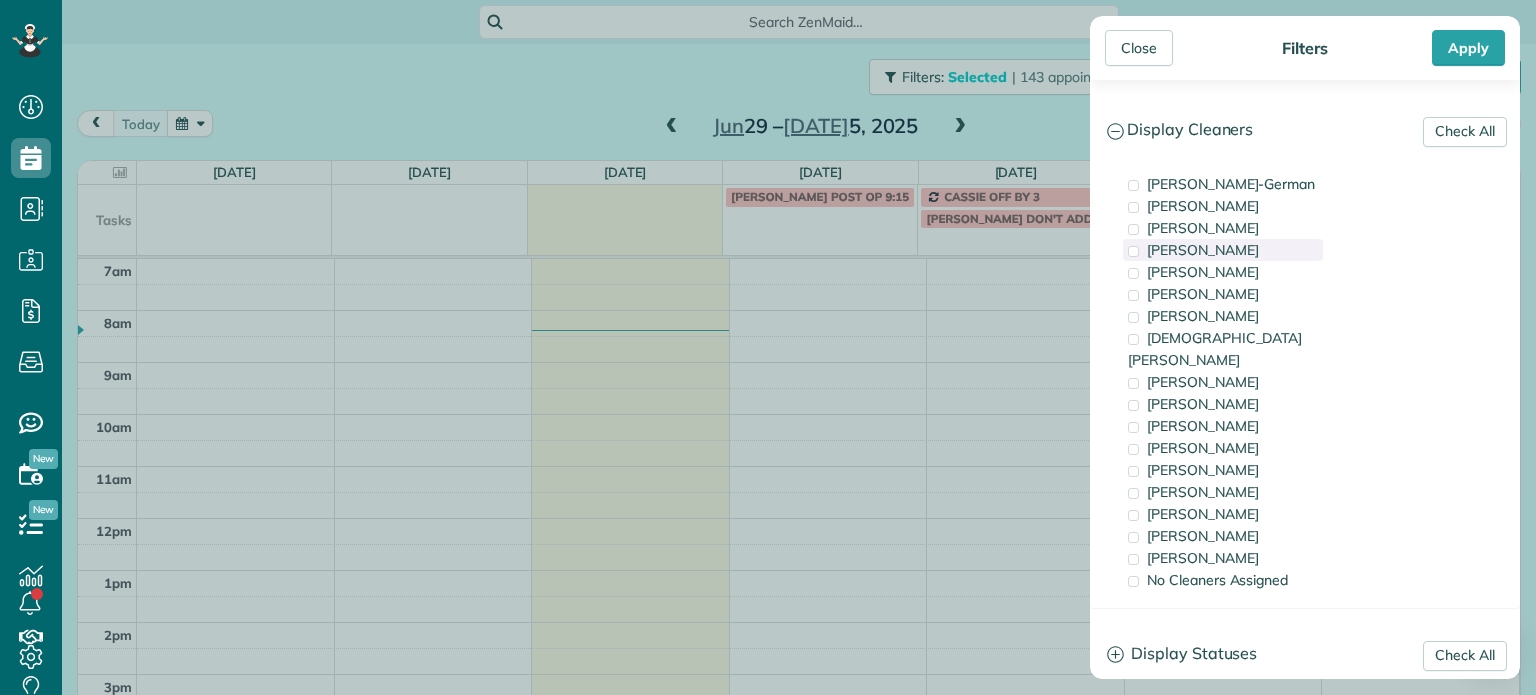 click on "[PERSON_NAME]" at bounding box center [1203, 250] 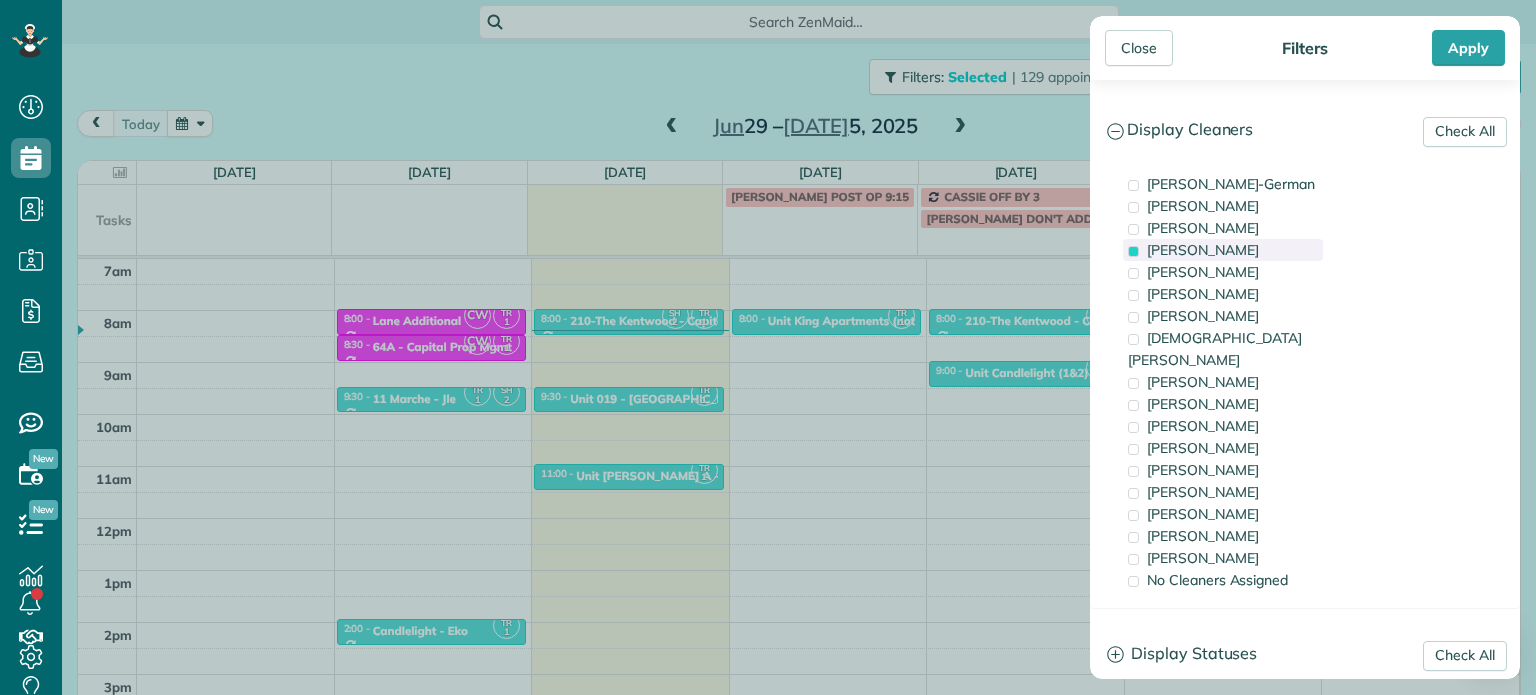 click on "[PERSON_NAME]" at bounding box center (1203, 250) 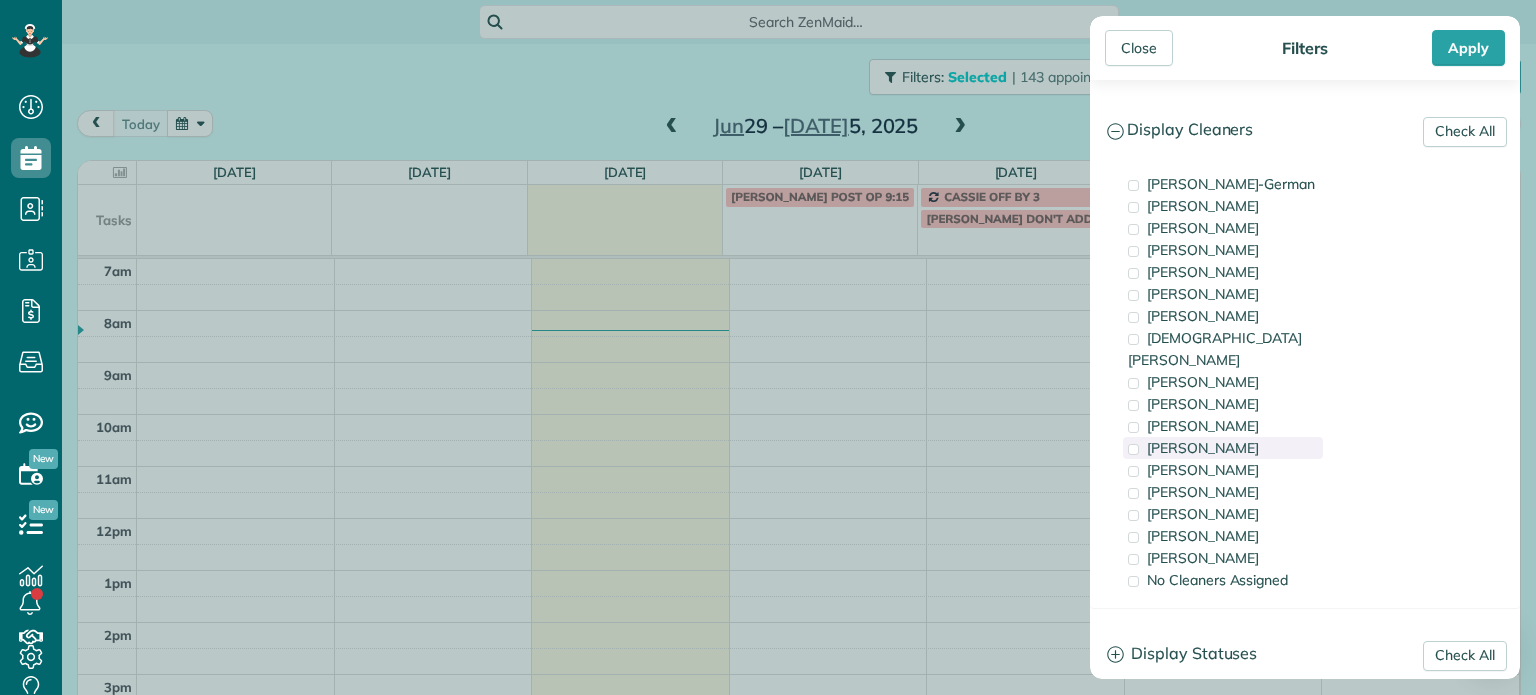 click on "[PERSON_NAME]" at bounding box center [1203, 448] 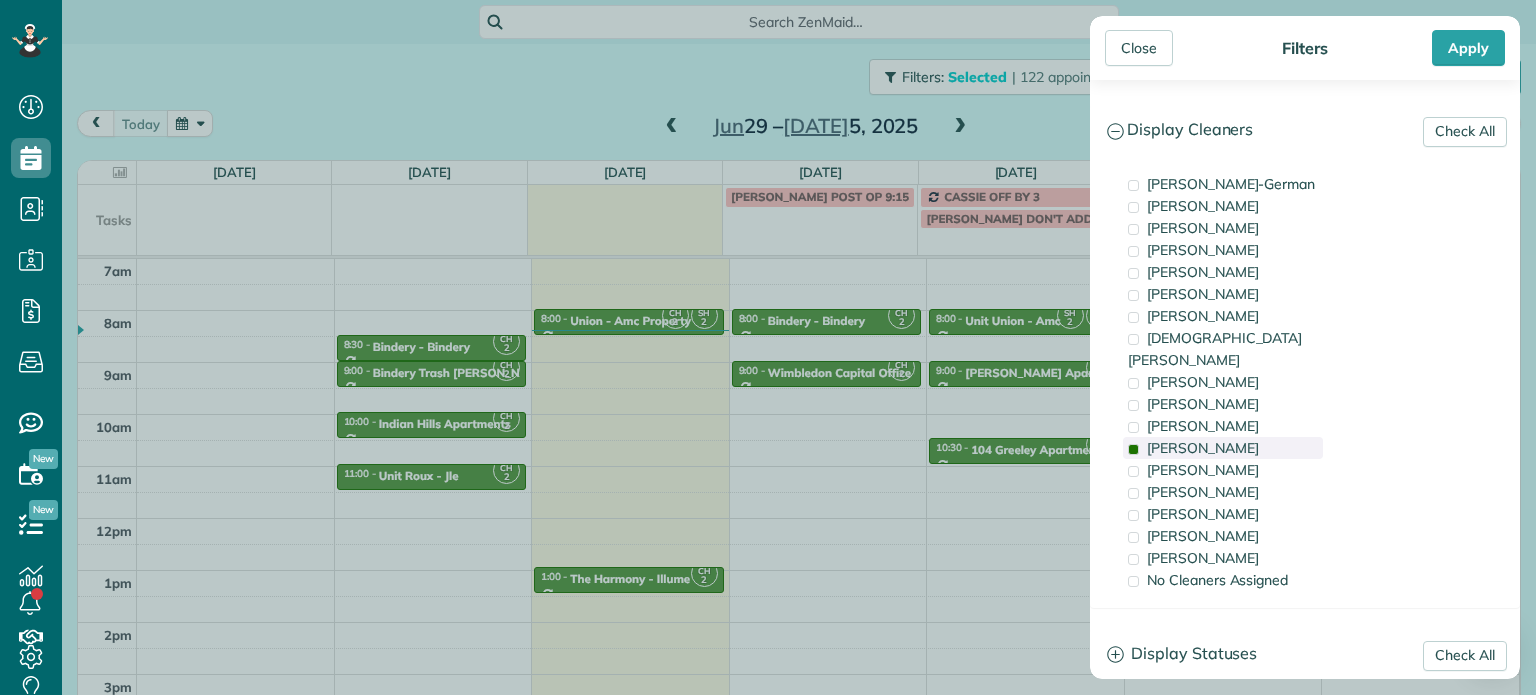 click on "[PERSON_NAME]" at bounding box center (1203, 448) 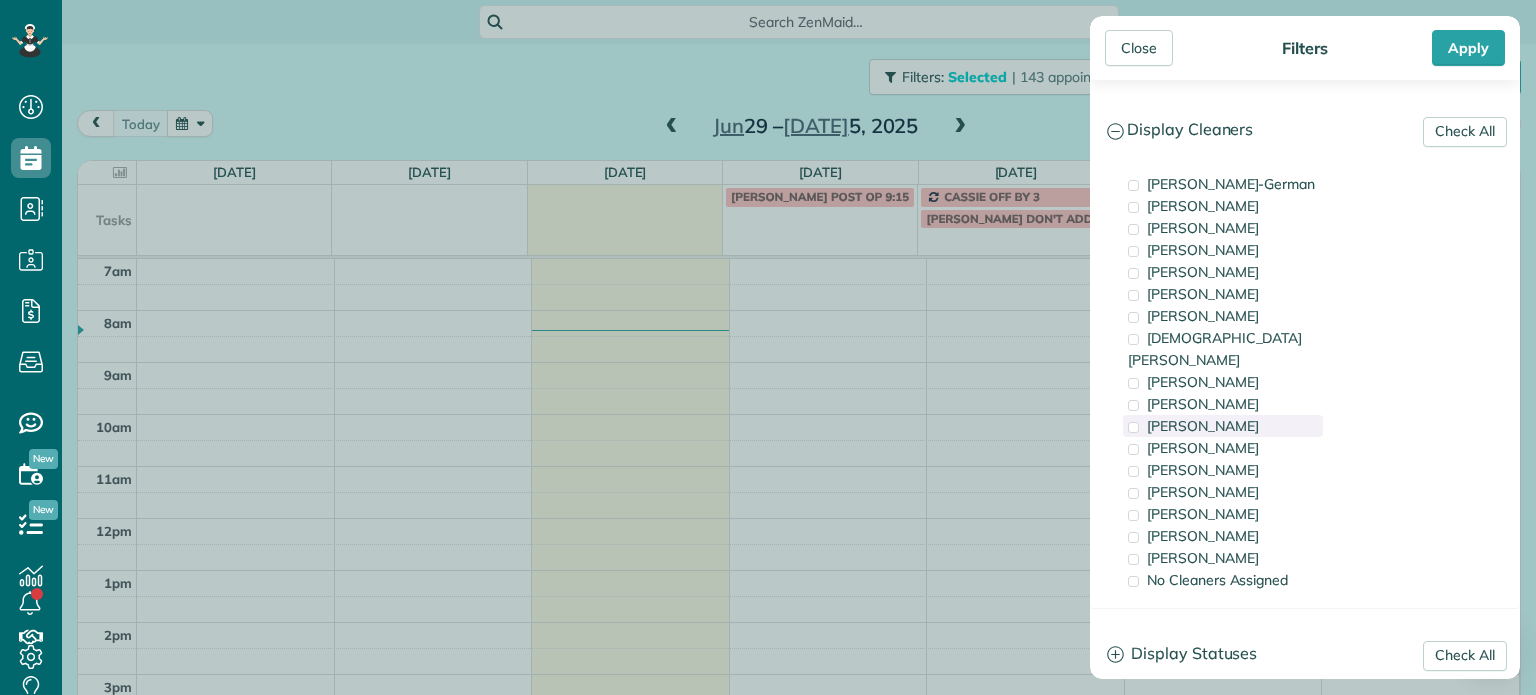 click on "[PERSON_NAME]" at bounding box center [1203, 426] 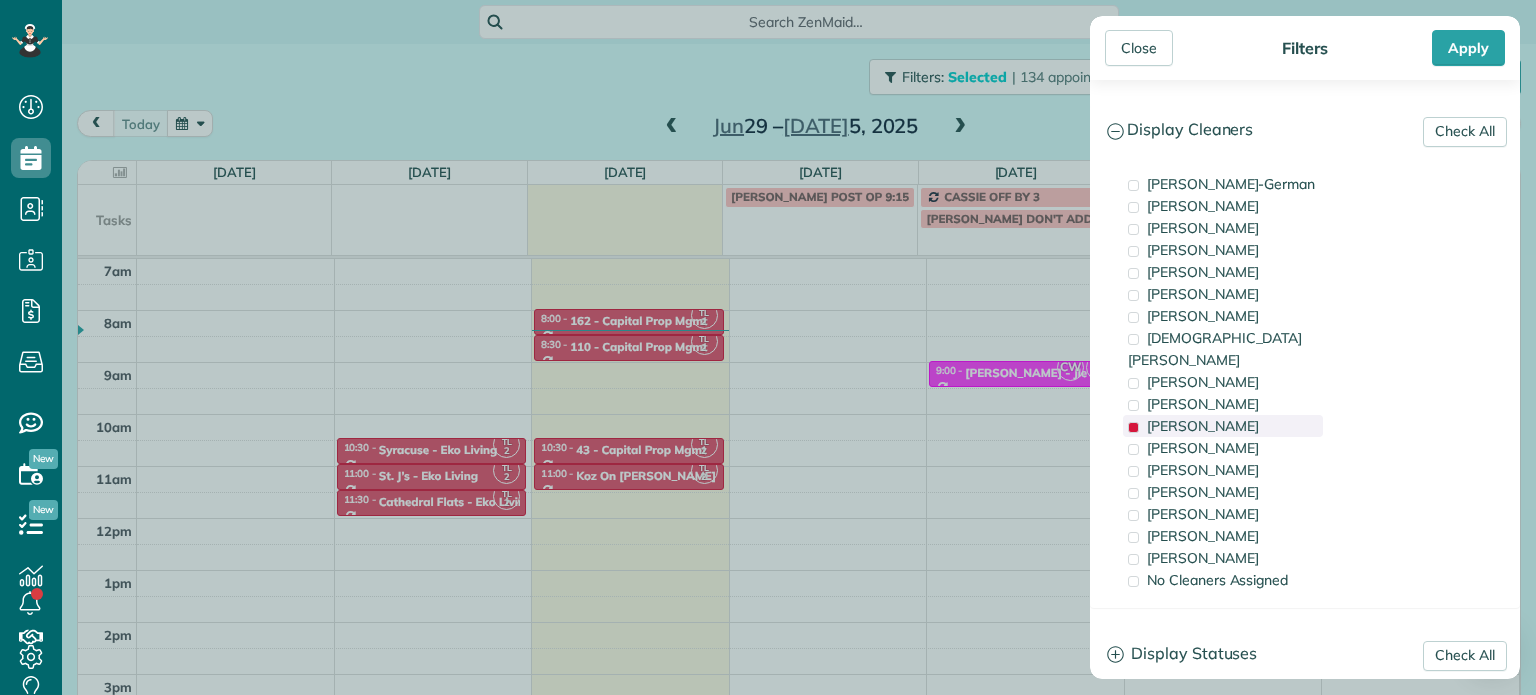 click on "[PERSON_NAME]" at bounding box center (1203, 426) 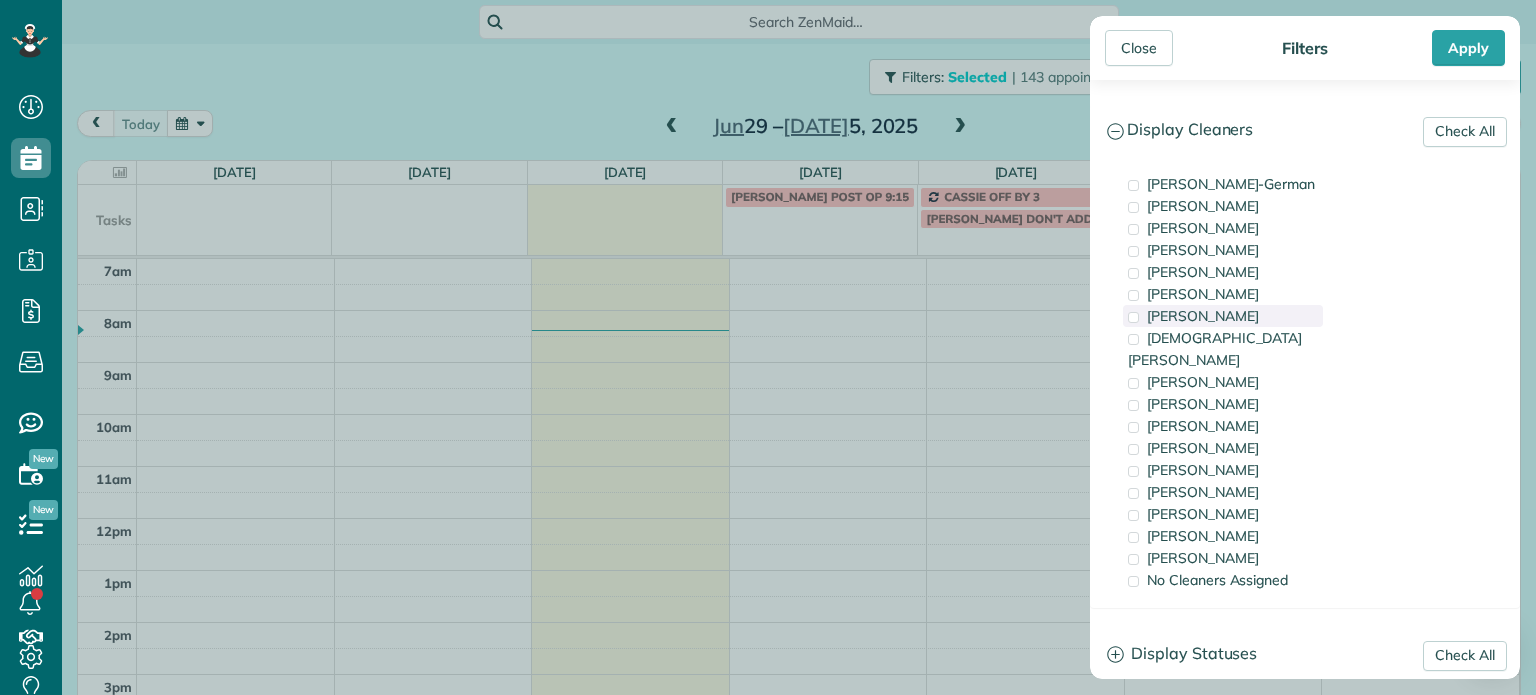 click on "[PERSON_NAME]" at bounding box center [1203, 316] 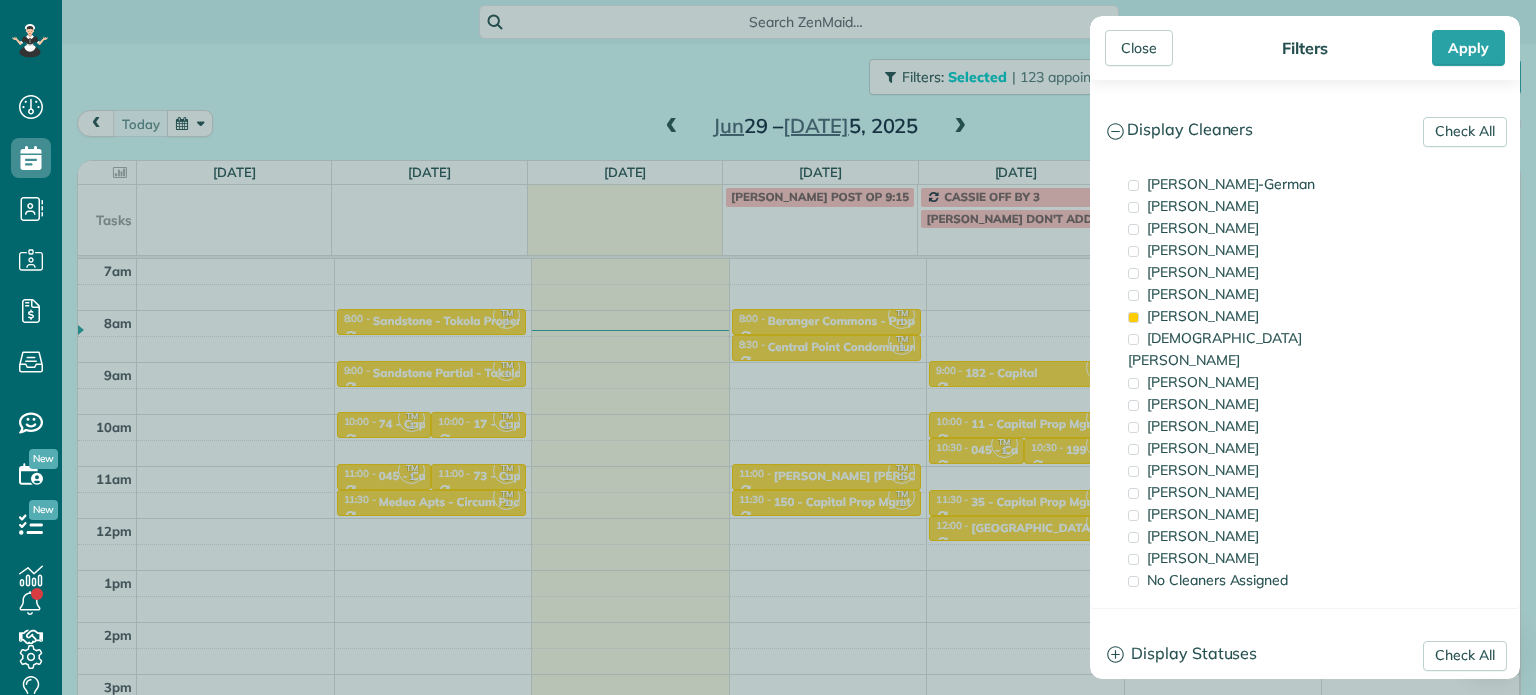 click on "Close
Filters
Apply
Check All
Display Cleaners
[PERSON_NAME]-German
[PERSON_NAME]
[PERSON_NAME]
[PERSON_NAME]
[PERSON_NAME]
[PERSON_NAME]
[PERSON_NAME]" at bounding box center (768, 347) 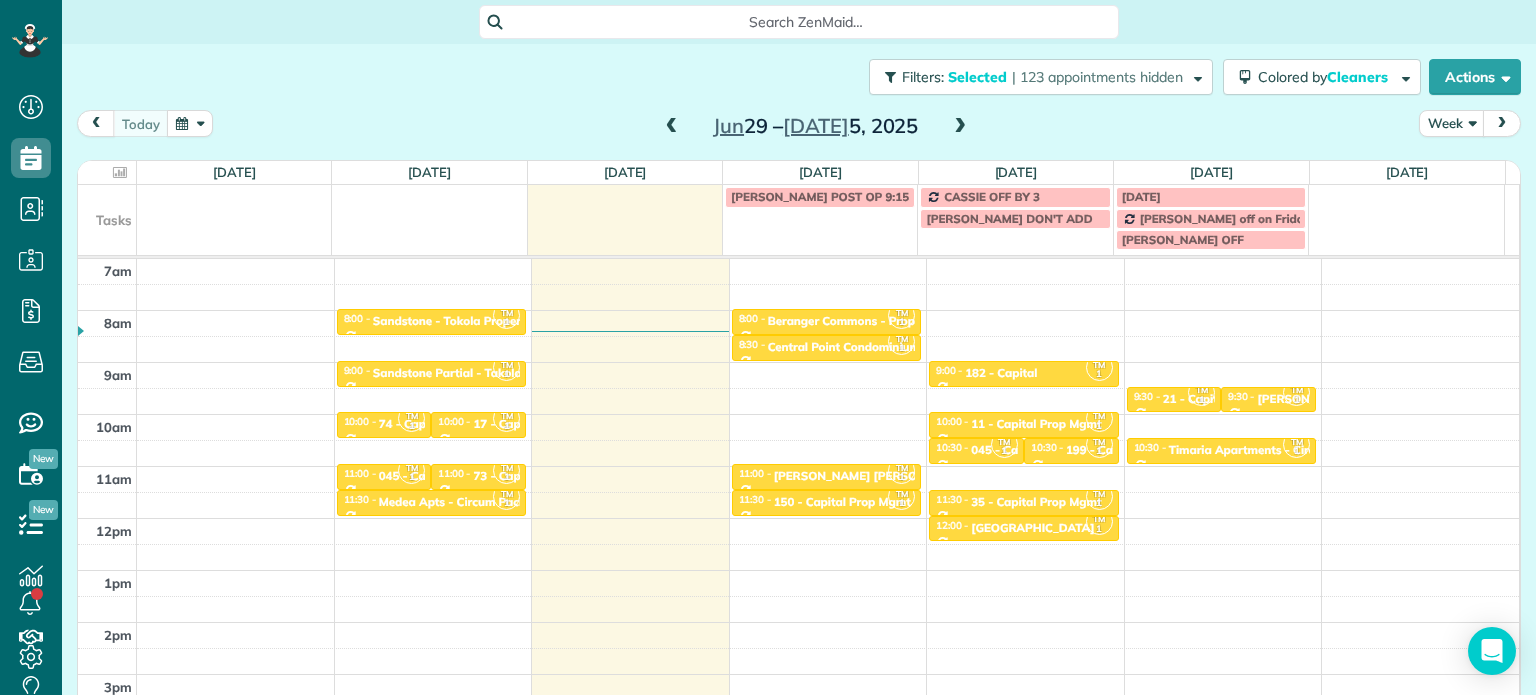 click at bounding box center [960, 127] 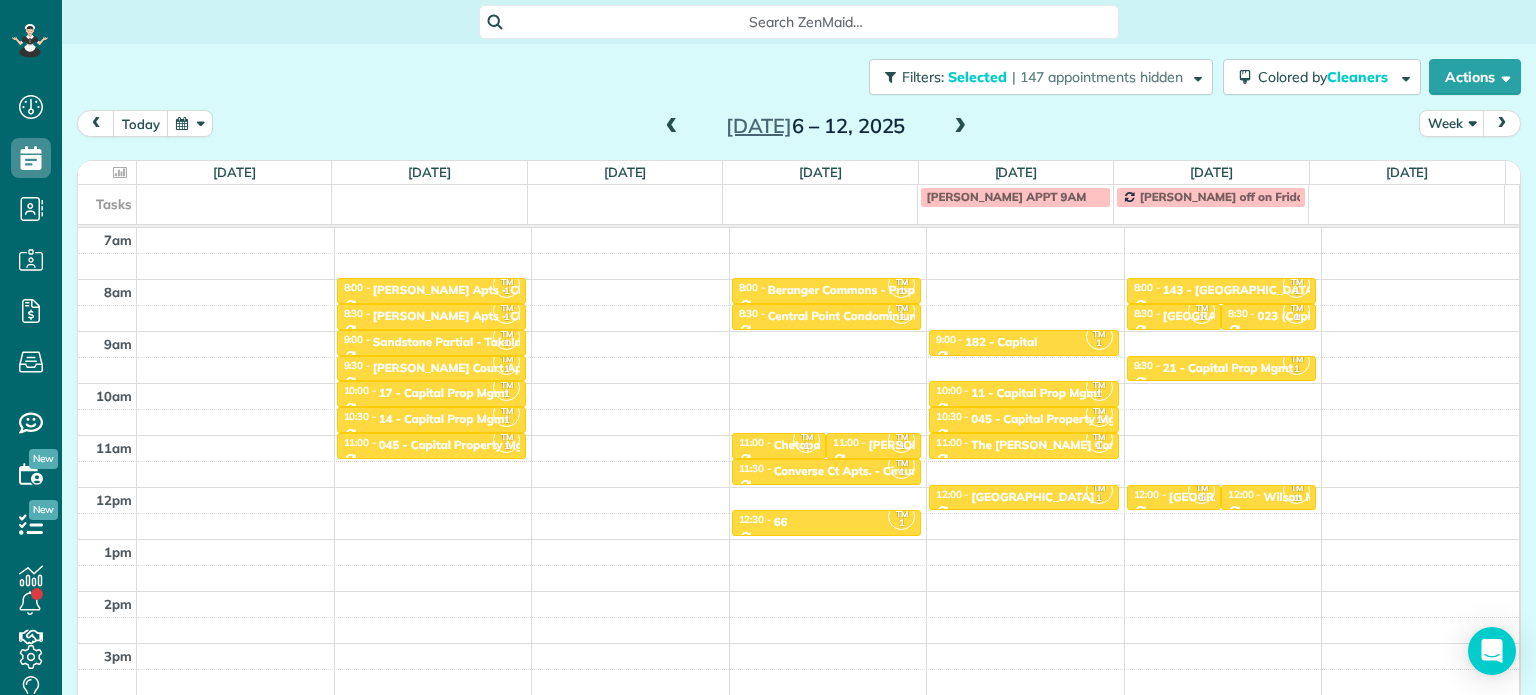 click at bounding box center (960, 127) 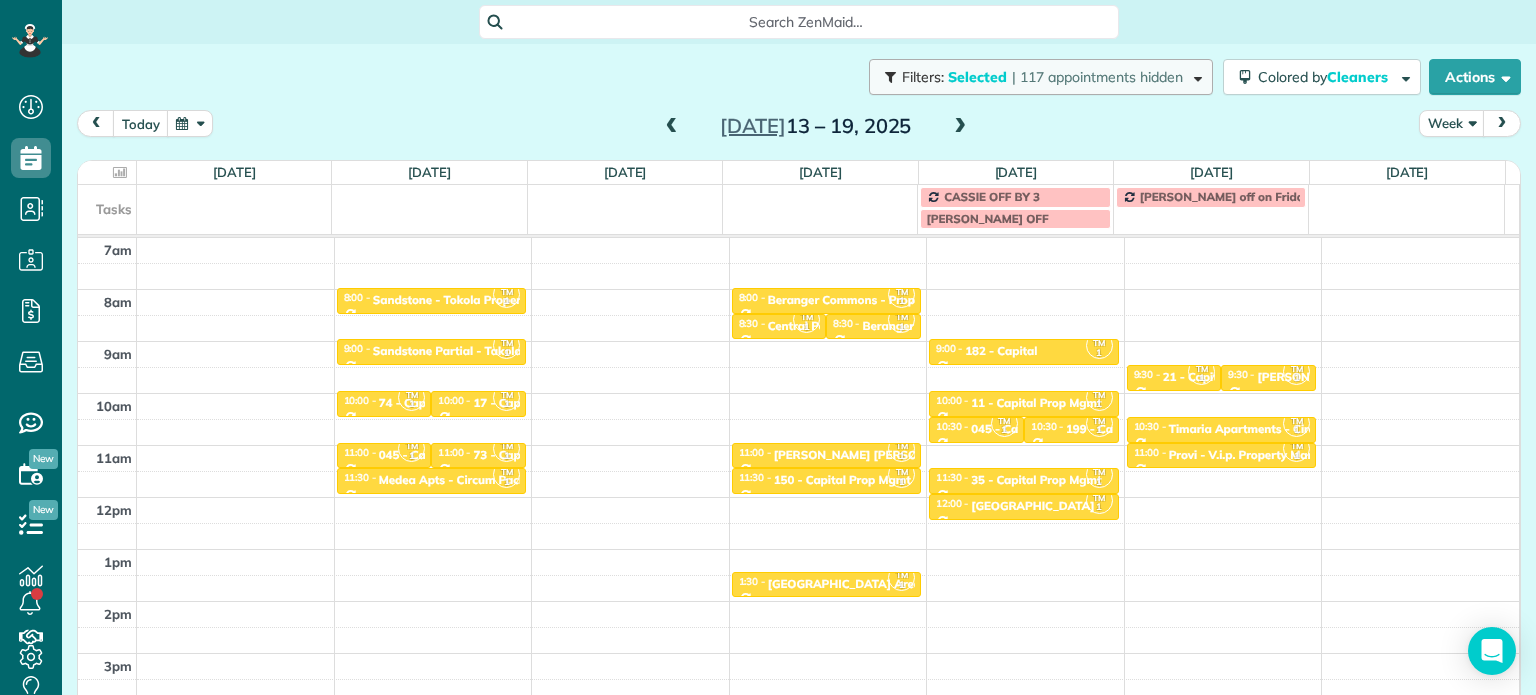 click on "|  117 appointments hidden" at bounding box center [1097, 77] 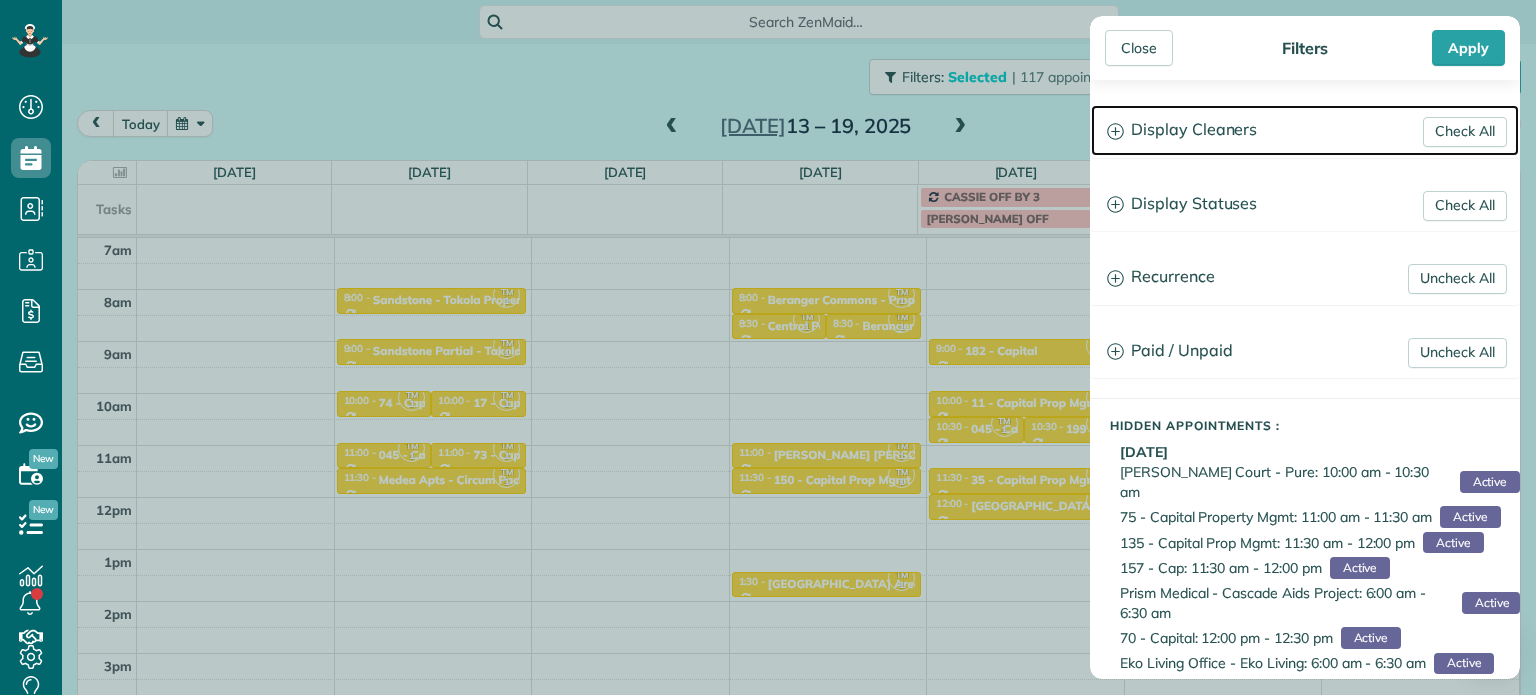 click on "Display Cleaners" at bounding box center [1305, 130] 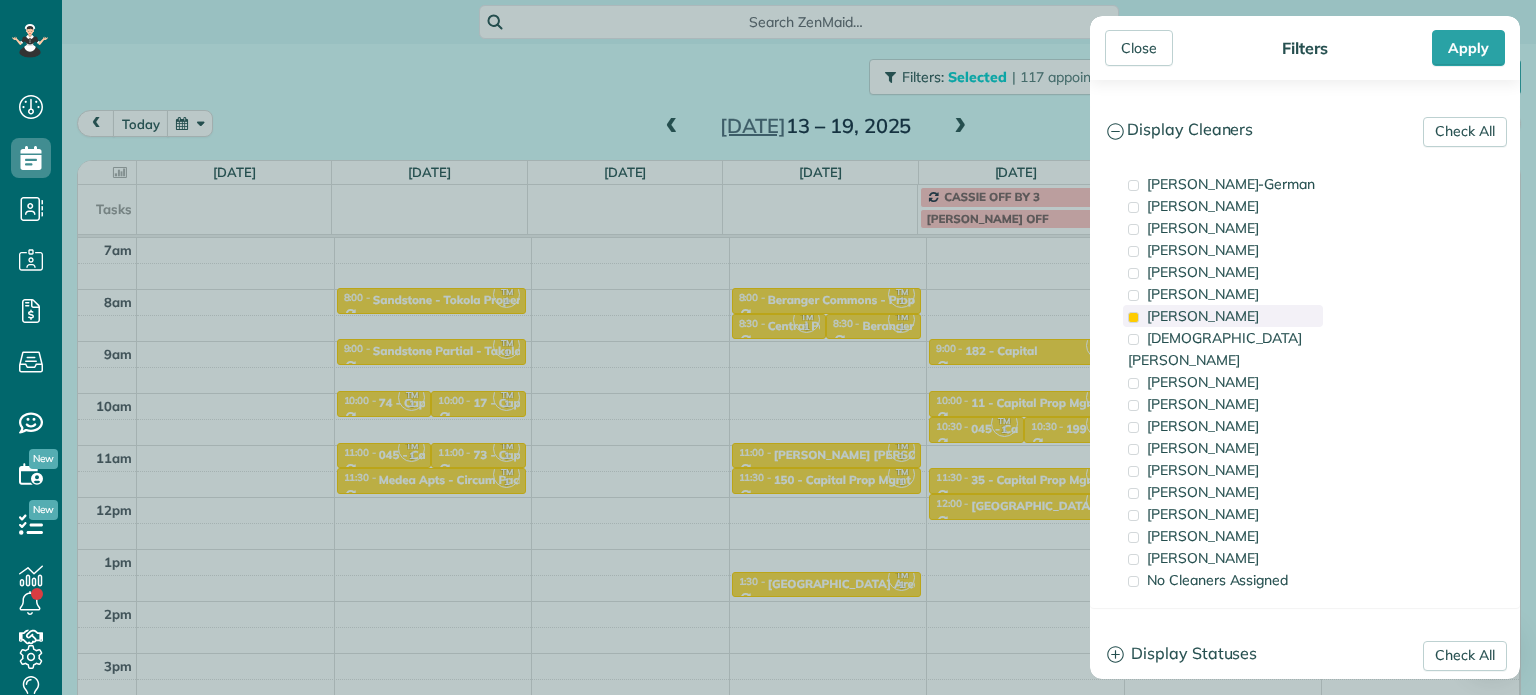 click on "[PERSON_NAME]" at bounding box center (1203, 316) 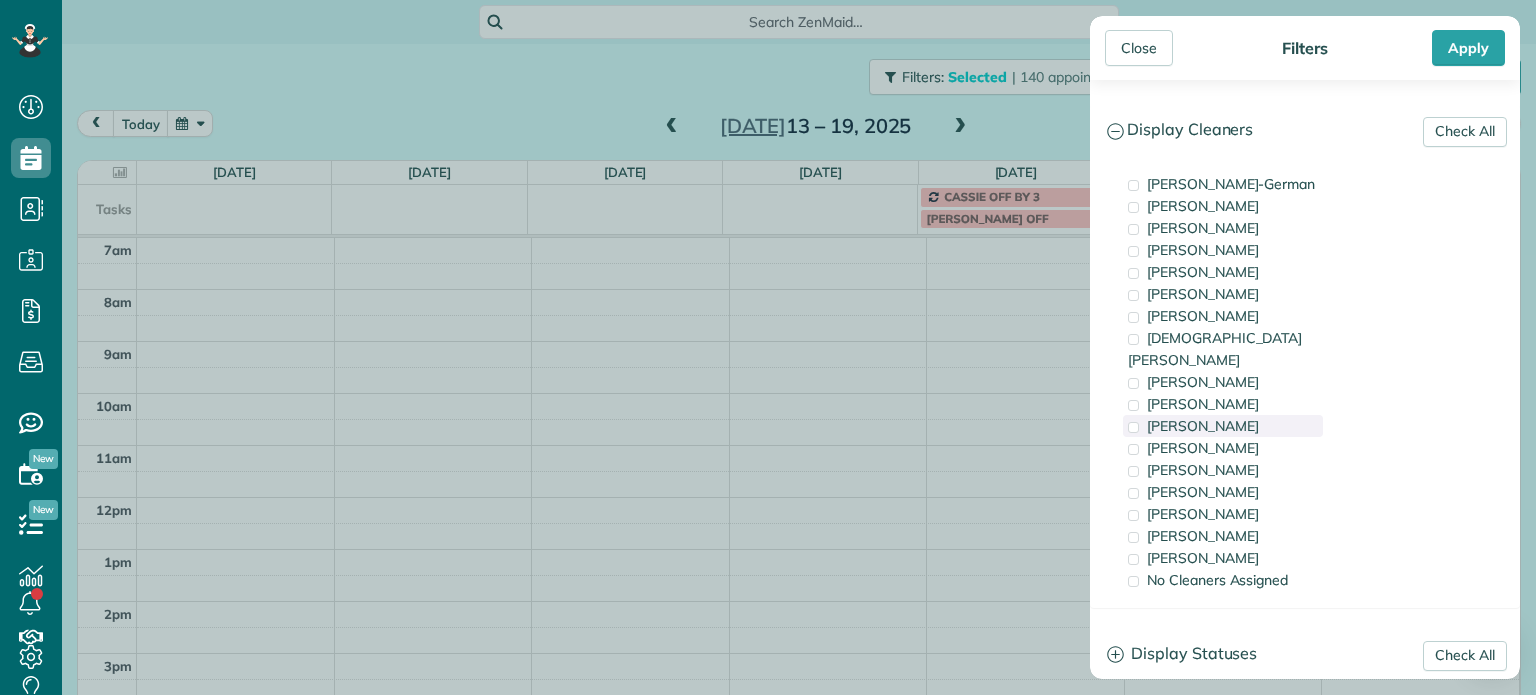 click on "[PERSON_NAME]" at bounding box center [1203, 426] 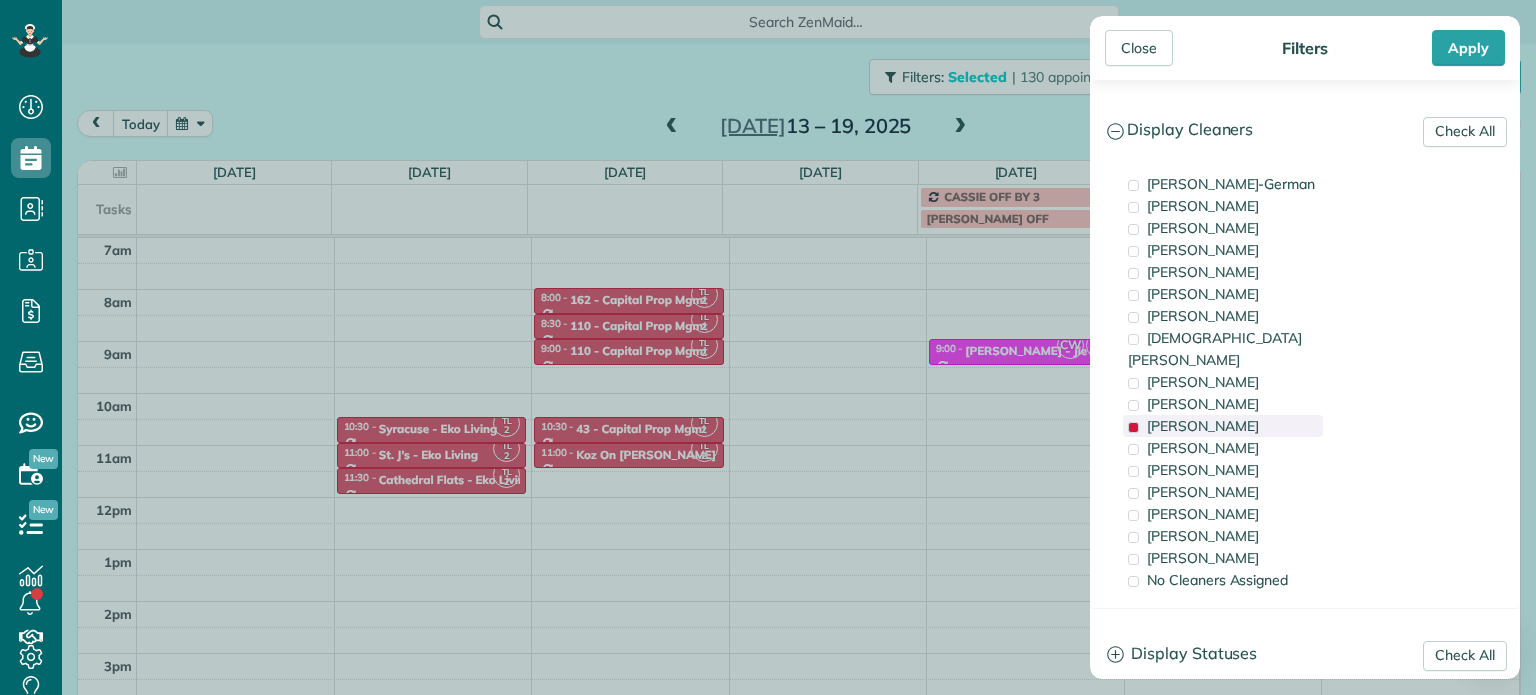 click on "[PERSON_NAME]" at bounding box center (1203, 426) 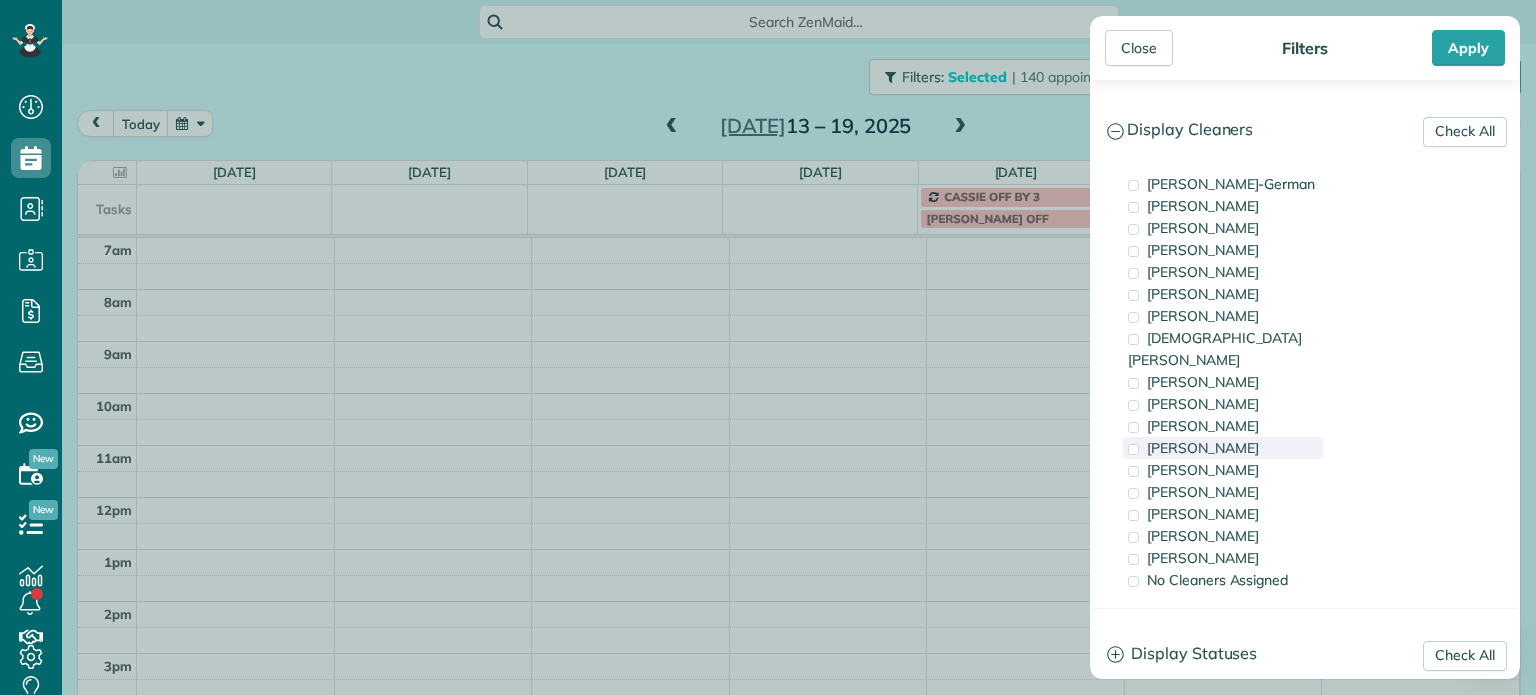 click on "[PERSON_NAME]" at bounding box center (1203, 448) 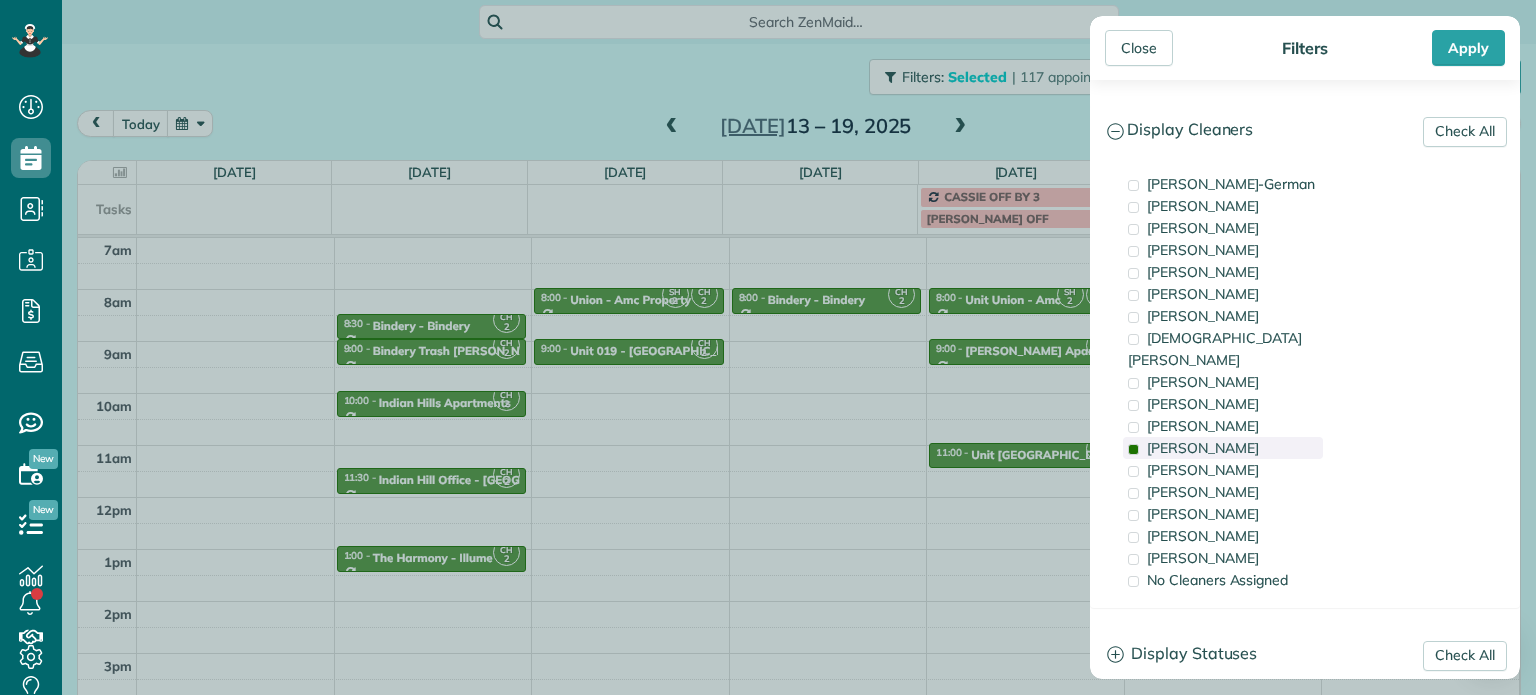 click on "[PERSON_NAME]" at bounding box center [1203, 448] 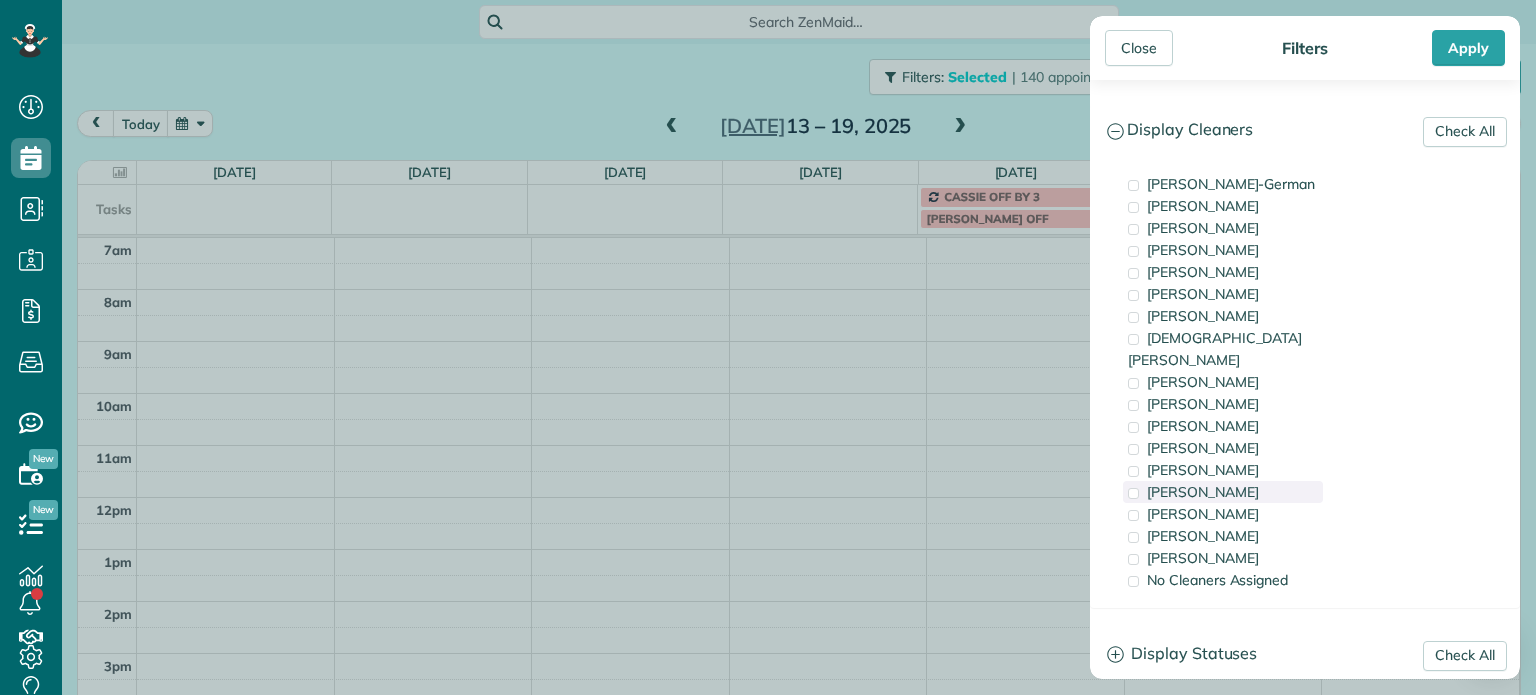 click on "[PERSON_NAME]" at bounding box center [1203, 492] 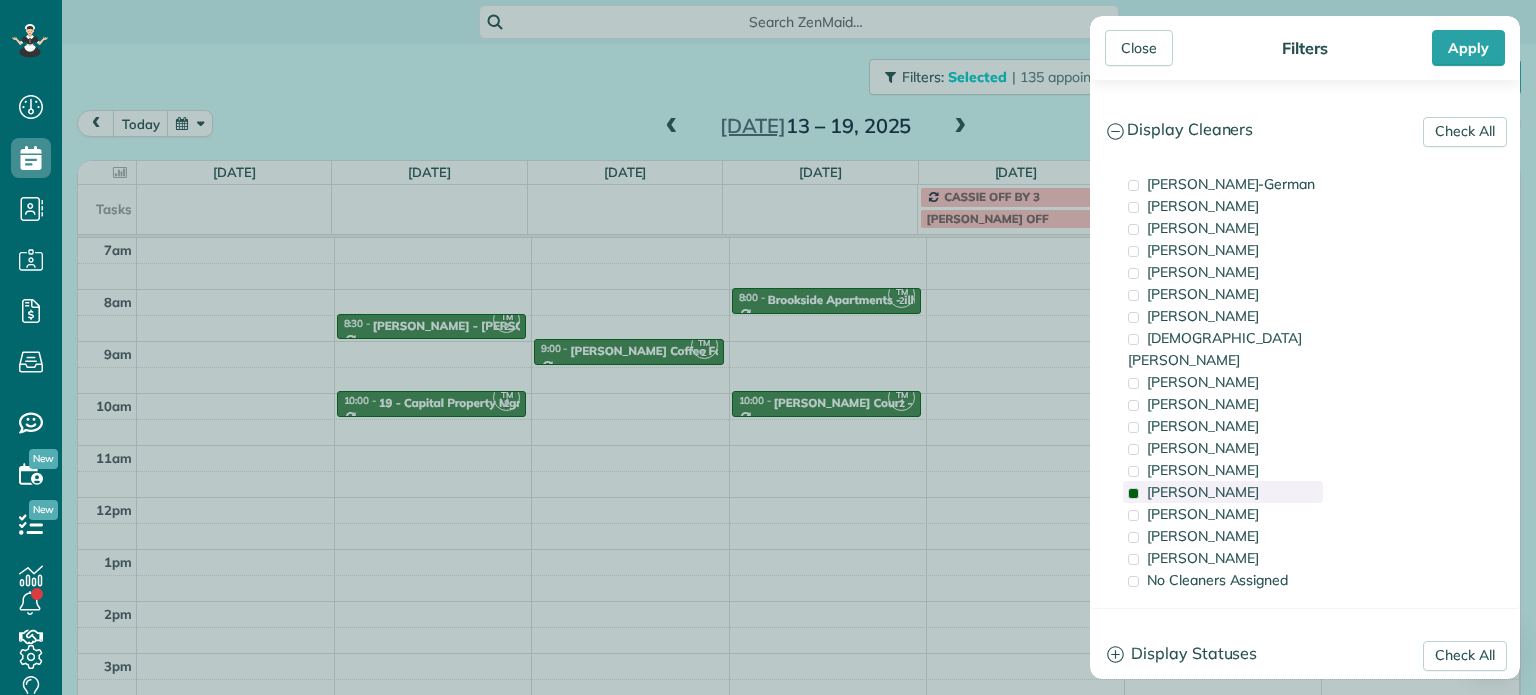 click on "[PERSON_NAME]" at bounding box center (1203, 492) 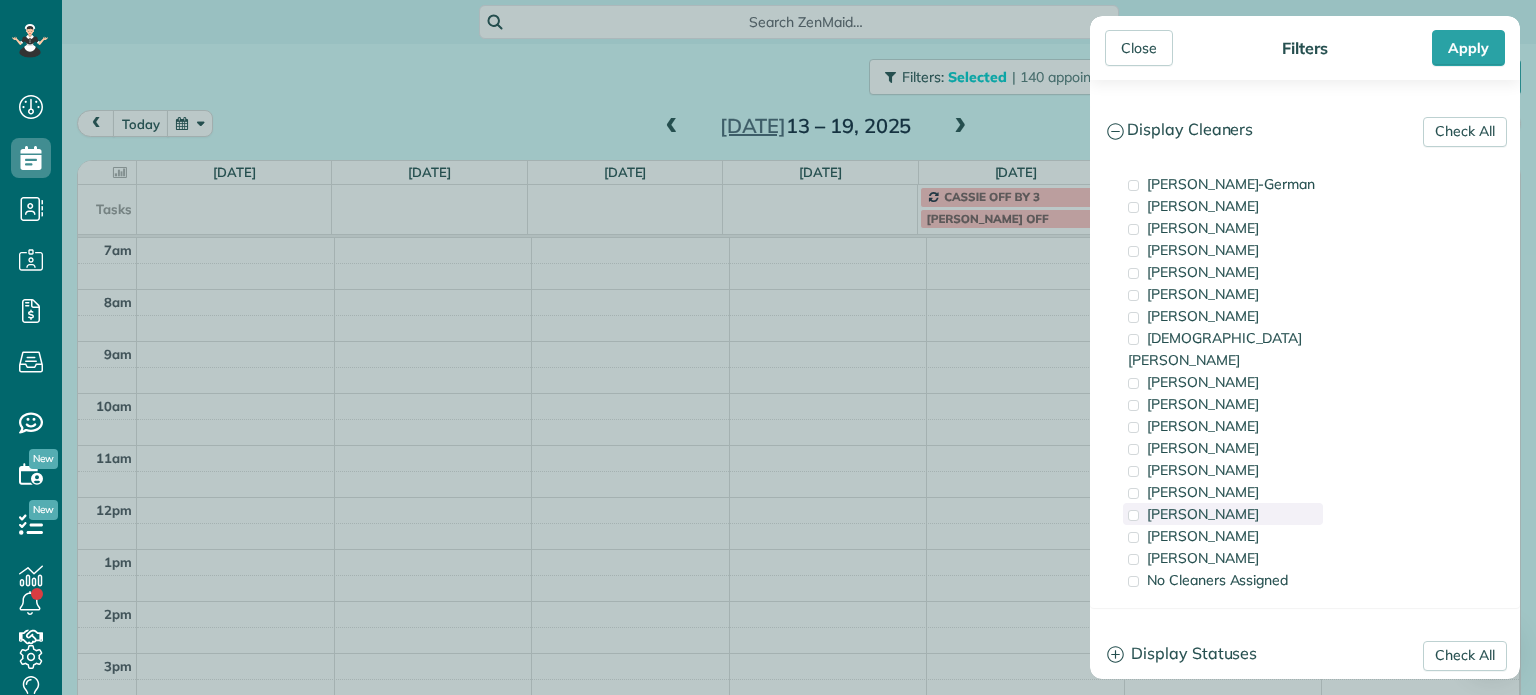 click on "[PERSON_NAME]" at bounding box center (1203, 514) 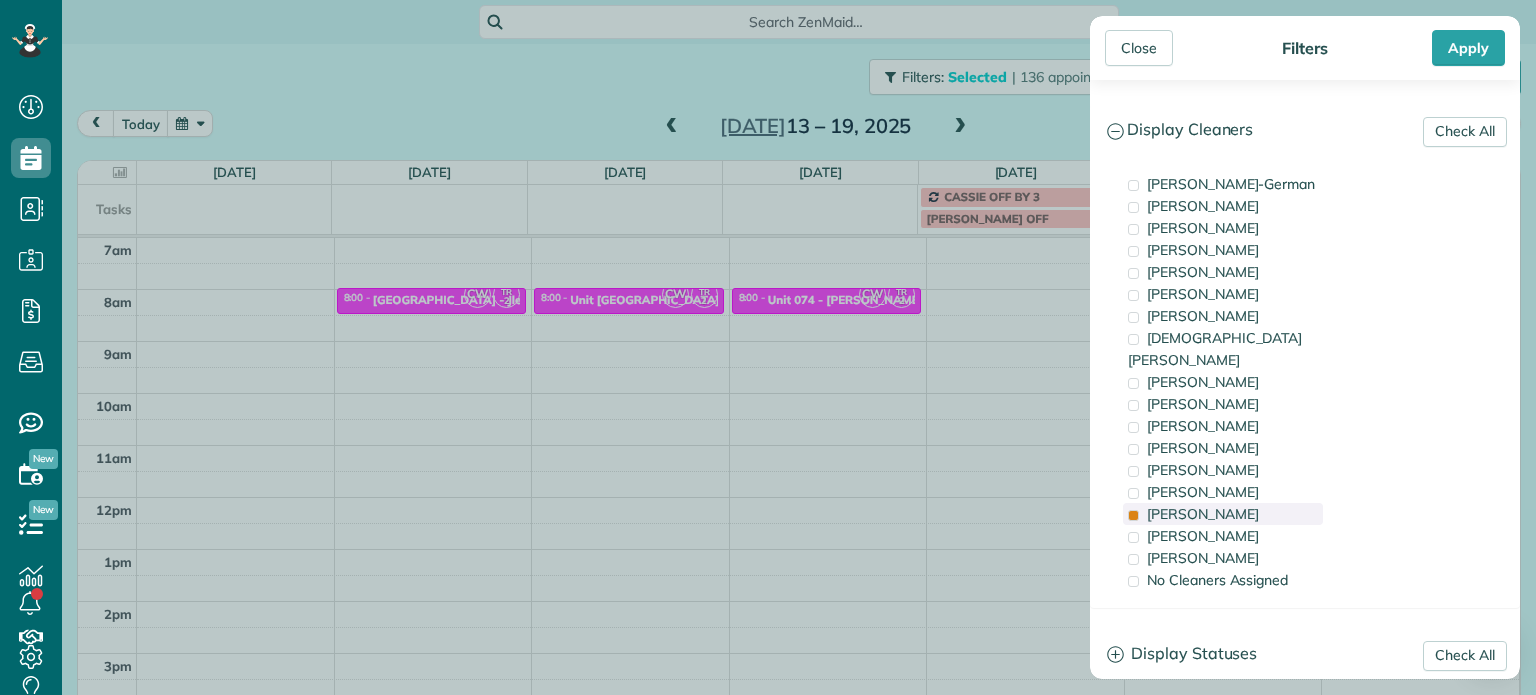 click on "[PERSON_NAME]" at bounding box center (1203, 514) 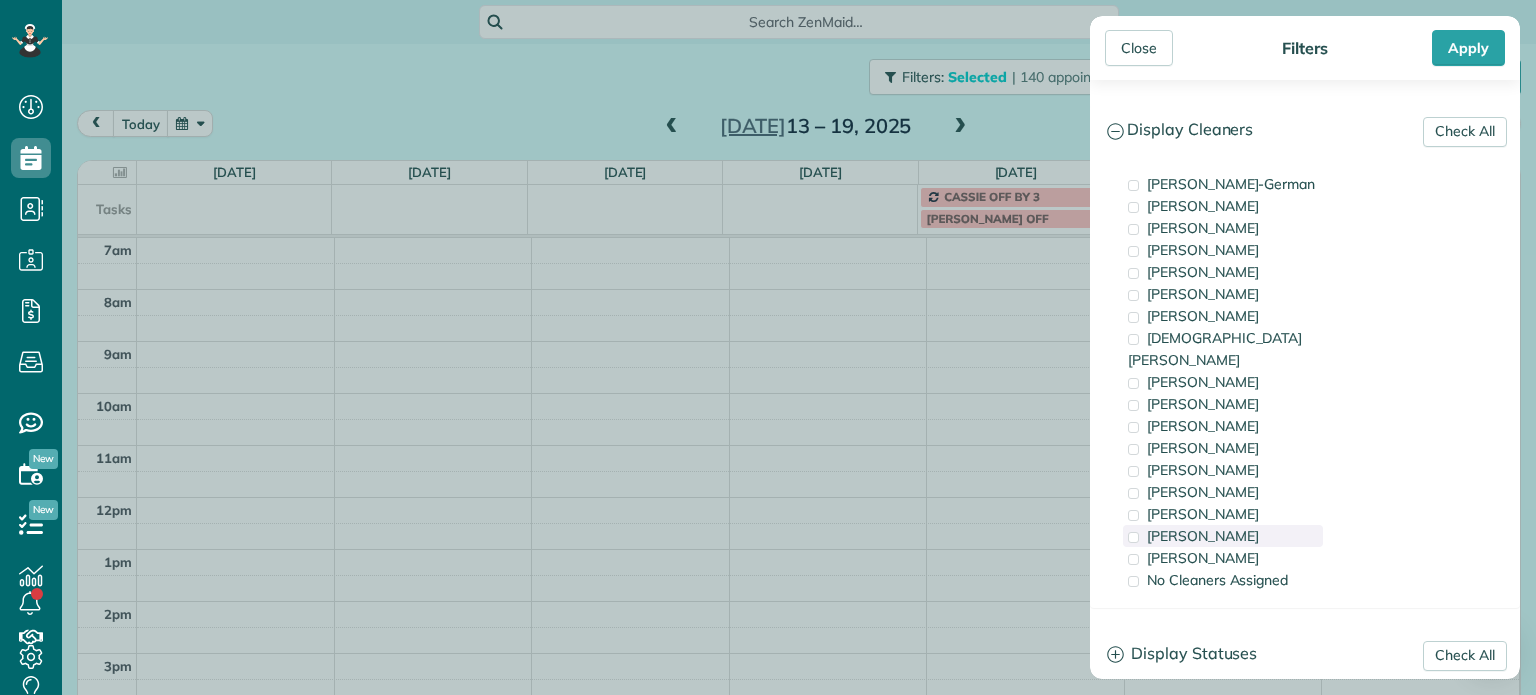 click on "[PERSON_NAME]" at bounding box center (1203, 536) 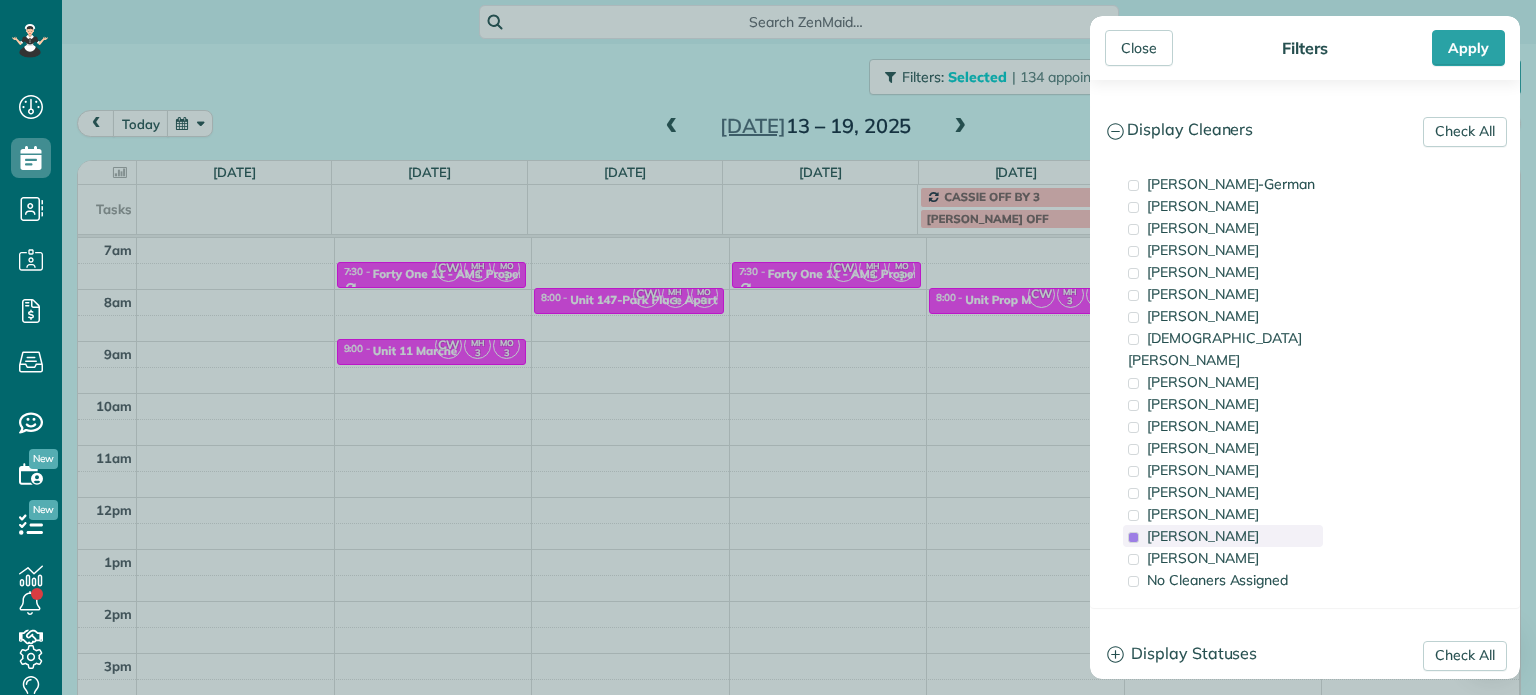 click on "[PERSON_NAME]" at bounding box center (1203, 536) 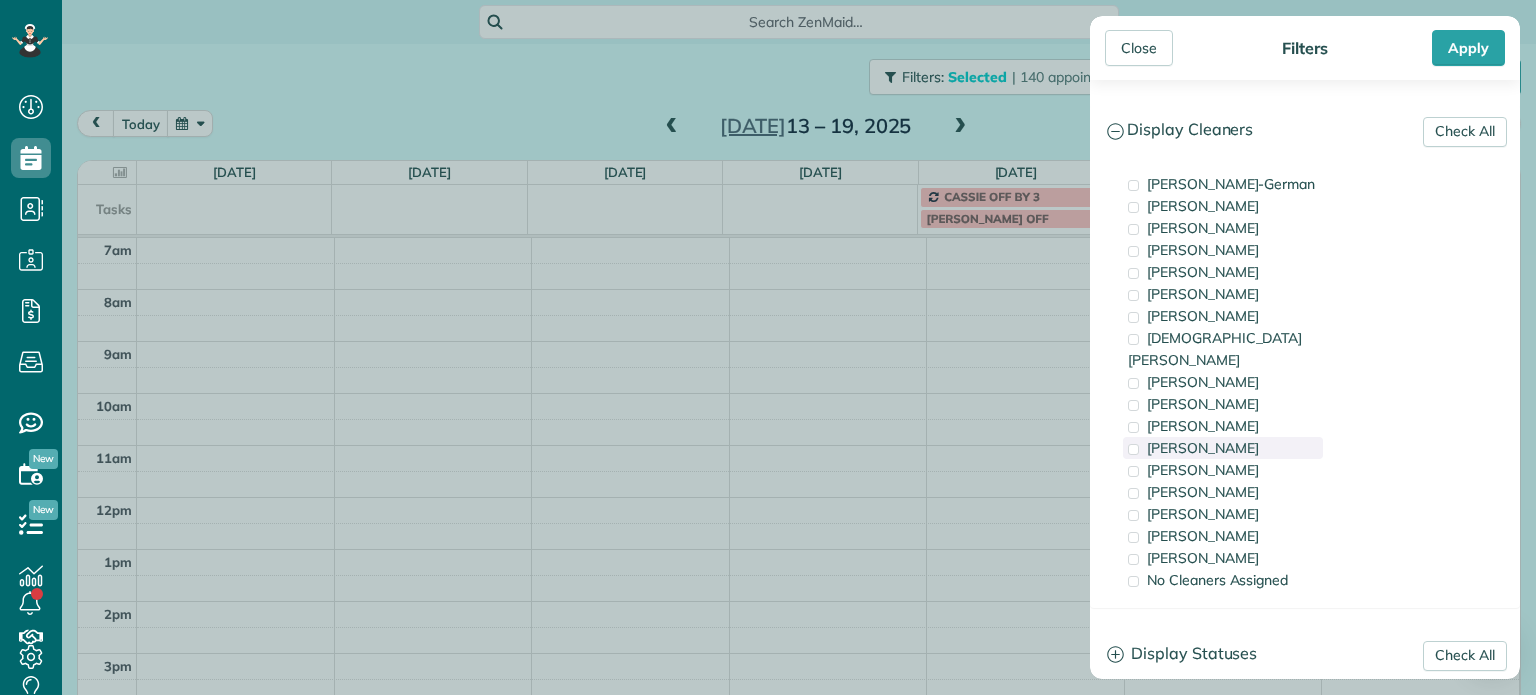 click on "[PERSON_NAME]" at bounding box center (1203, 448) 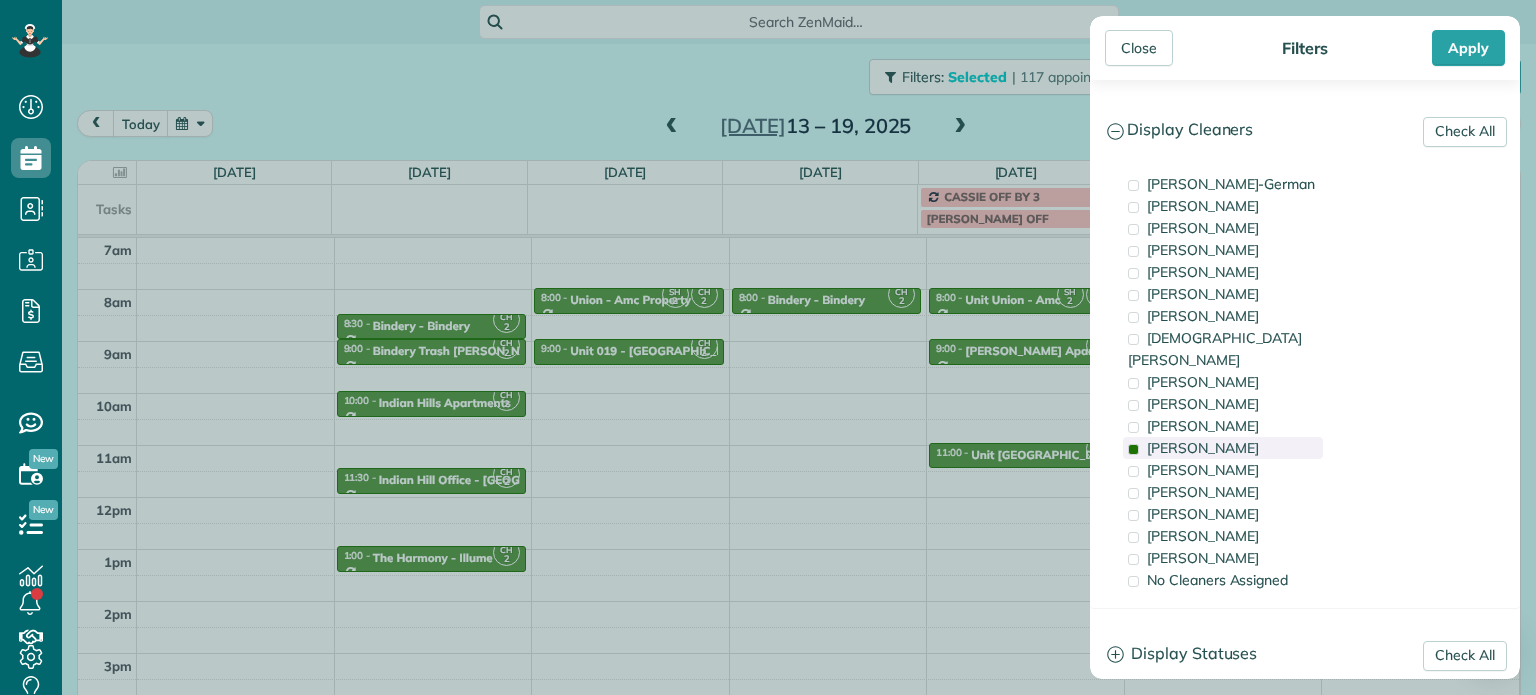 click on "[PERSON_NAME]" at bounding box center (1203, 448) 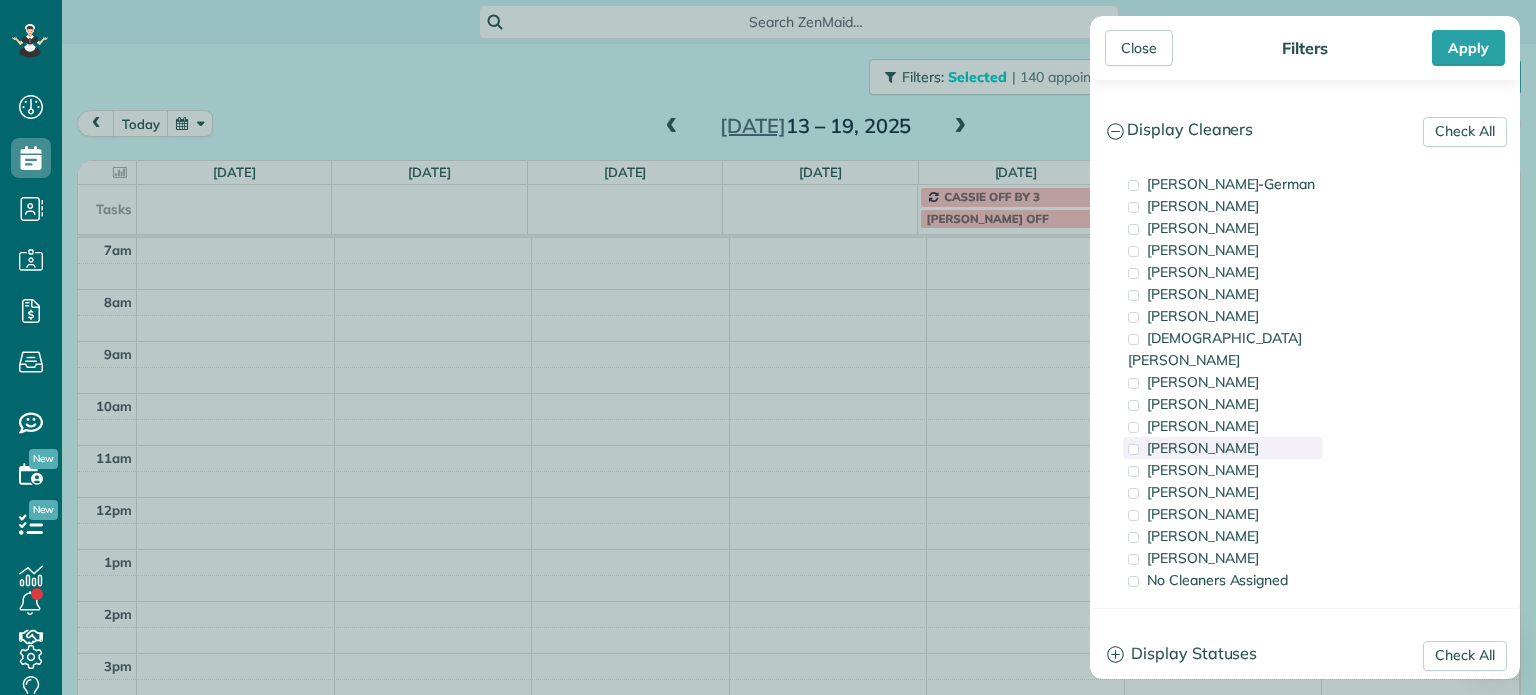 click on "[PERSON_NAME]" at bounding box center (1203, 448) 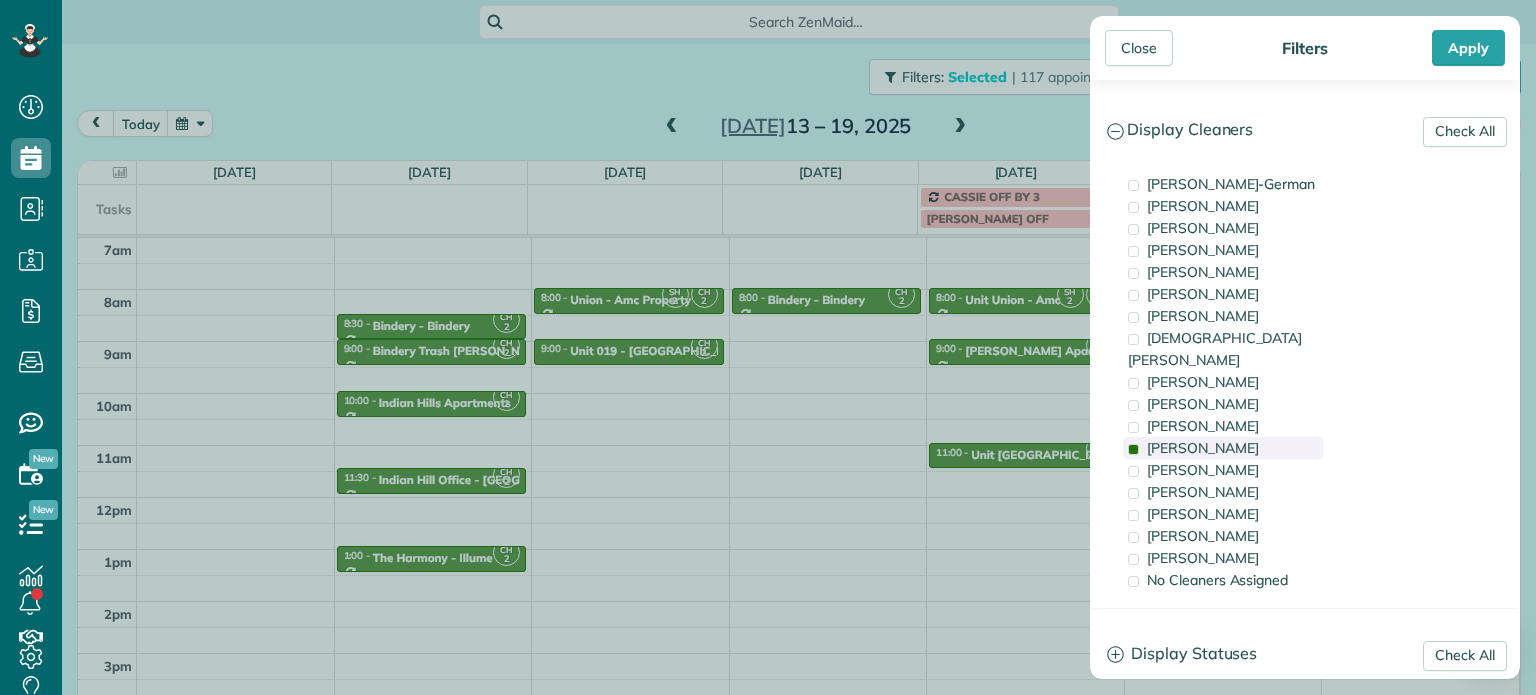 click on "[PERSON_NAME]" at bounding box center (1203, 448) 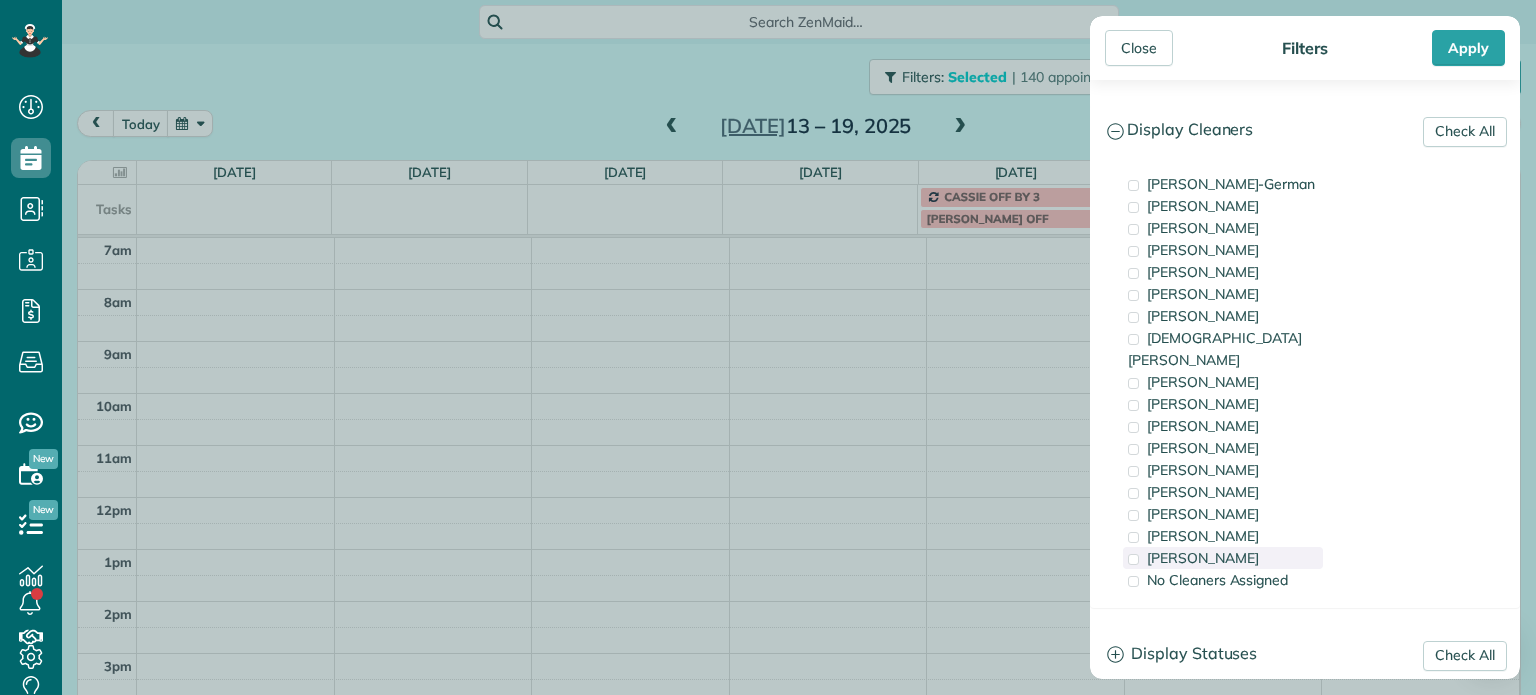 click on "[PERSON_NAME]" at bounding box center (1203, 558) 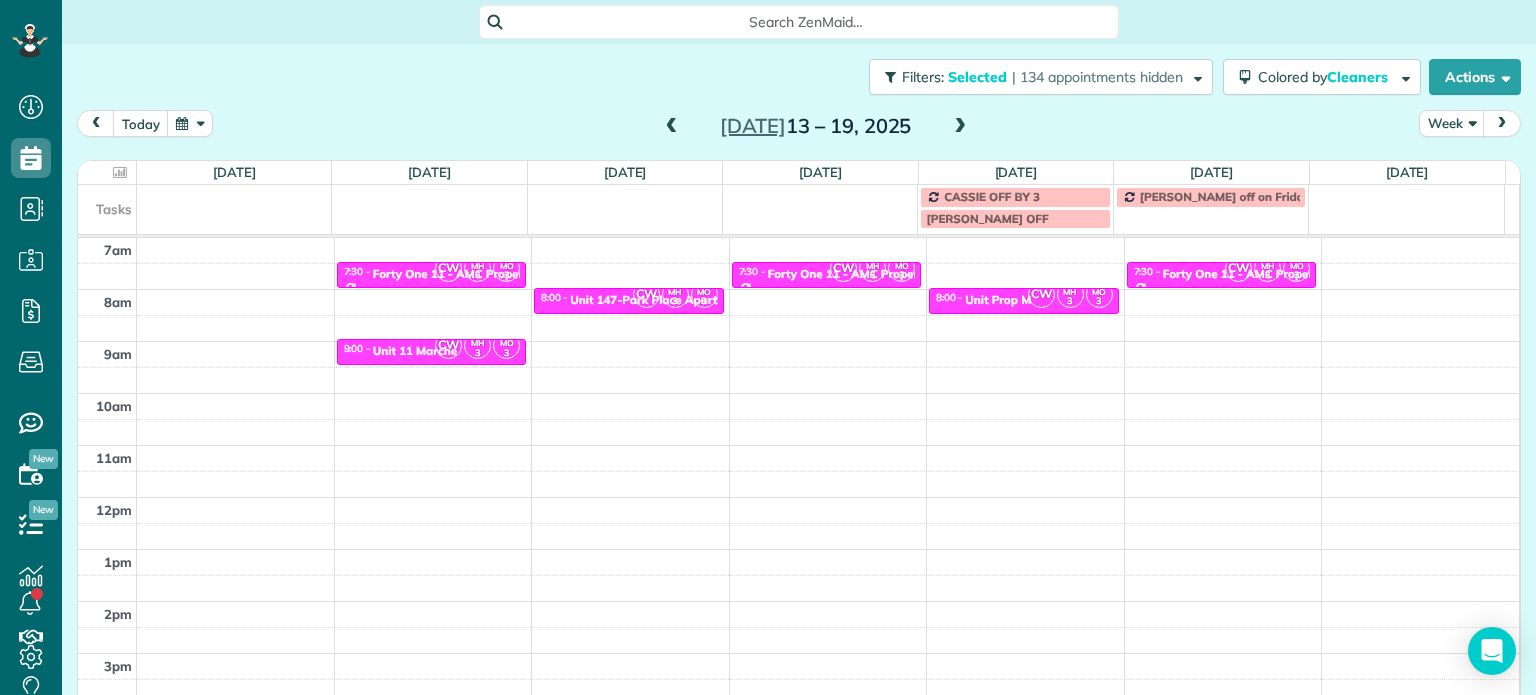 click on "Close
Filters
Apply
Check All
Display Cleaners
[PERSON_NAME]-German
[PERSON_NAME]
[PERSON_NAME]
[PERSON_NAME]
[PERSON_NAME]
[PERSON_NAME]
[PERSON_NAME]" at bounding box center [768, 347] 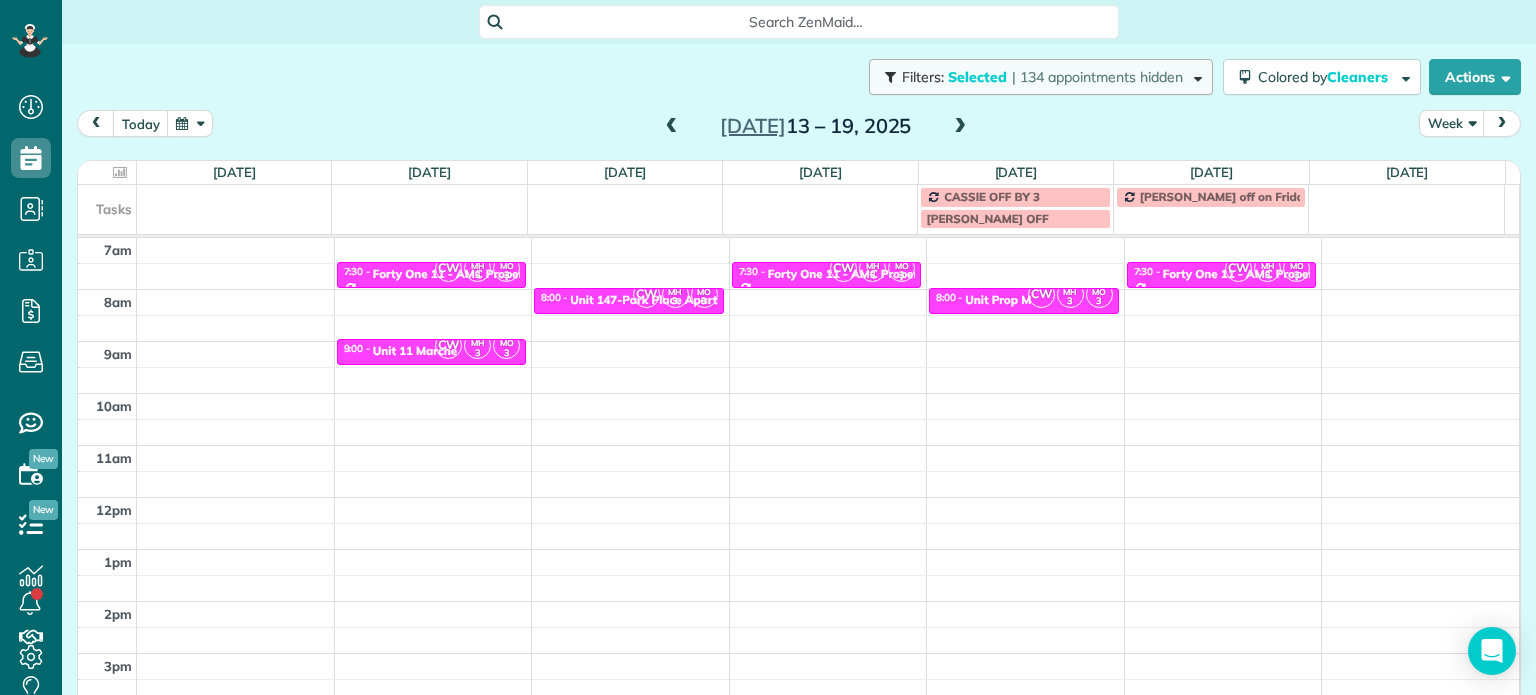 click on "Filters:   Selected
|  134 appointments hidden" at bounding box center (1041, 77) 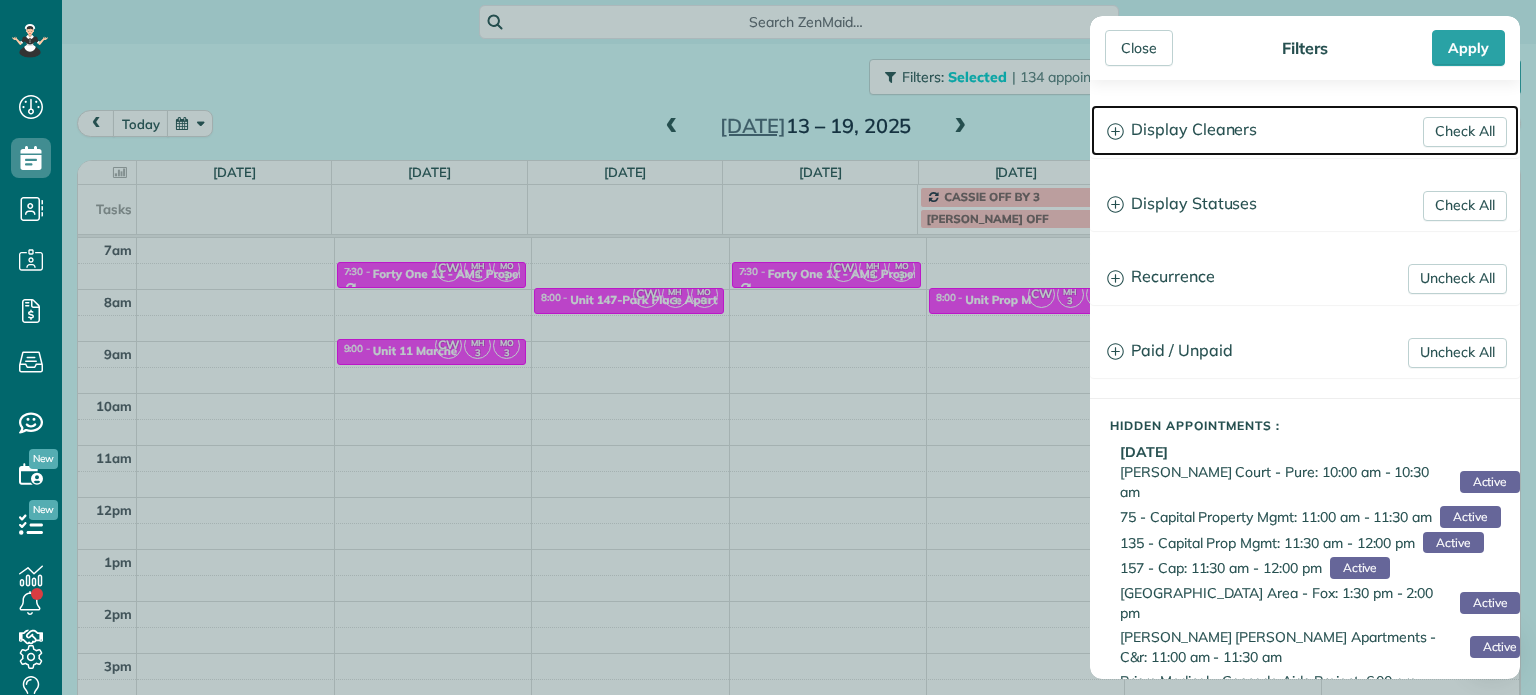 click on "Display Cleaners" at bounding box center [1305, 130] 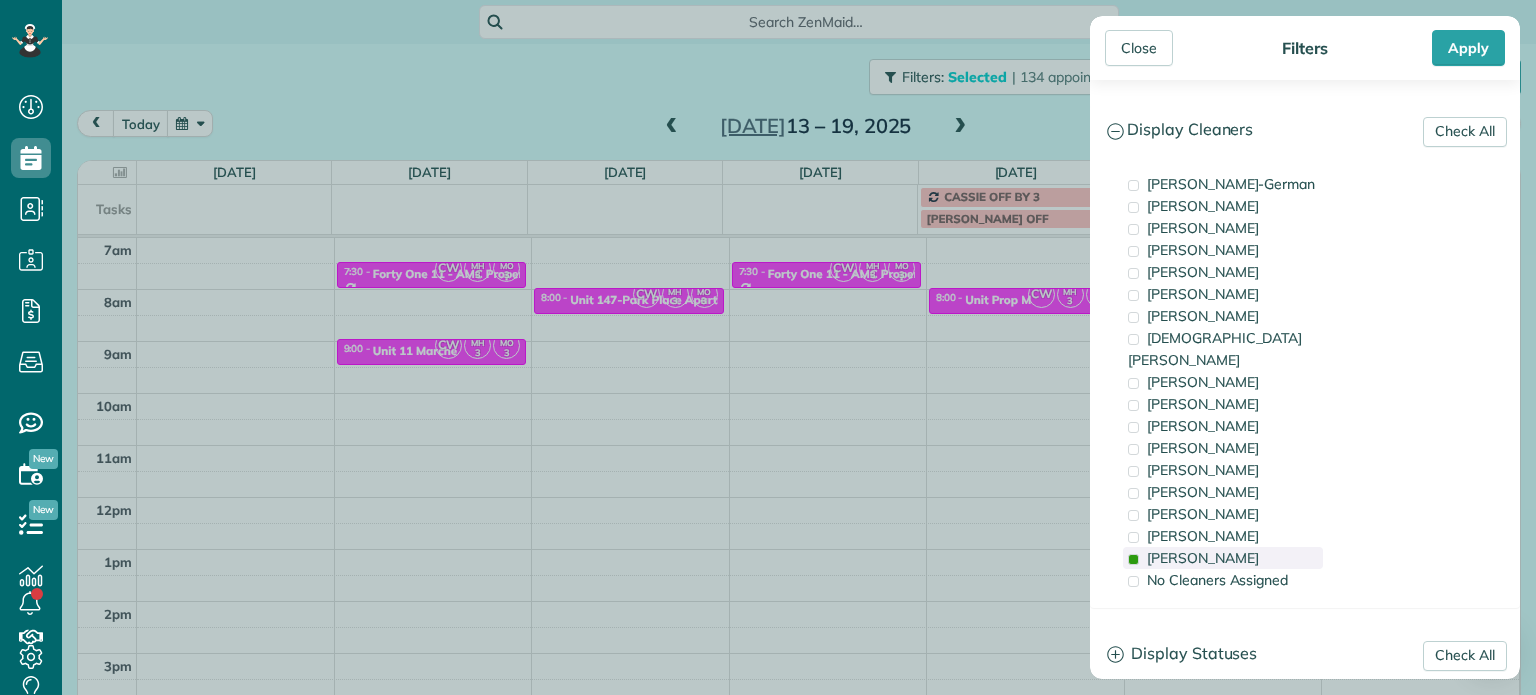click on "[PERSON_NAME]" at bounding box center [1203, 558] 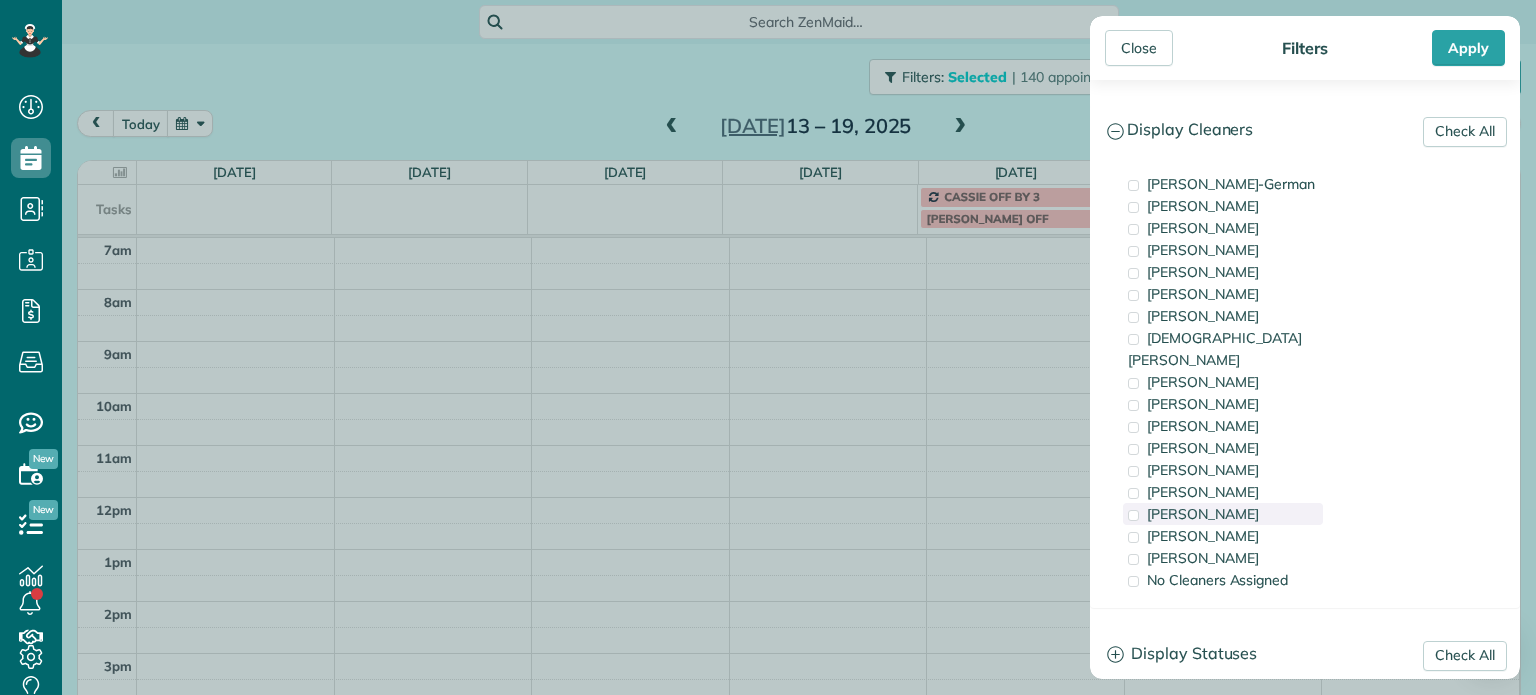 click on "[PERSON_NAME]" at bounding box center [1223, 514] 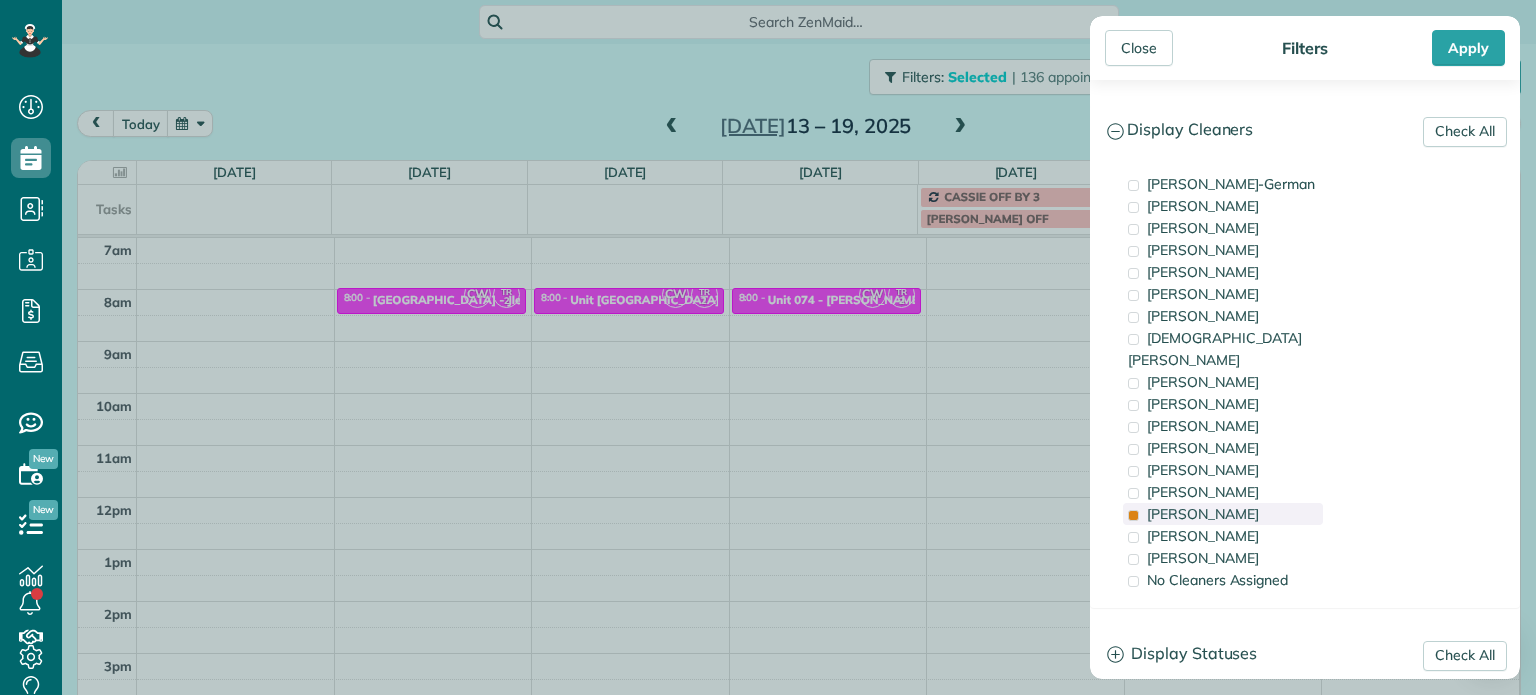 click on "[PERSON_NAME]" at bounding box center (1223, 514) 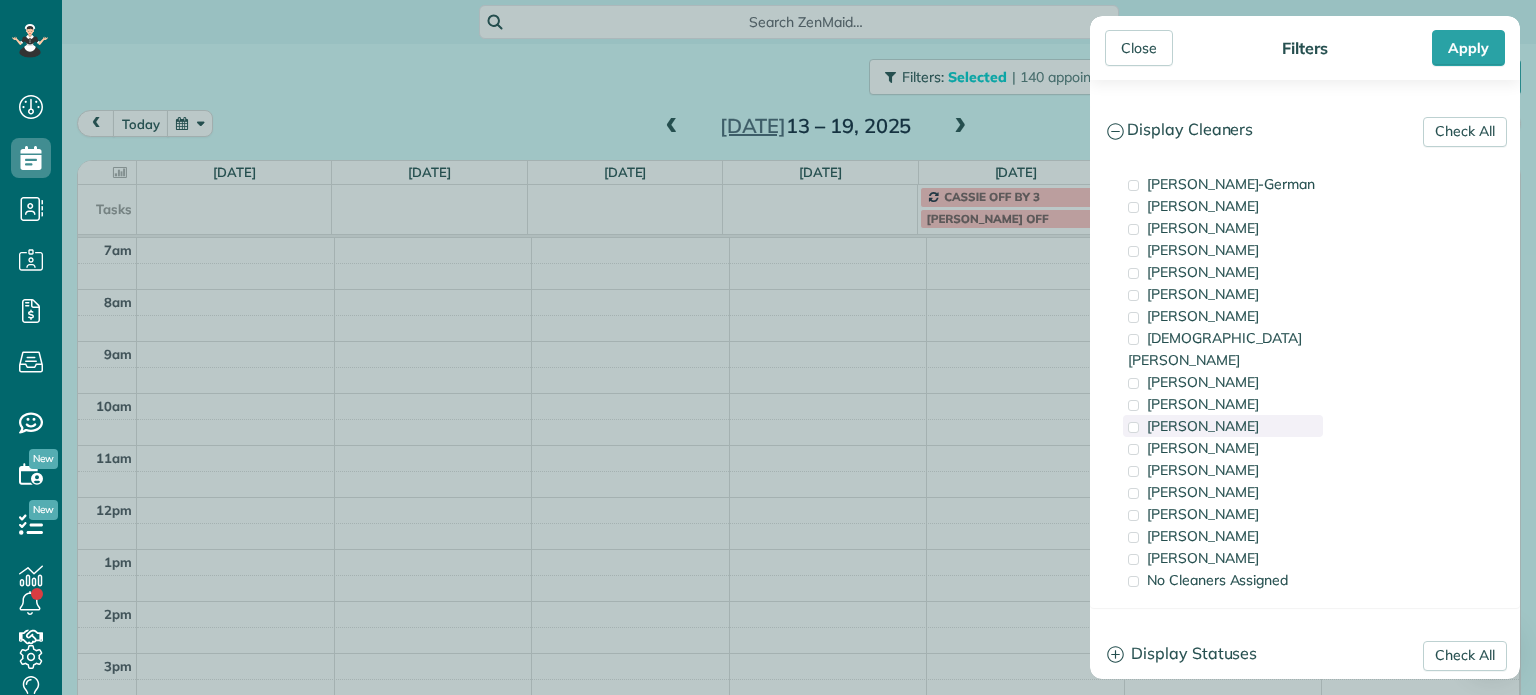 click on "[PERSON_NAME]" at bounding box center [1203, 426] 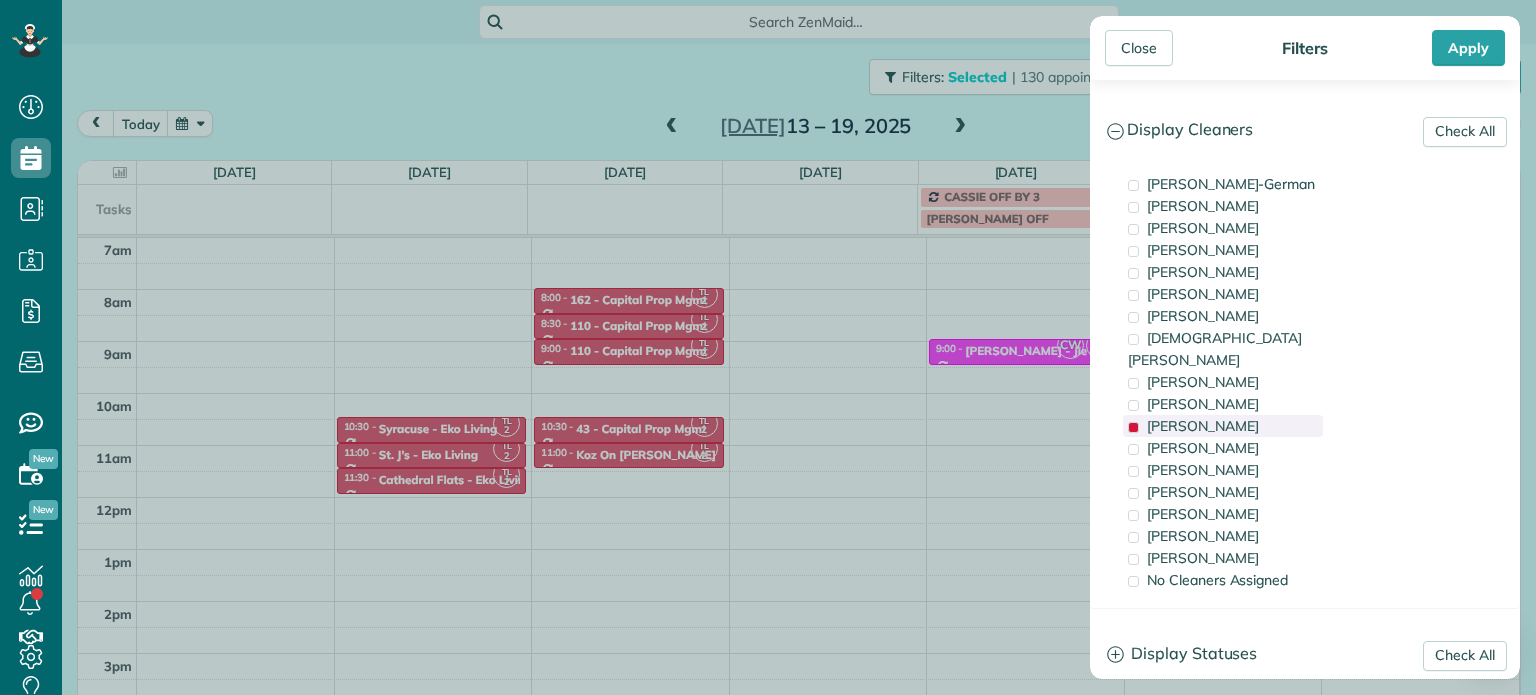 click on "[PERSON_NAME]" at bounding box center [1203, 426] 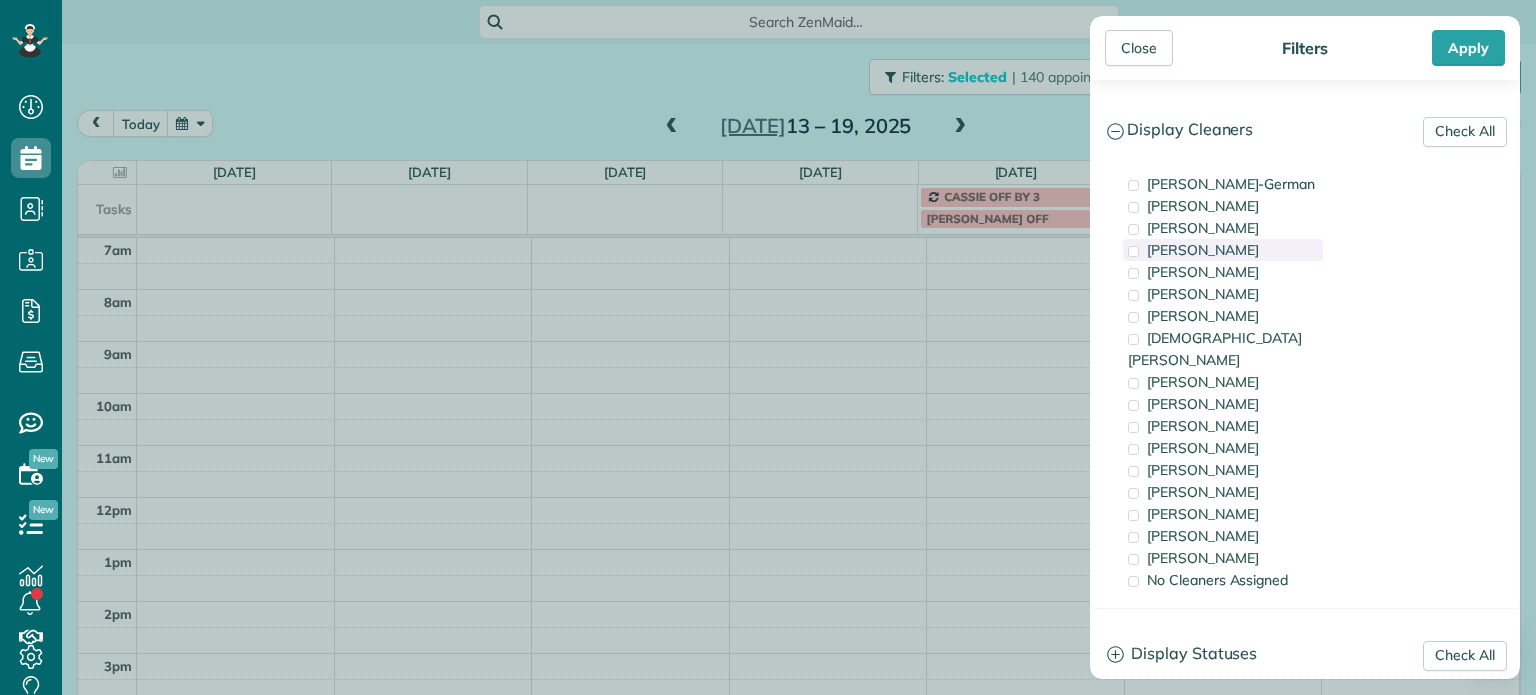 click on "[PERSON_NAME]" at bounding box center (1203, 250) 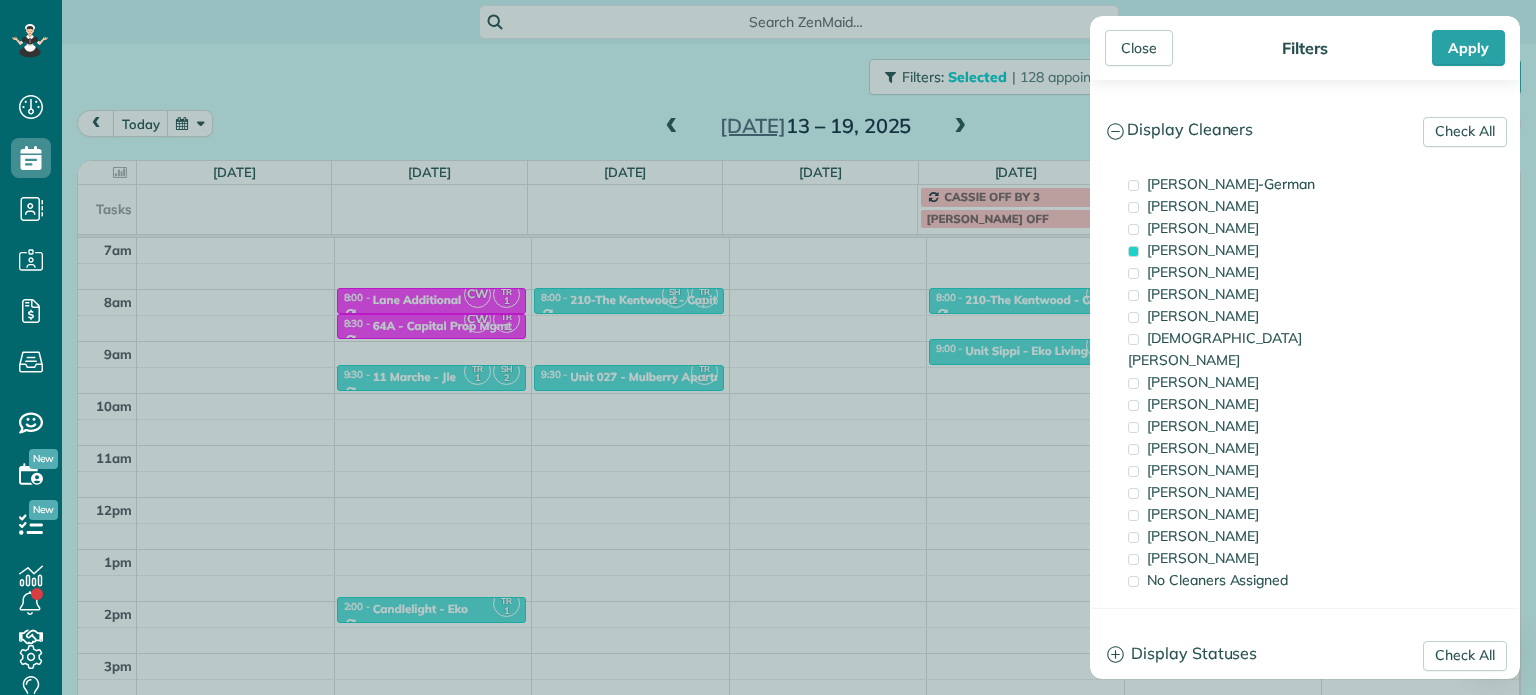 click on "Close
Filters
Apply
Check All
Display Cleaners
[PERSON_NAME]-German
[PERSON_NAME]
[PERSON_NAME]
[PERSON_NAME]
[PERSON_NAME]
[PERSON_NAME]
[PERSON_NAME]" at bounding box center (768, 347) 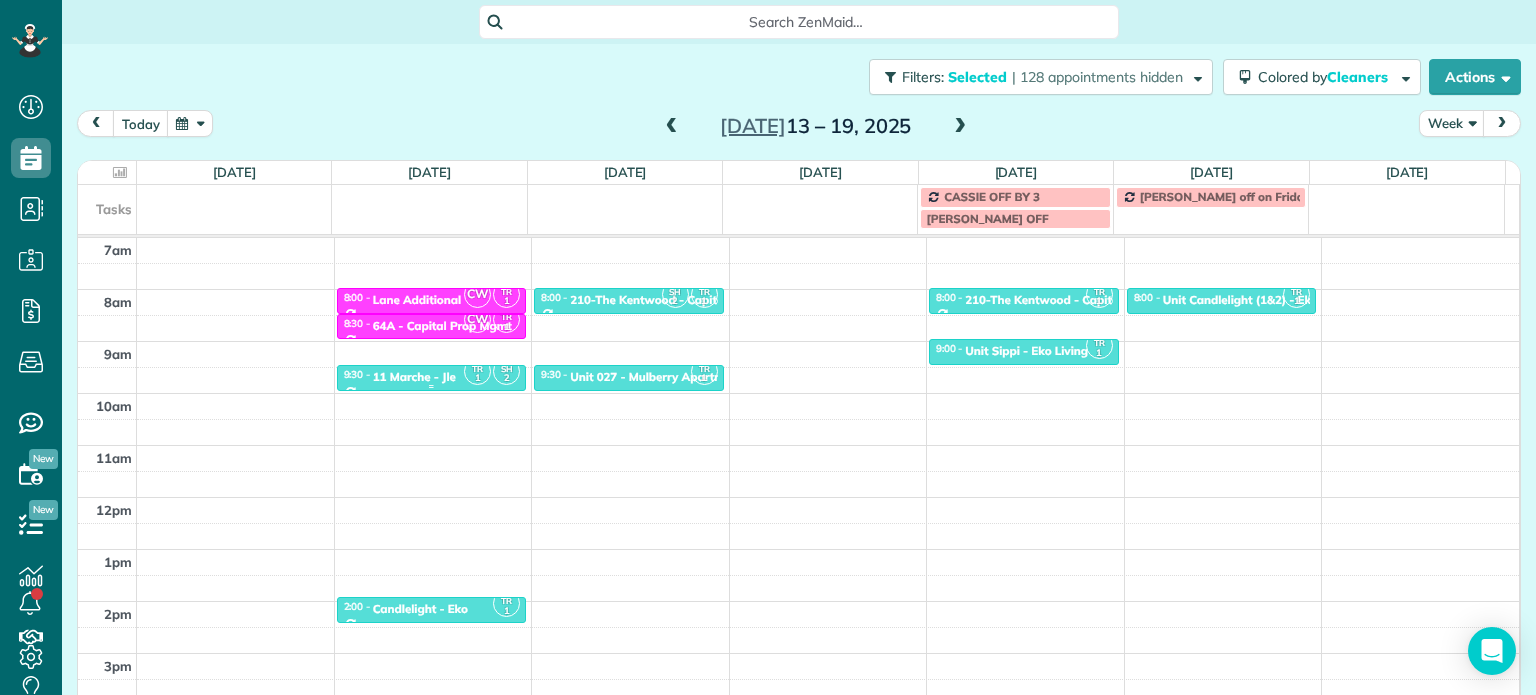 click on "1" at bounding box center (477, 378) 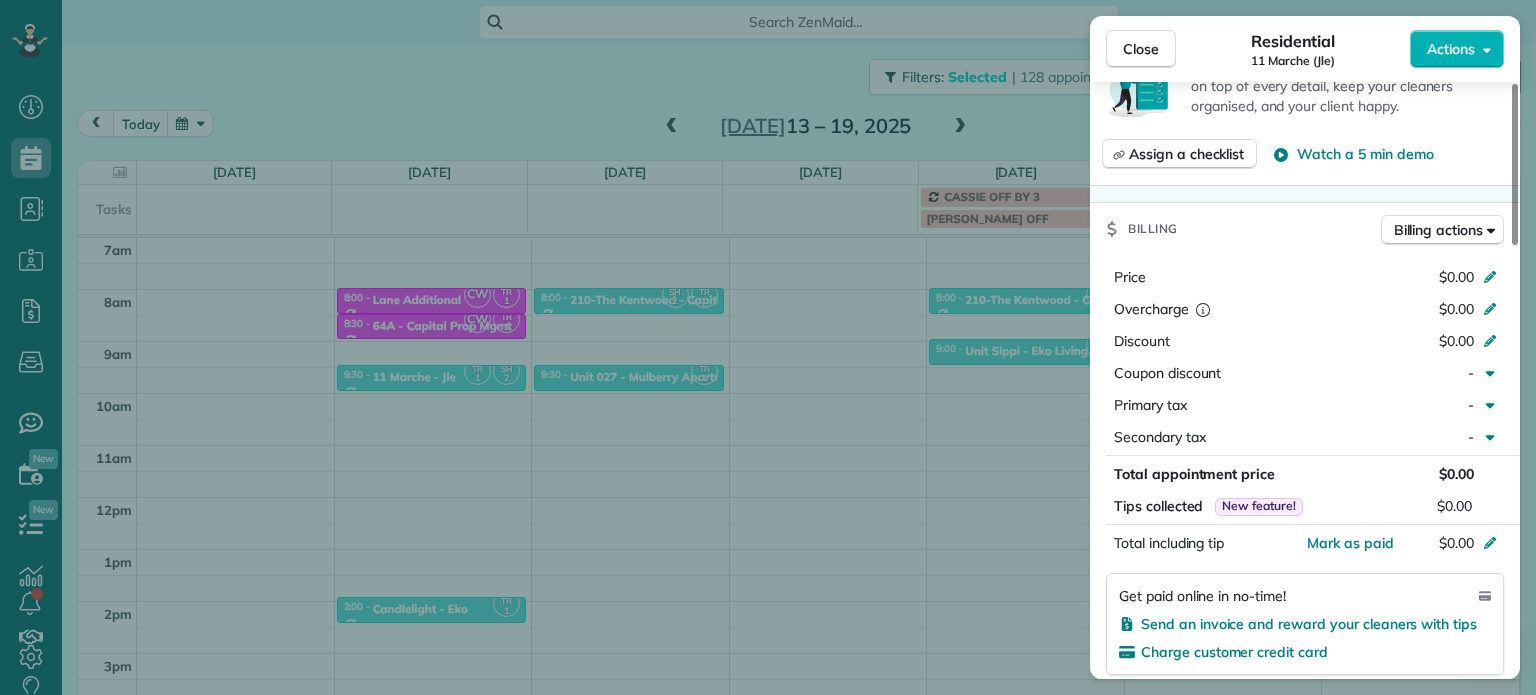 scroll, scrollTop: 600, scrollLeft: 0, axis: vertical 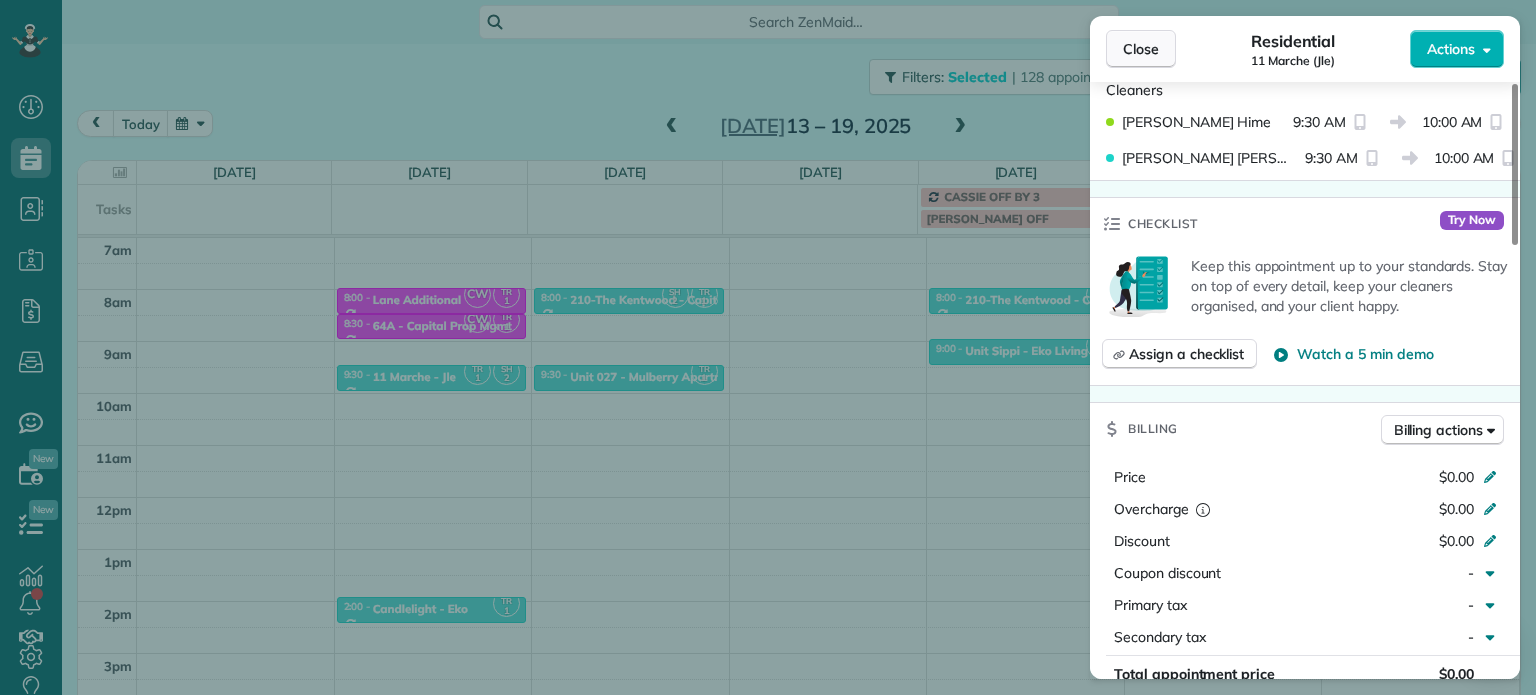 click on "Close" at bounding box center (1141, 49) 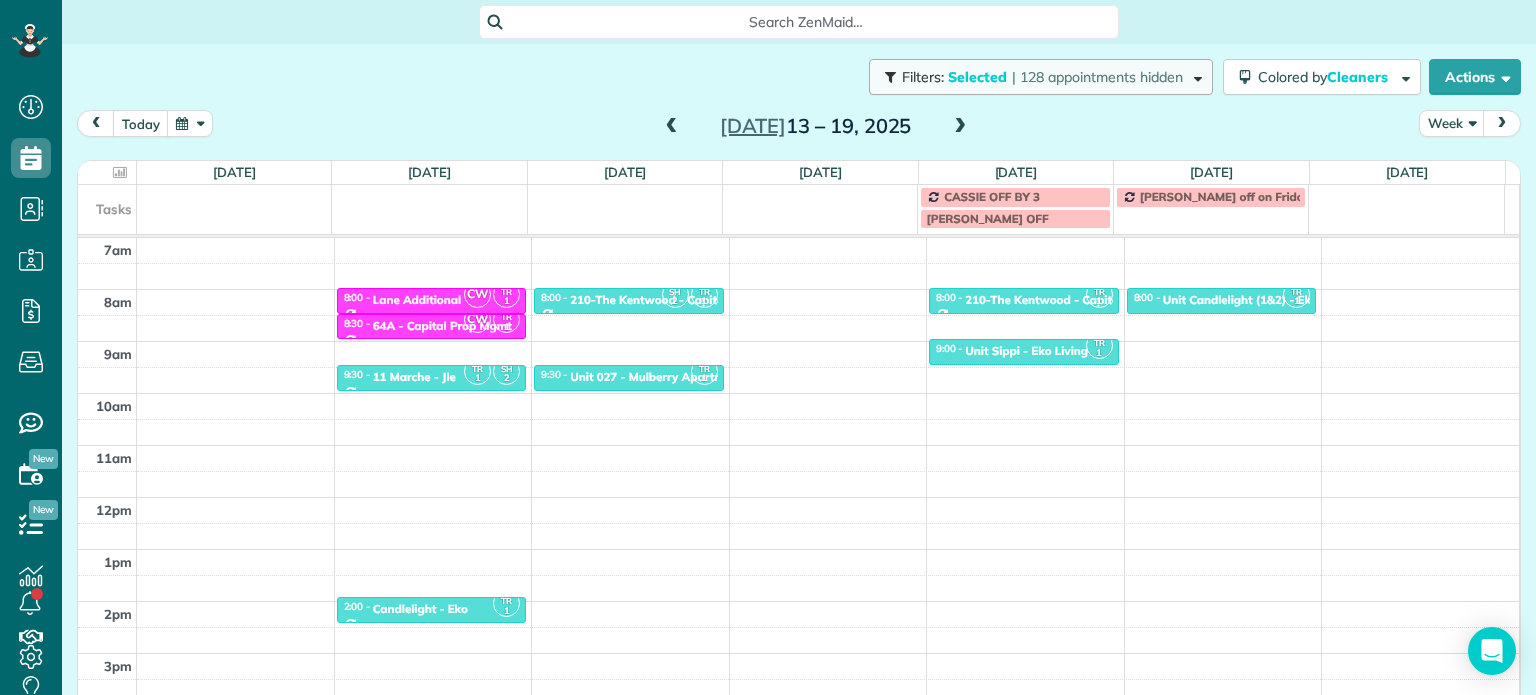 click on "|  128 appointments hidden" at bounding box center (1097, 77) 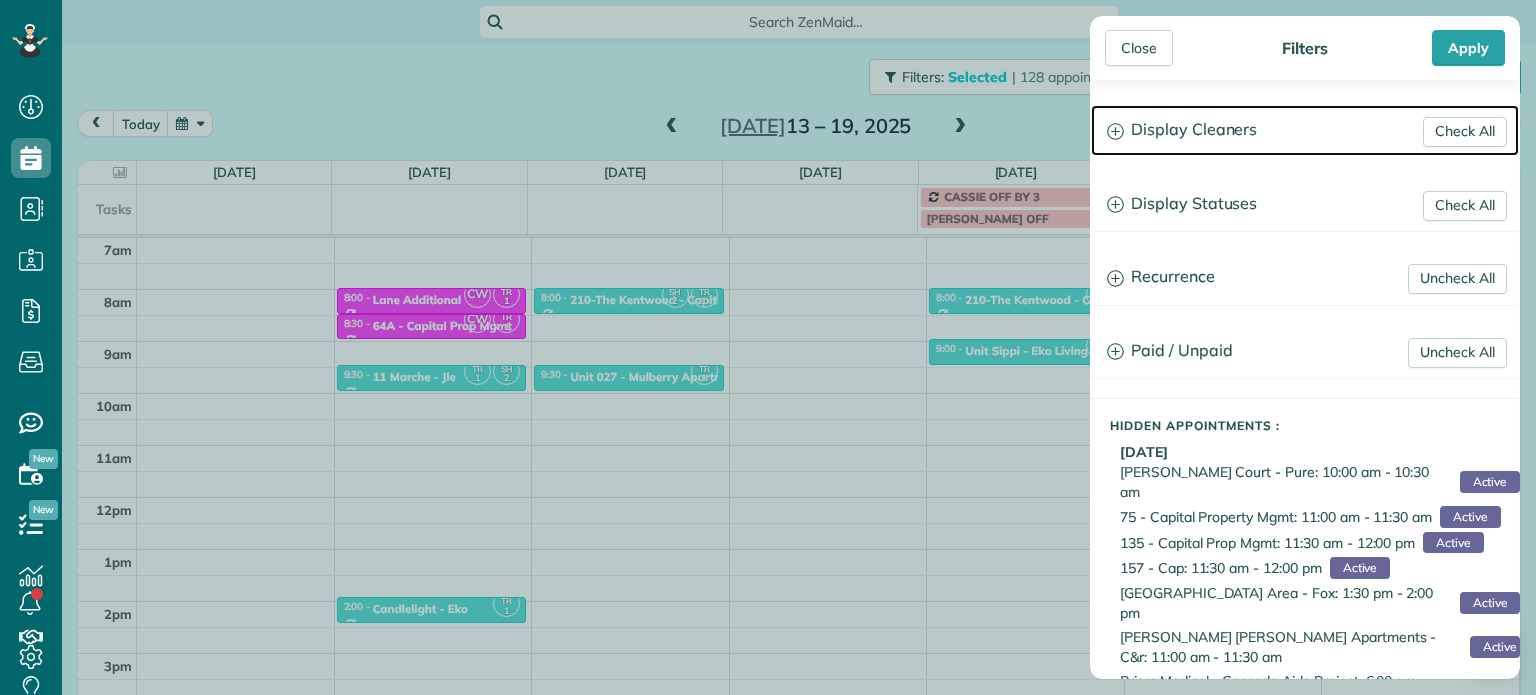 click on "Display Cleaners" at bounding box center [1305, 130] 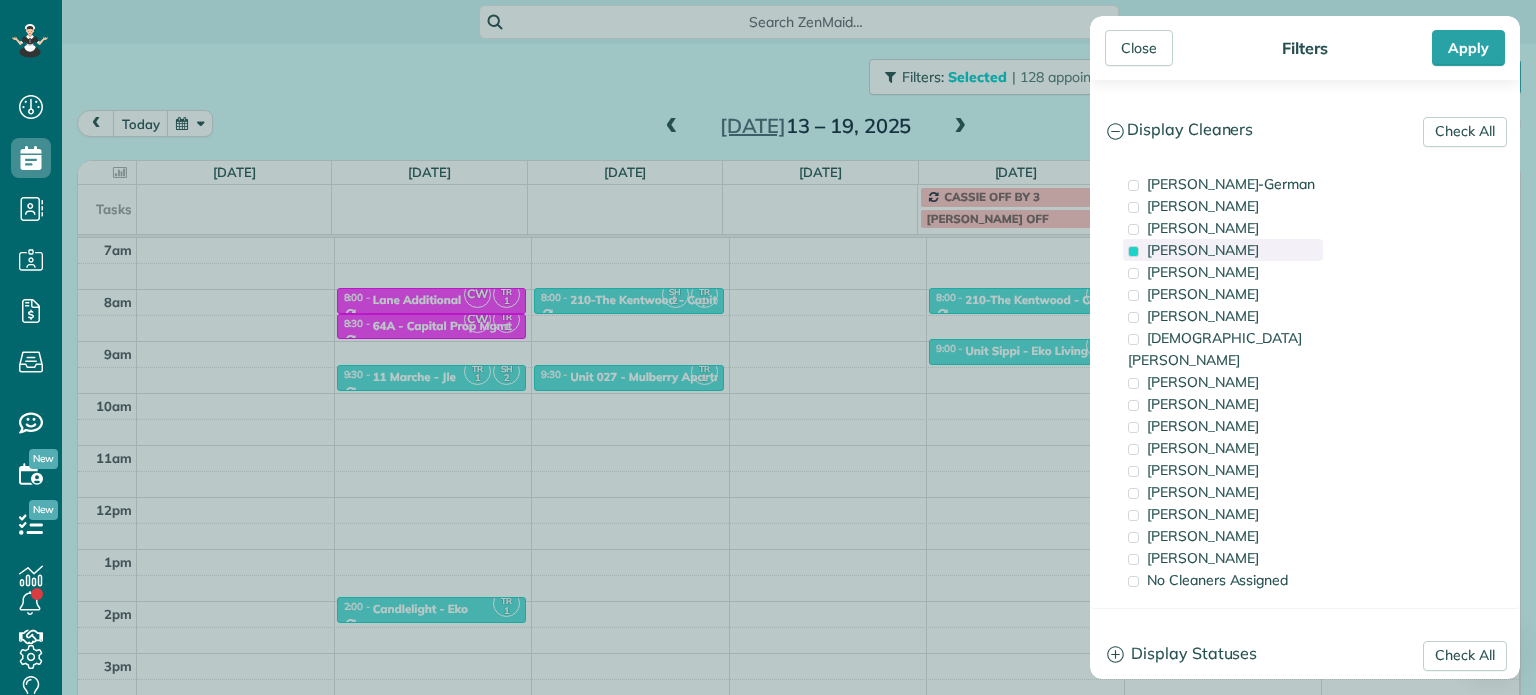 click on "[PERSON_NAME]" at bounding box center (1203, 250) 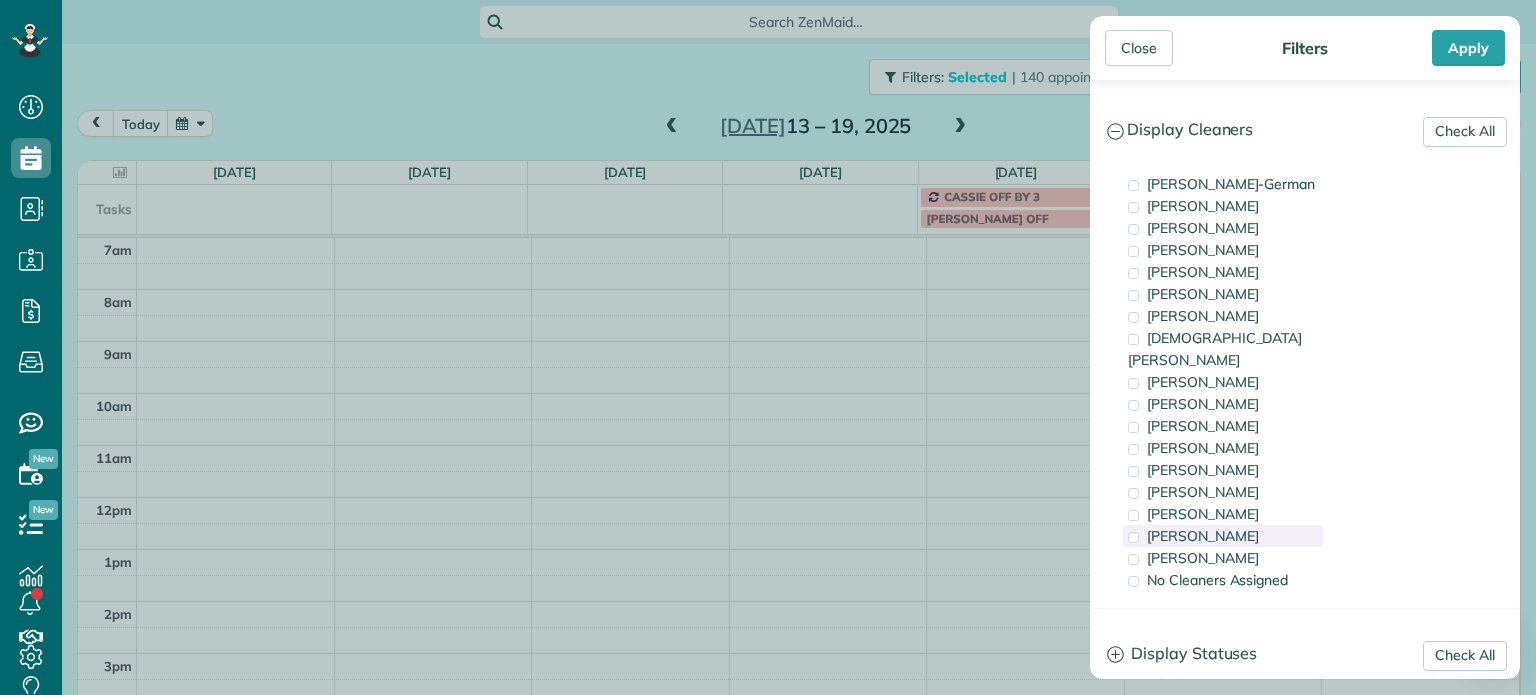 click on "[PERSON_NAME]" at bounding box center (1203, 536) 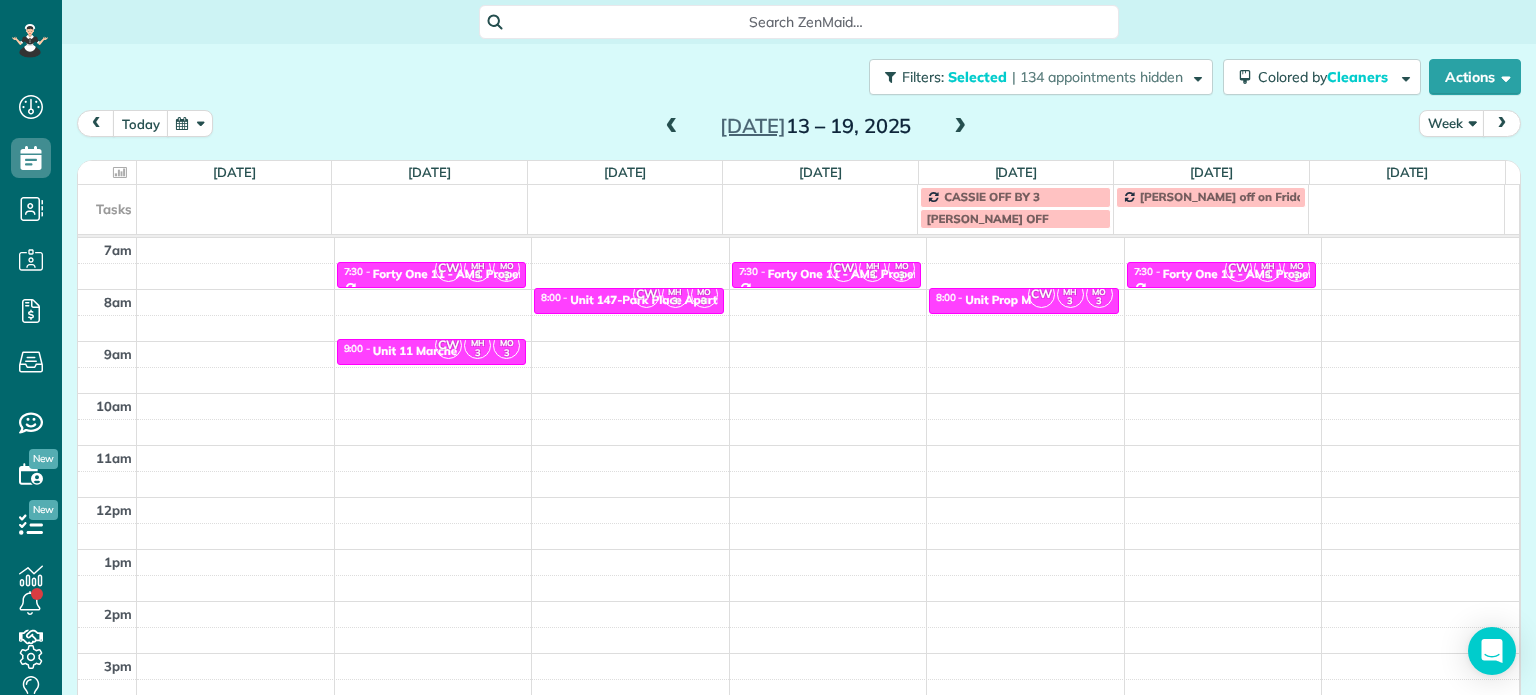 drag, startPoint x: 501, startPoint y: 320, endPoint x: 407, endPoint y: 363, distance: 103.36827 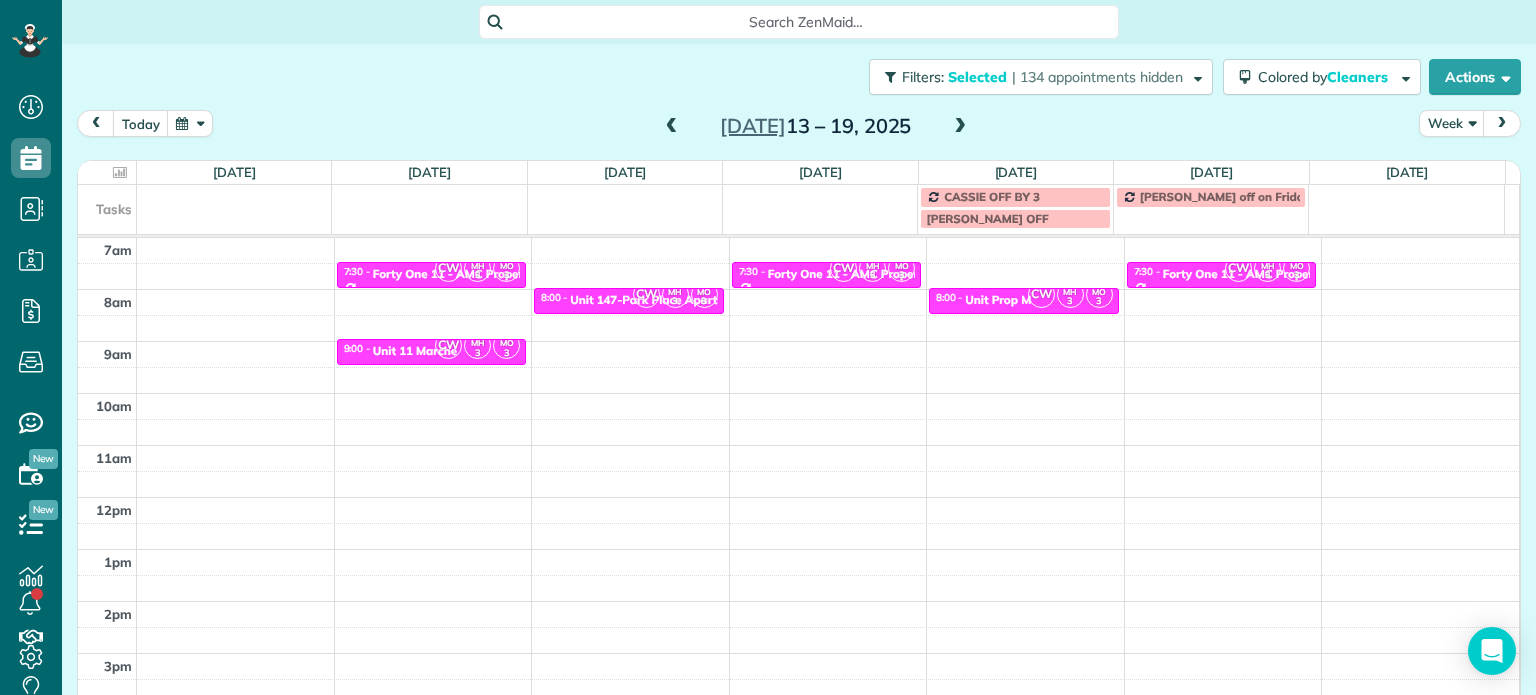 click on "Close
Filters
Apply
Check All
Display Cleaners
[PERSON_NAME]-German
[PERSON_NAME]
[PERSON_NAME]
[PERSON_NAME]
[PERSON_NAME]
[PERSON_NAME]
[PERSON_NAME]" at bounding box center (768, 347) 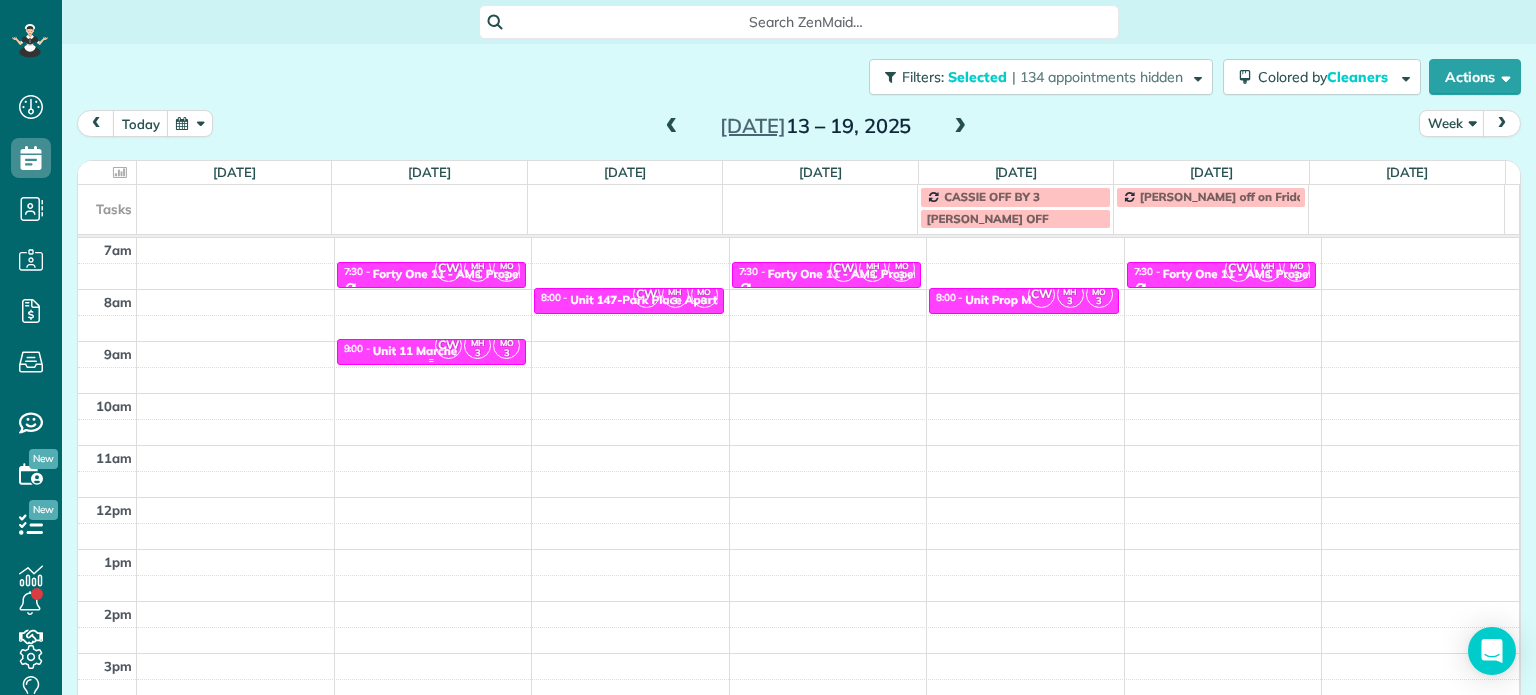 click on "Unit 11 Marche" at bounding box center (415, 351) 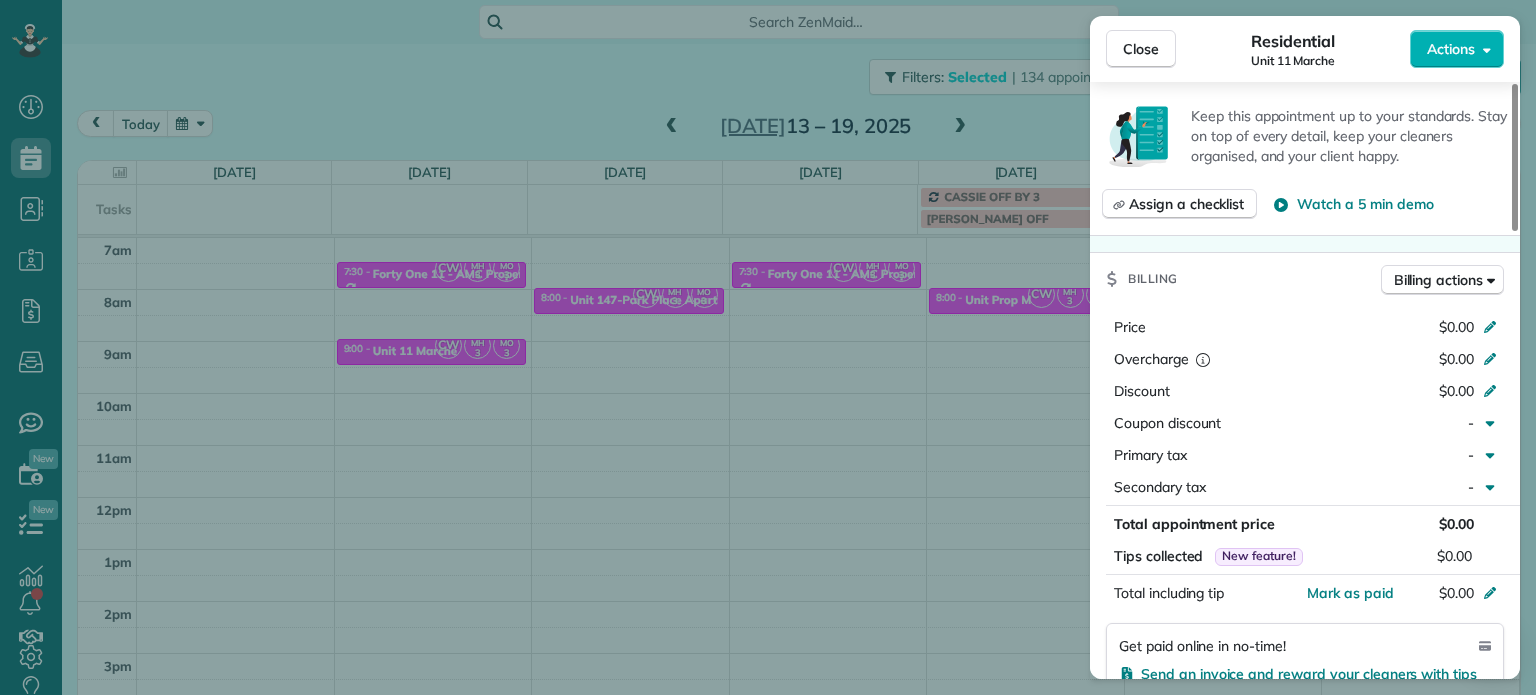 scroll, scrollTop: 800, scrollLeft: 0, axis: vertical 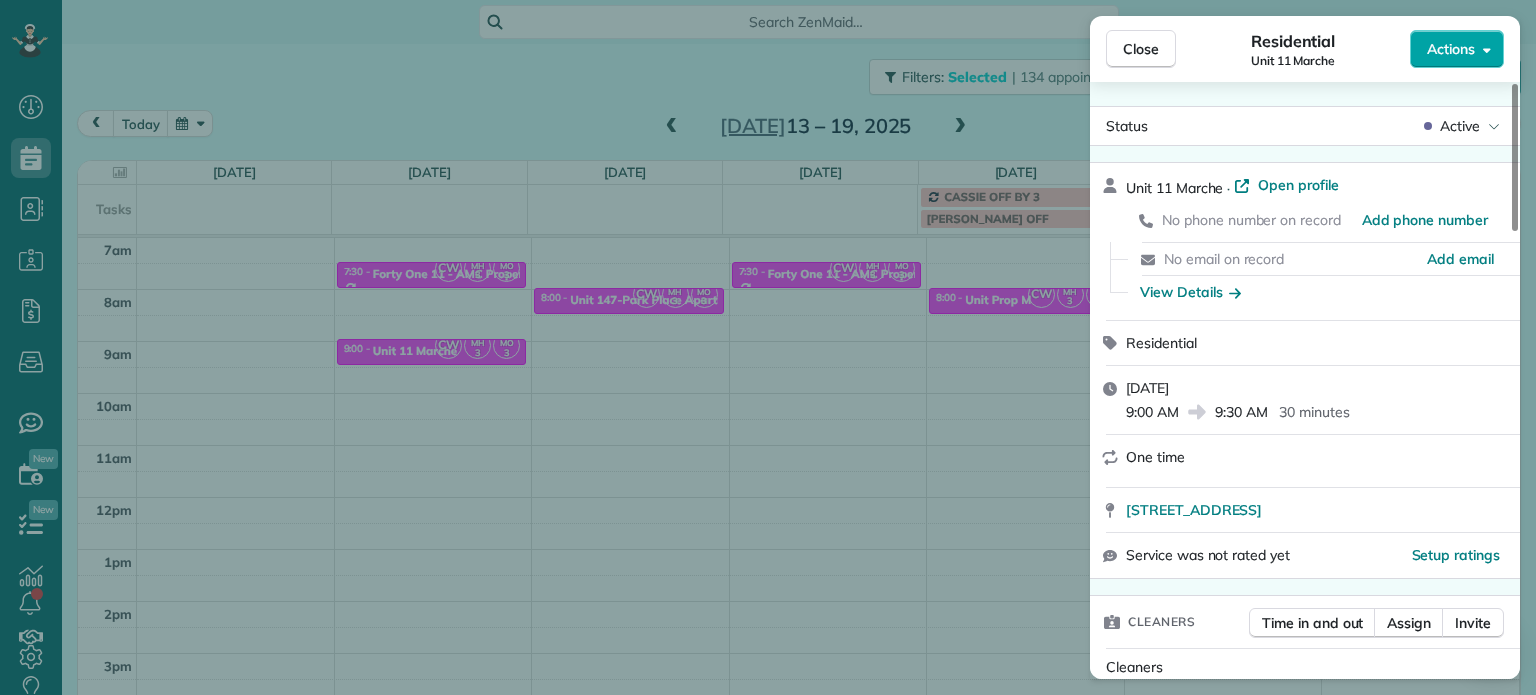 click on "Actions" at bounding box center (1457, 49) 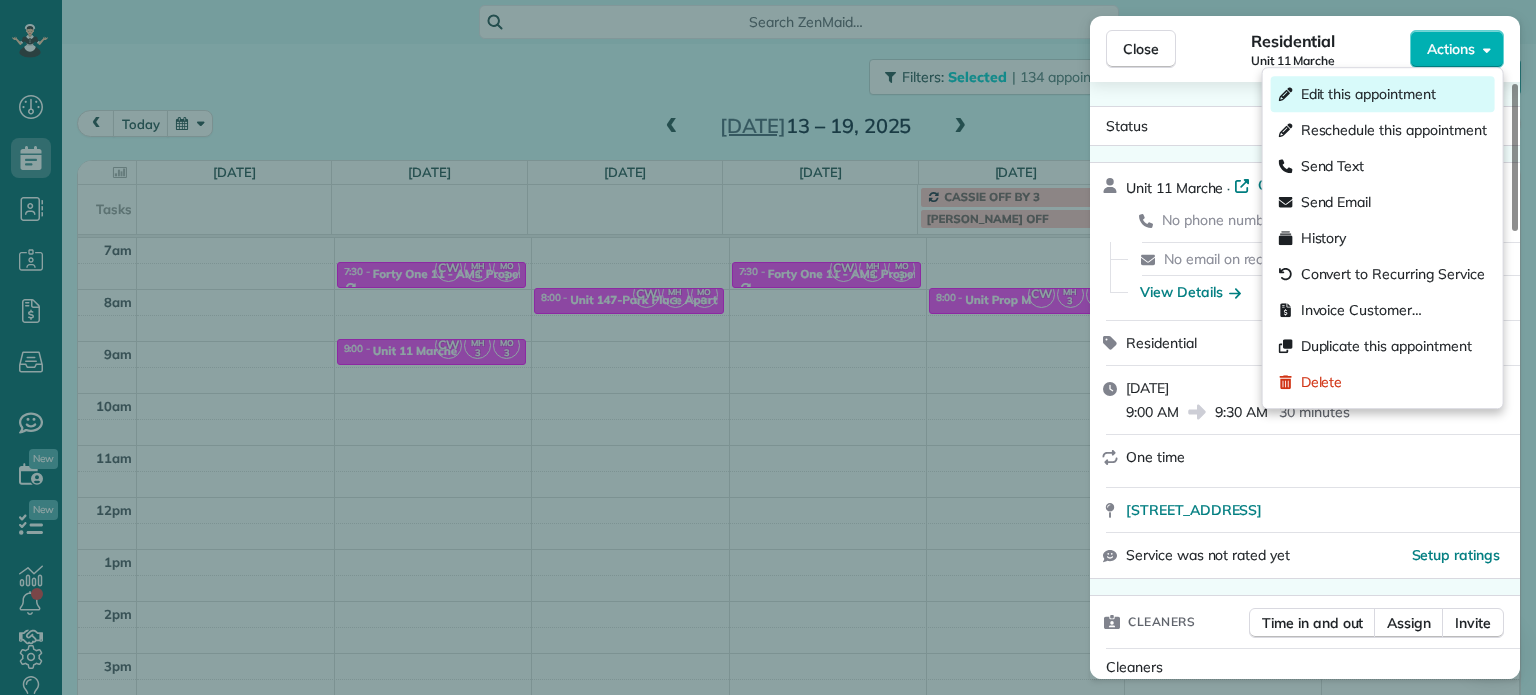 click on "Edit this appointment" at bounding box center (1383, 94) 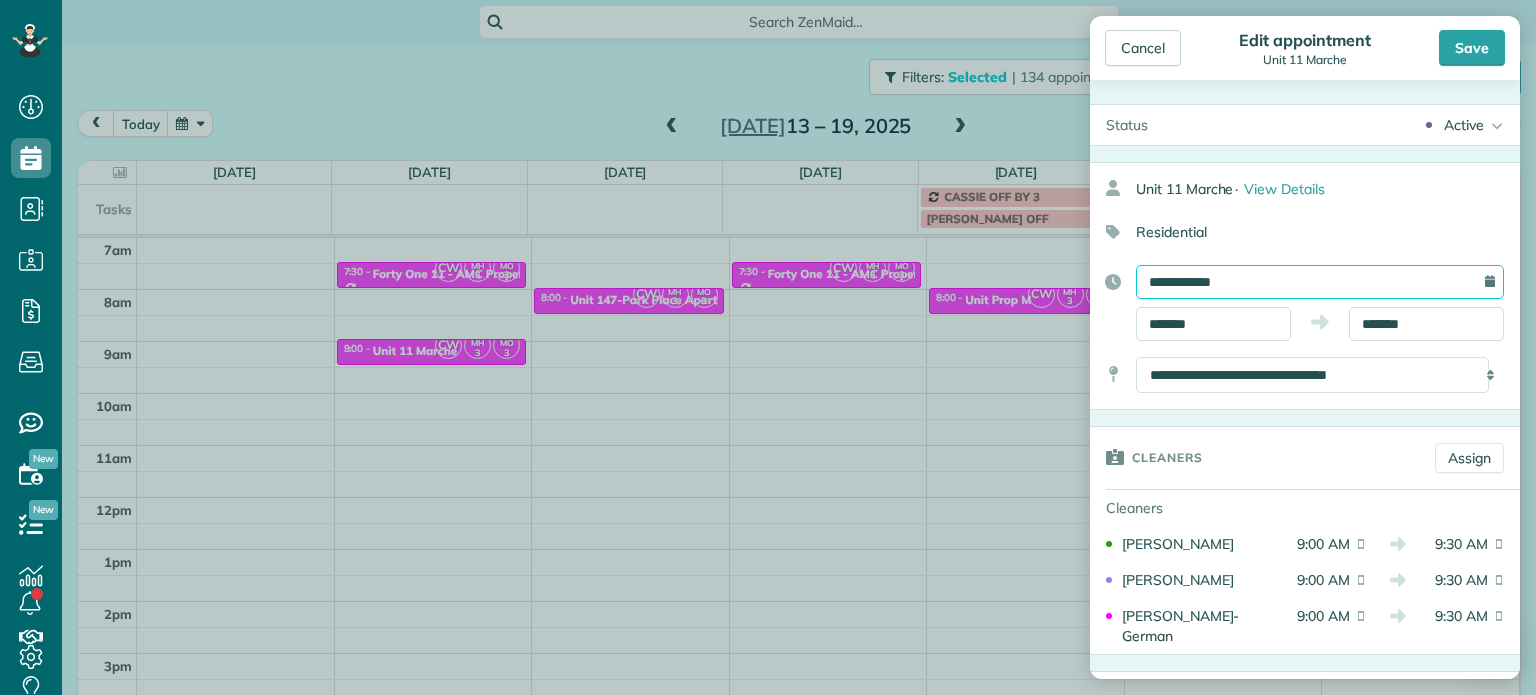 click on "**********" at bounding box center [1320, 282] 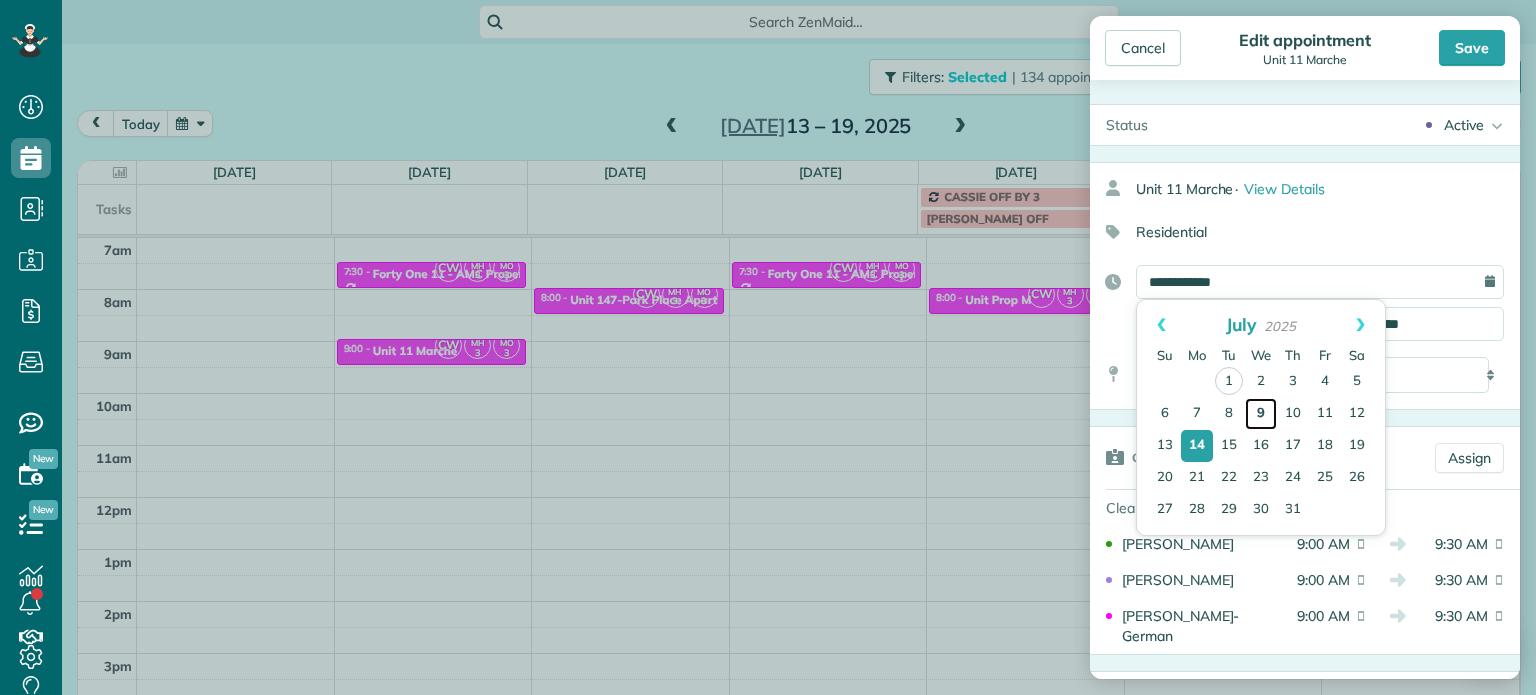 click on "9" at bounding box center [1261, 414] 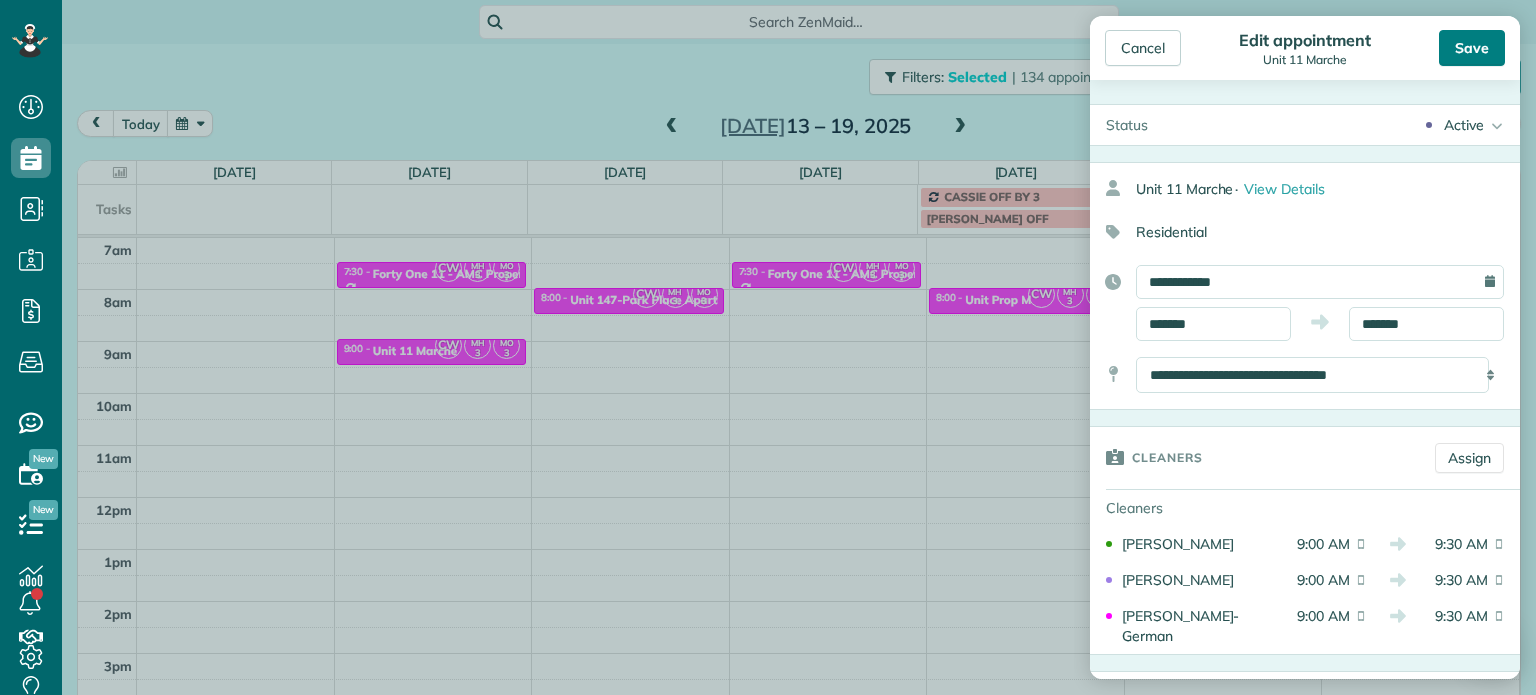 click on "Save" at bounding box center (1472, 48) 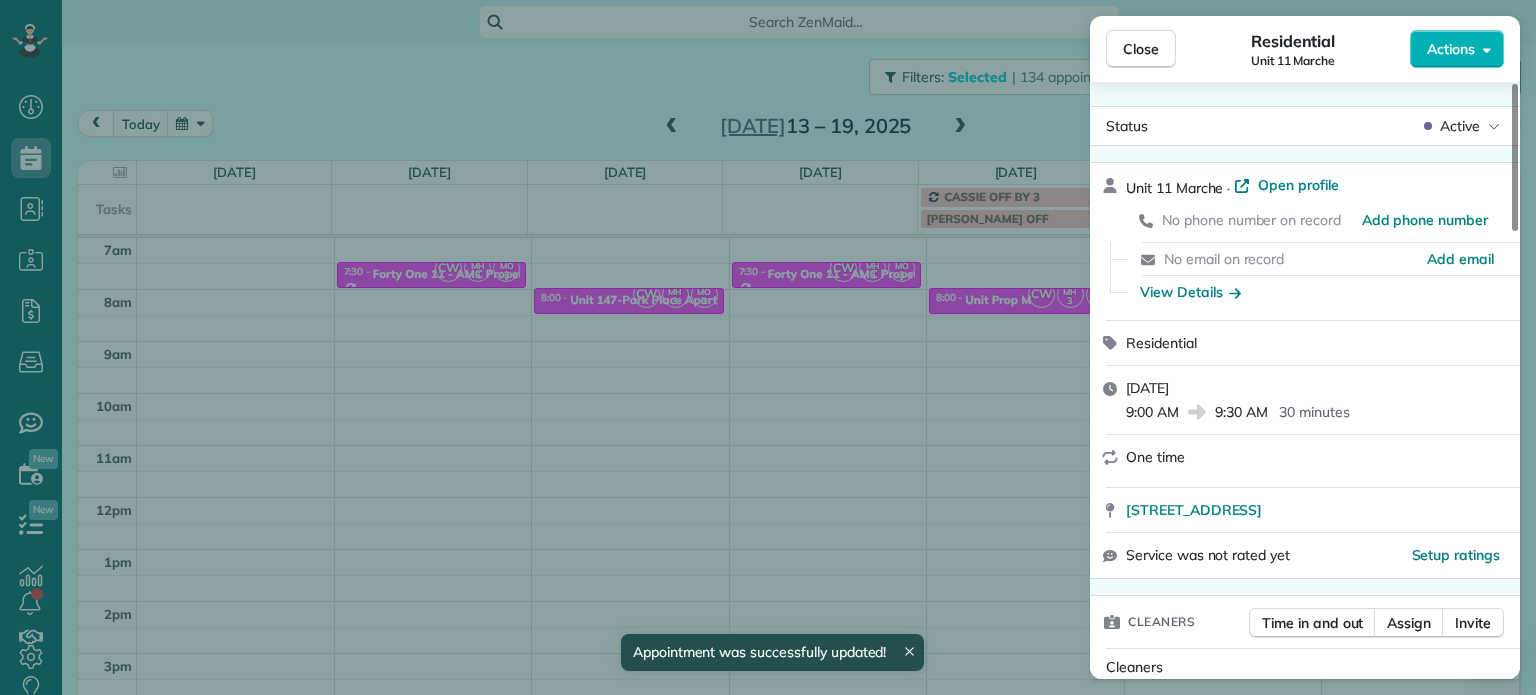 click on "Close Residential Unit 11 Marche Actions Status Active Unit 11 Marche · Open profile No phone number on record Add phone number No email on record Add email View Details Residential [DATE] 9:00 AM 9:30 AM 30 minutes One time [STREET_ADDRESS] Service was not rated yet Setup ratings Cleaners Time in and out Assign Invite Cleaners [PERSON_NAME] 9:00 AM 9:30 AM [PERSON_NAME] 9:00 AM 9:30 AM [PERSON_NAME]-German 9:00 AM 9:30 AM Checklist Try Now Keep this appointment up to your standards. Stay on top of every detail, keep your cleaners organised, and your client happy. Assign a checklist Watch a 5 min demo Billing Billing actions Price $0.00 Overcharge $0.00 Discount $0.00 Coupon discount - Primary tax - Secondary tax - Total appointment price $0.00 Tips collected New feature! $0.00 [PERSON_NAME] as paid Total including tip $0.00 Get paid online in no-time! Send an invoice and reward your cleaners with tips Charge customer credit card Appointment custom fields Work items Notes" at bounding box center (768, 347) 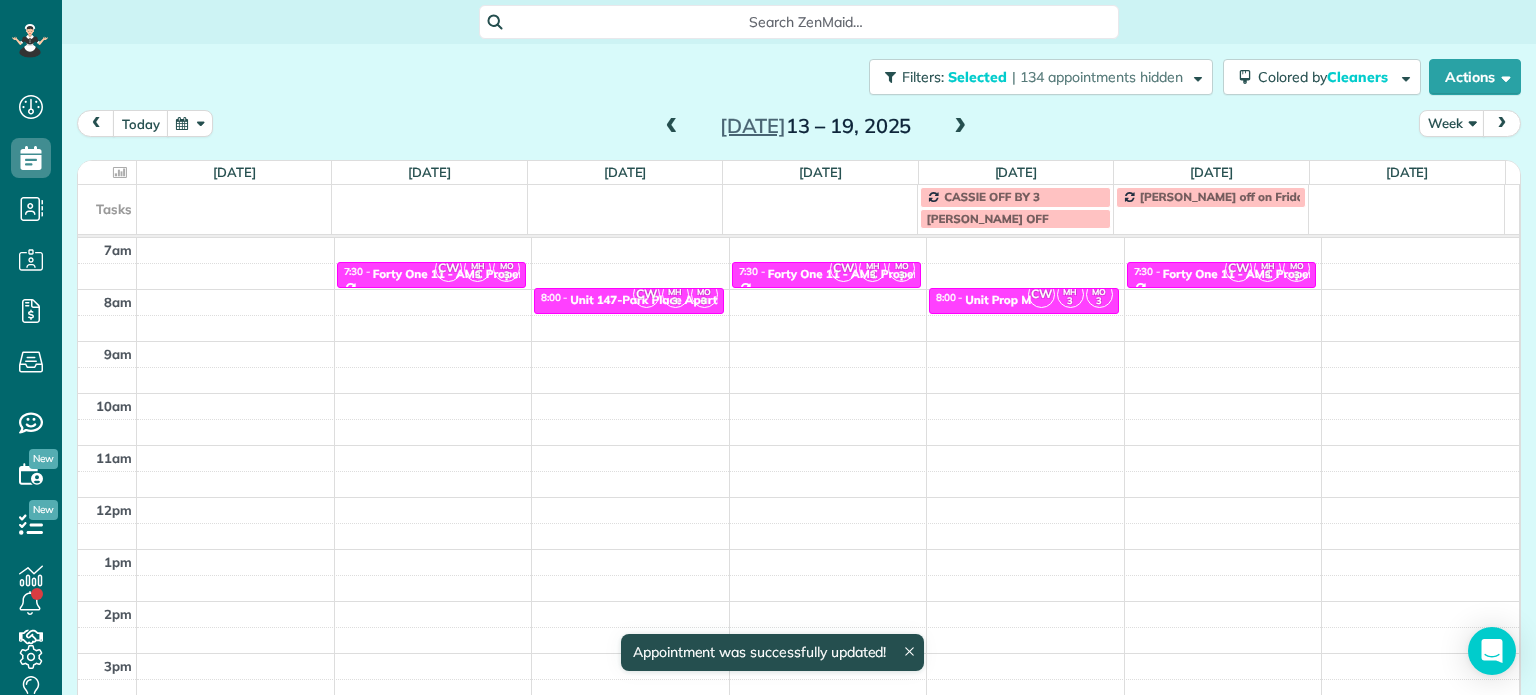 click at bounding box center [672, 127] 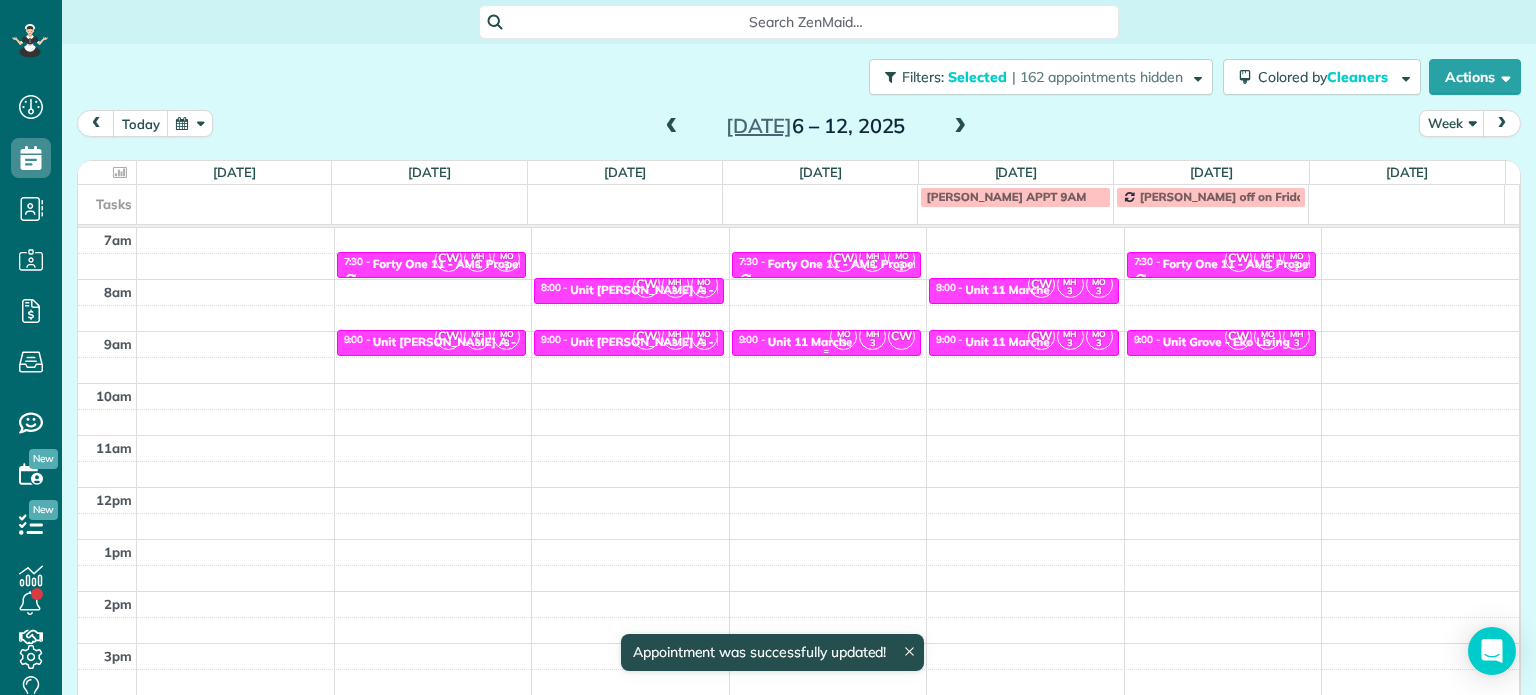 click at bounding box center (827, 343) 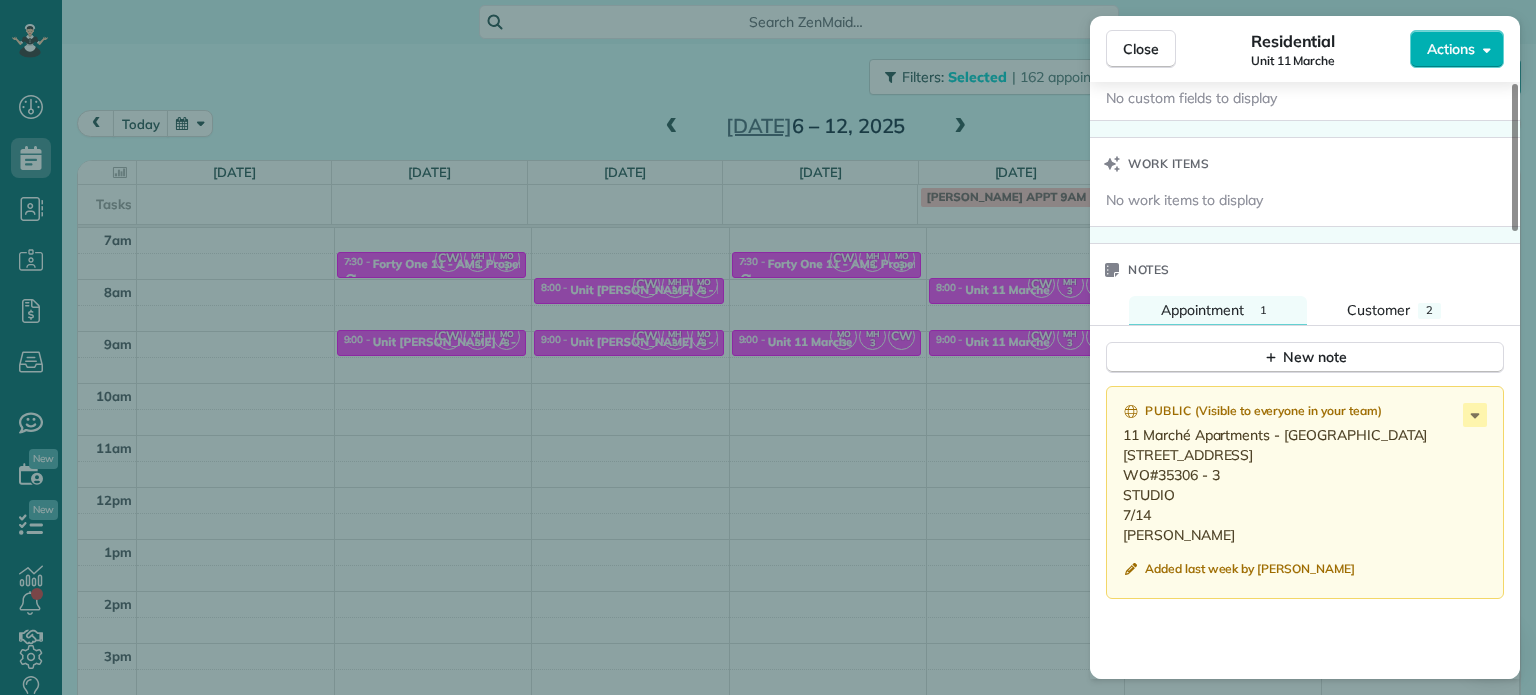 scroll, scrollTop: 1500, scrollLeft: 0, axis: vertical 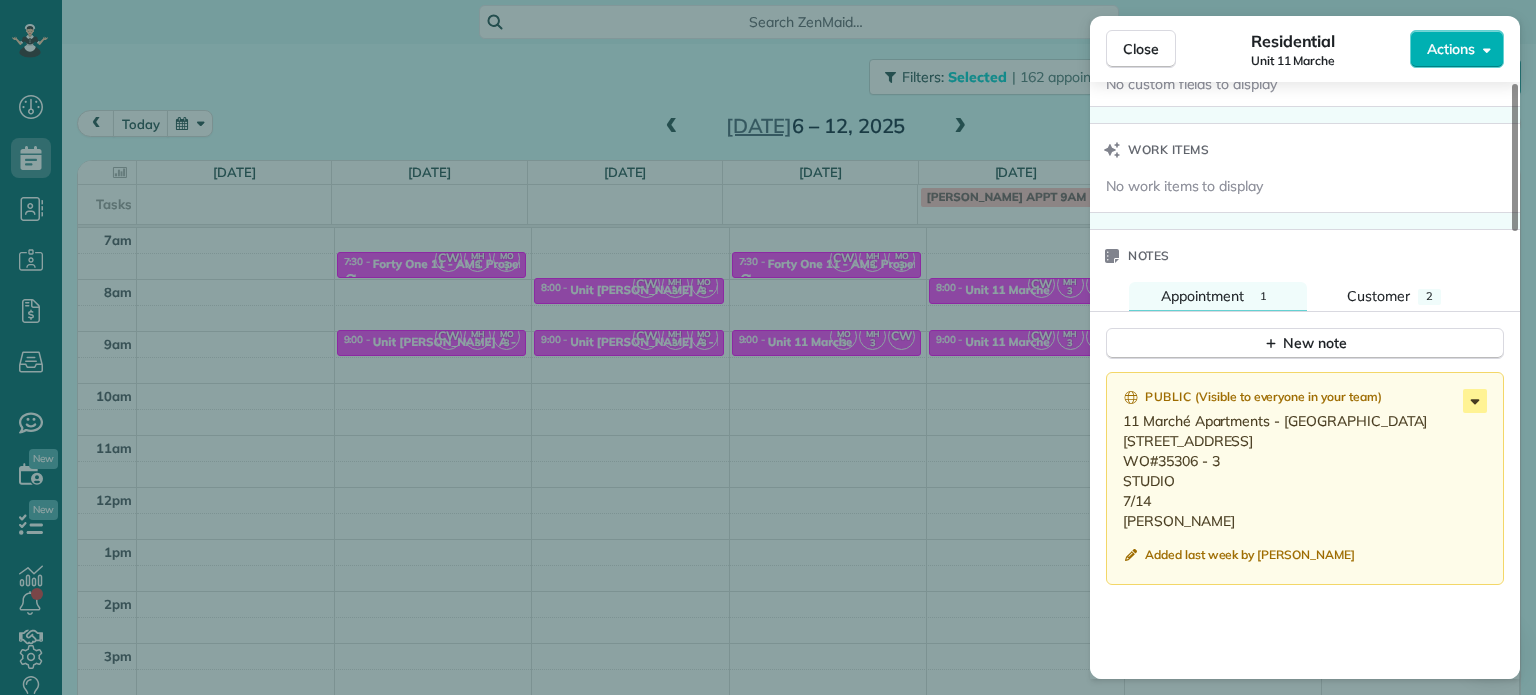 click 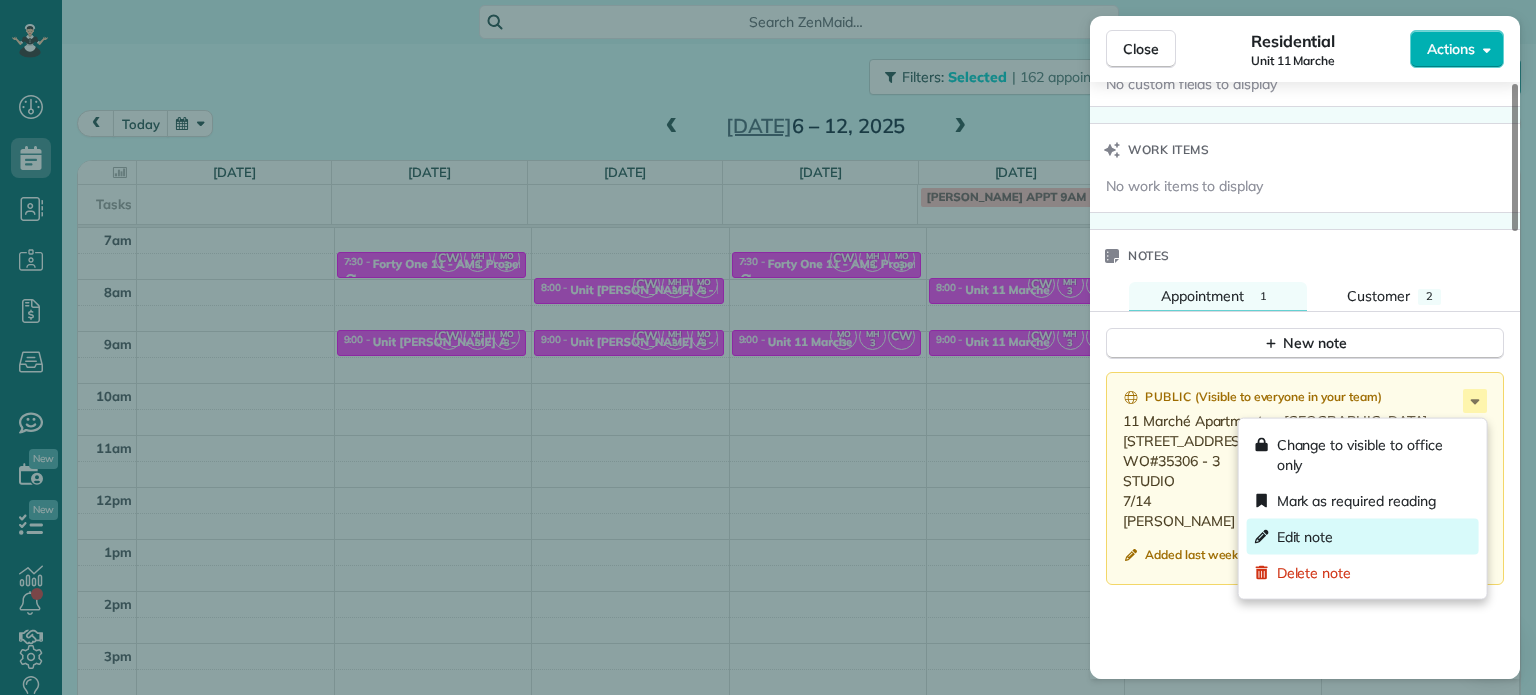 click on "Edit note" at bounding box center [1305, 537] 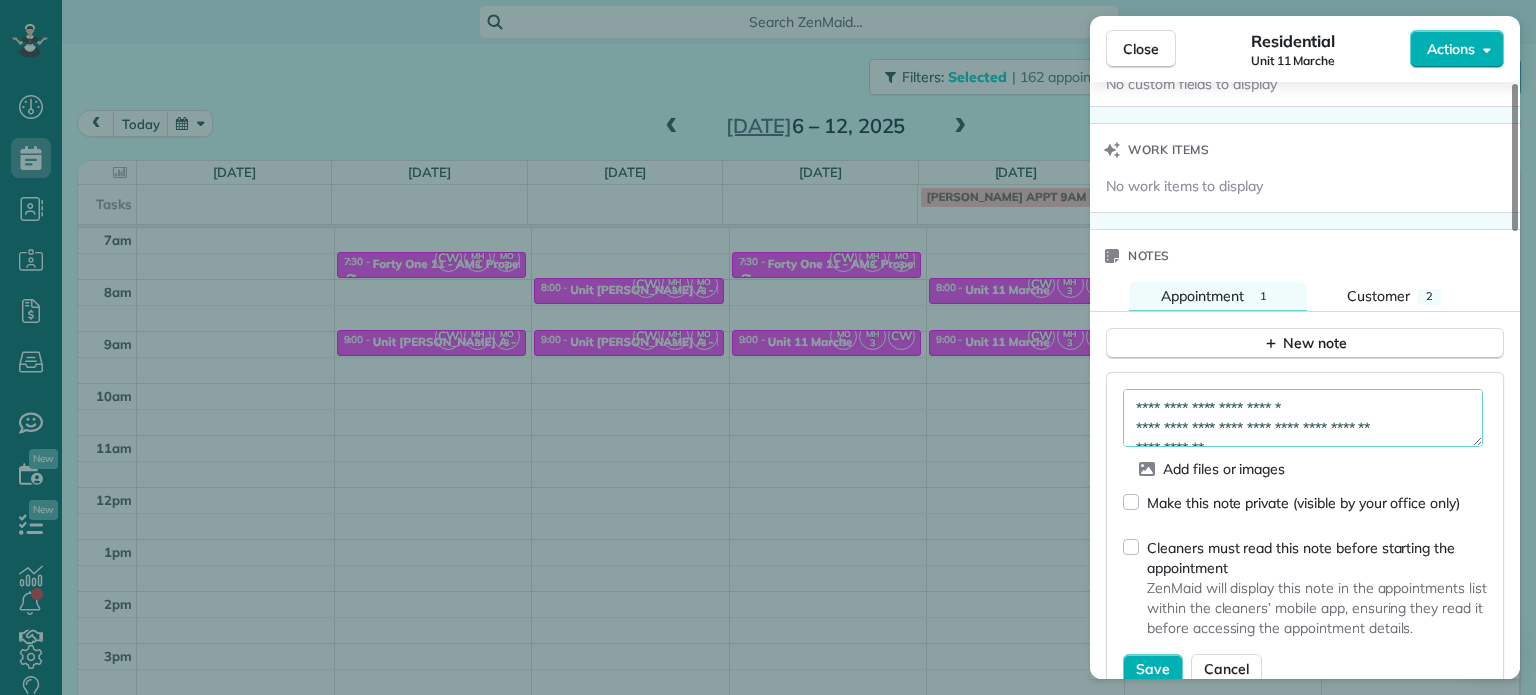 click on "**********" at bounding box center [1303, 418] 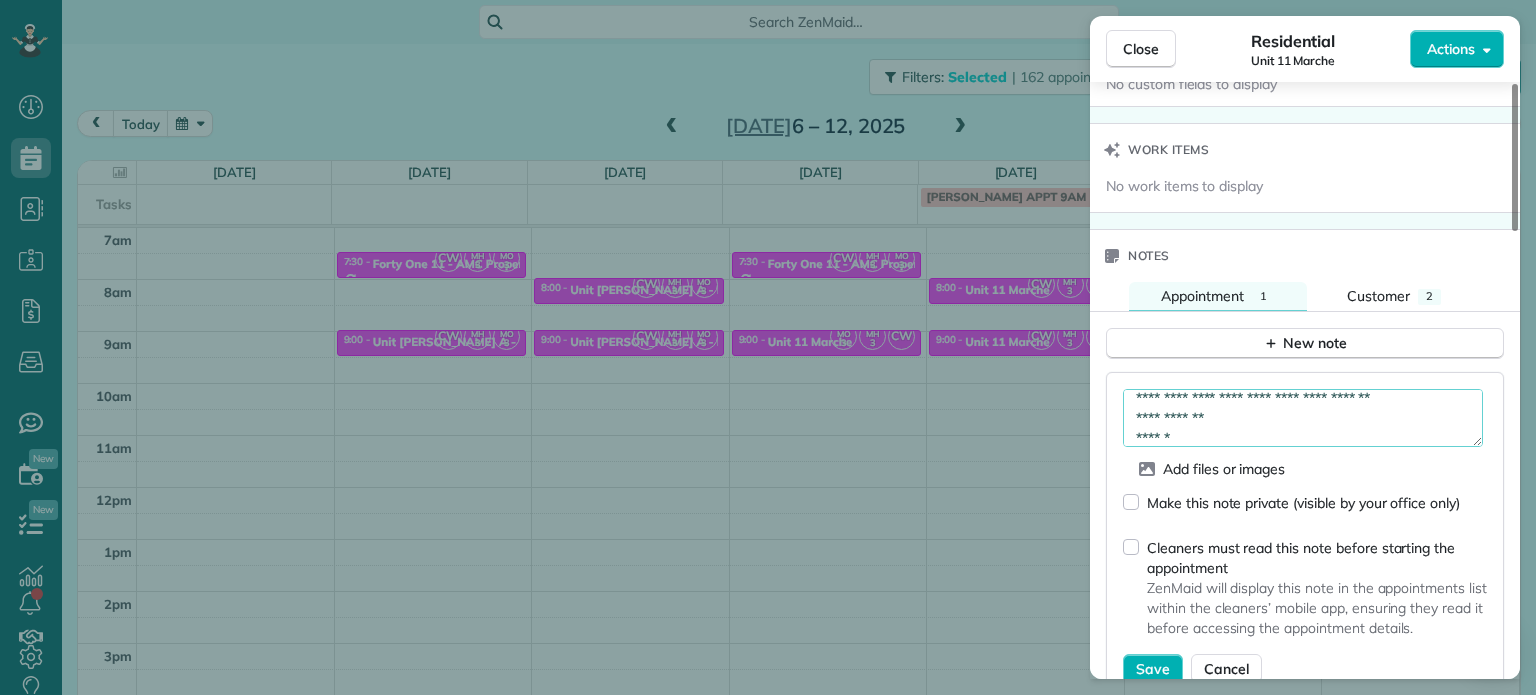 scroll, scrollTop: 50, scrollLeft: 0, axis: vertical 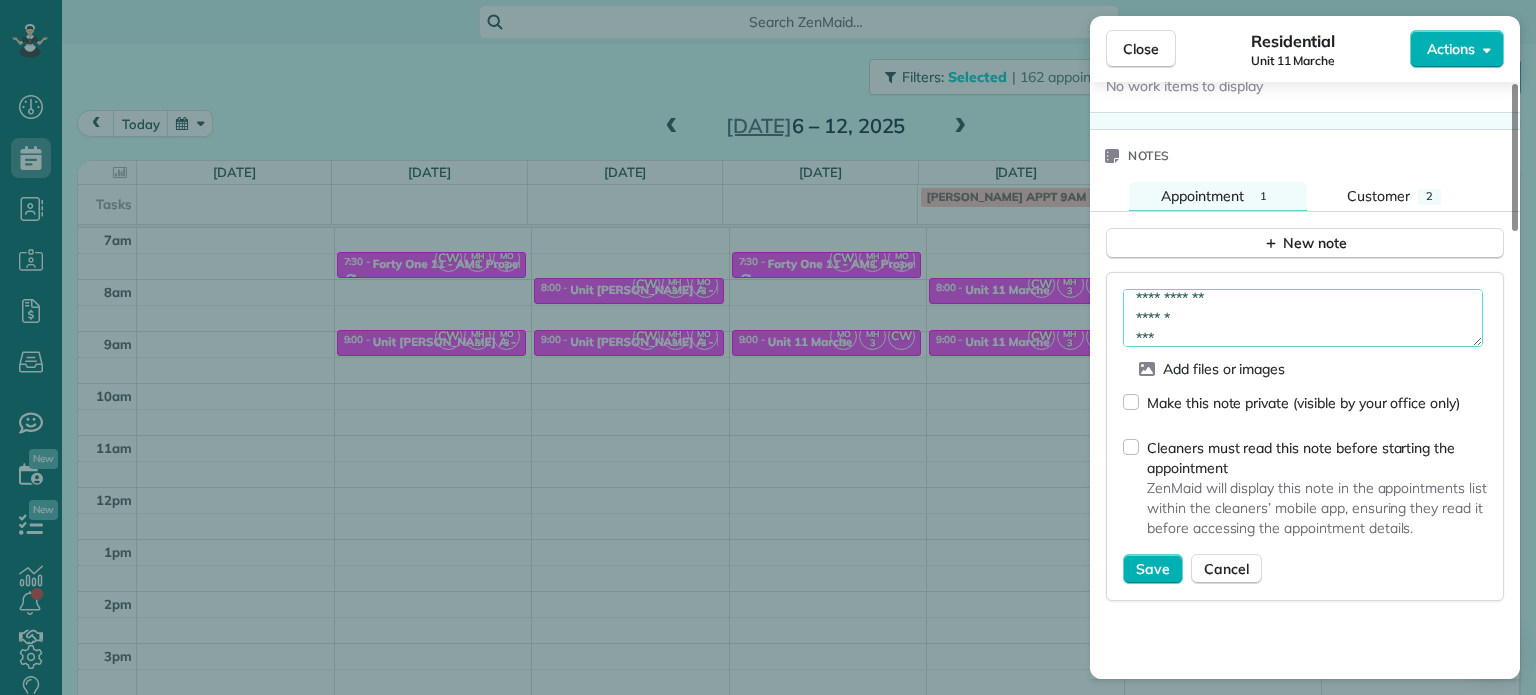 type on "**********" 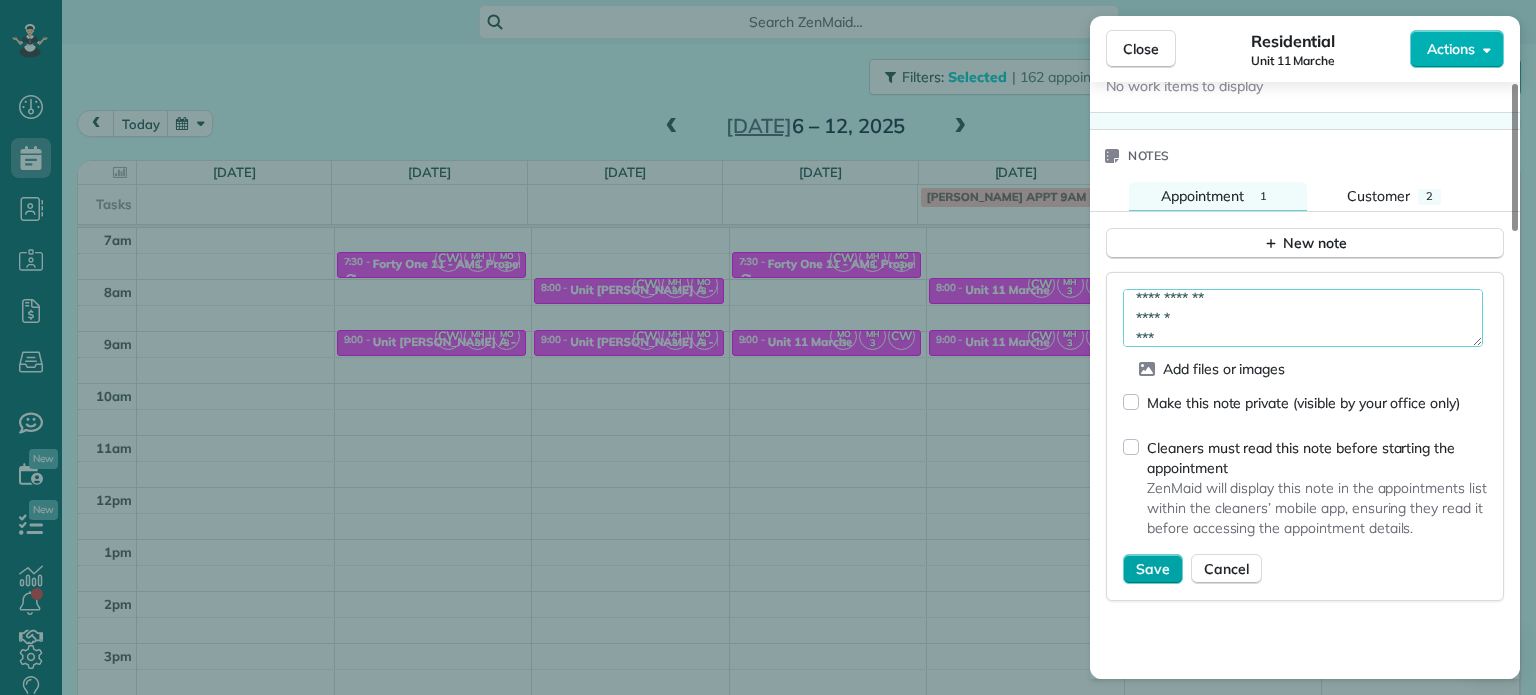 click on "Save" at bounding box center (1153, 569) 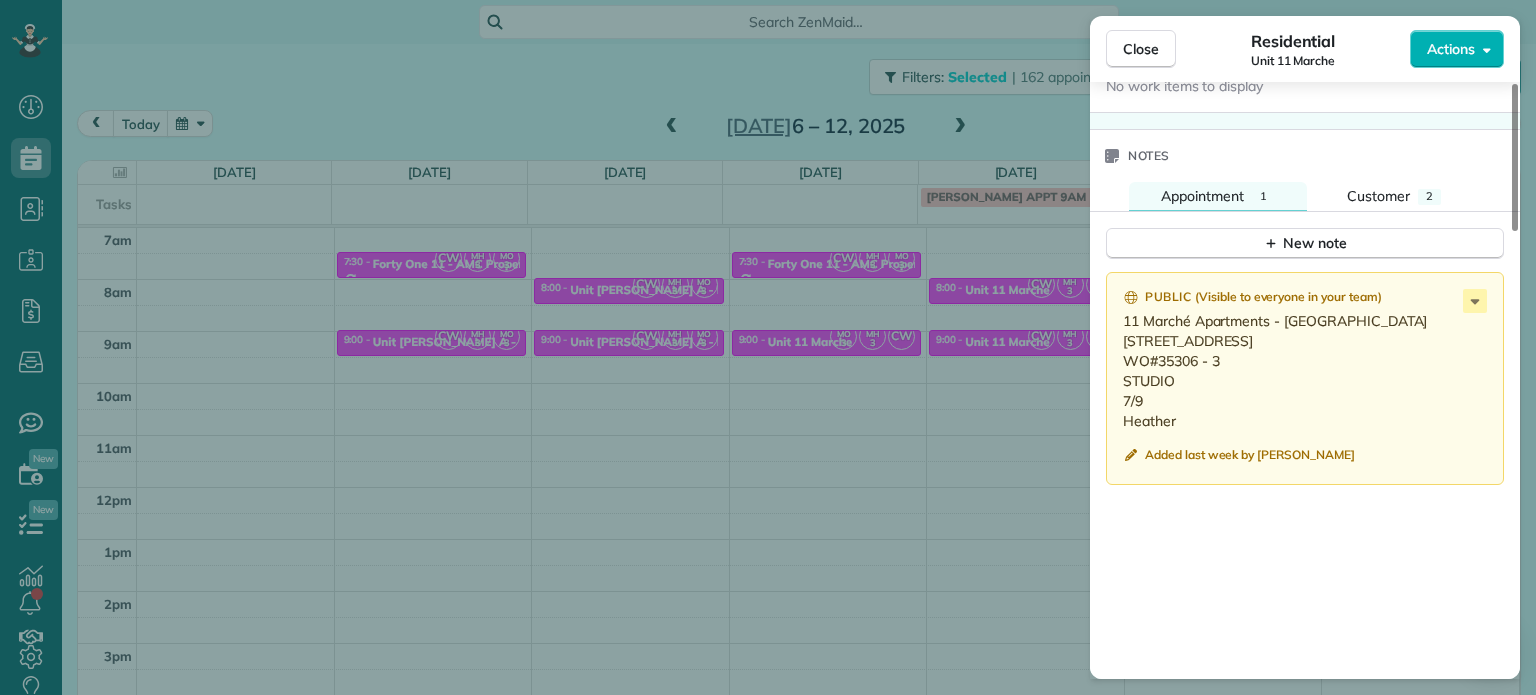 click on "11 Marché Apartments - [GEOGRAPHIC_DATA][STREET_ADDRESS]
WO#35306 - 3
STUDIO
7/9
Heather" at bounding box center [1307, 371] 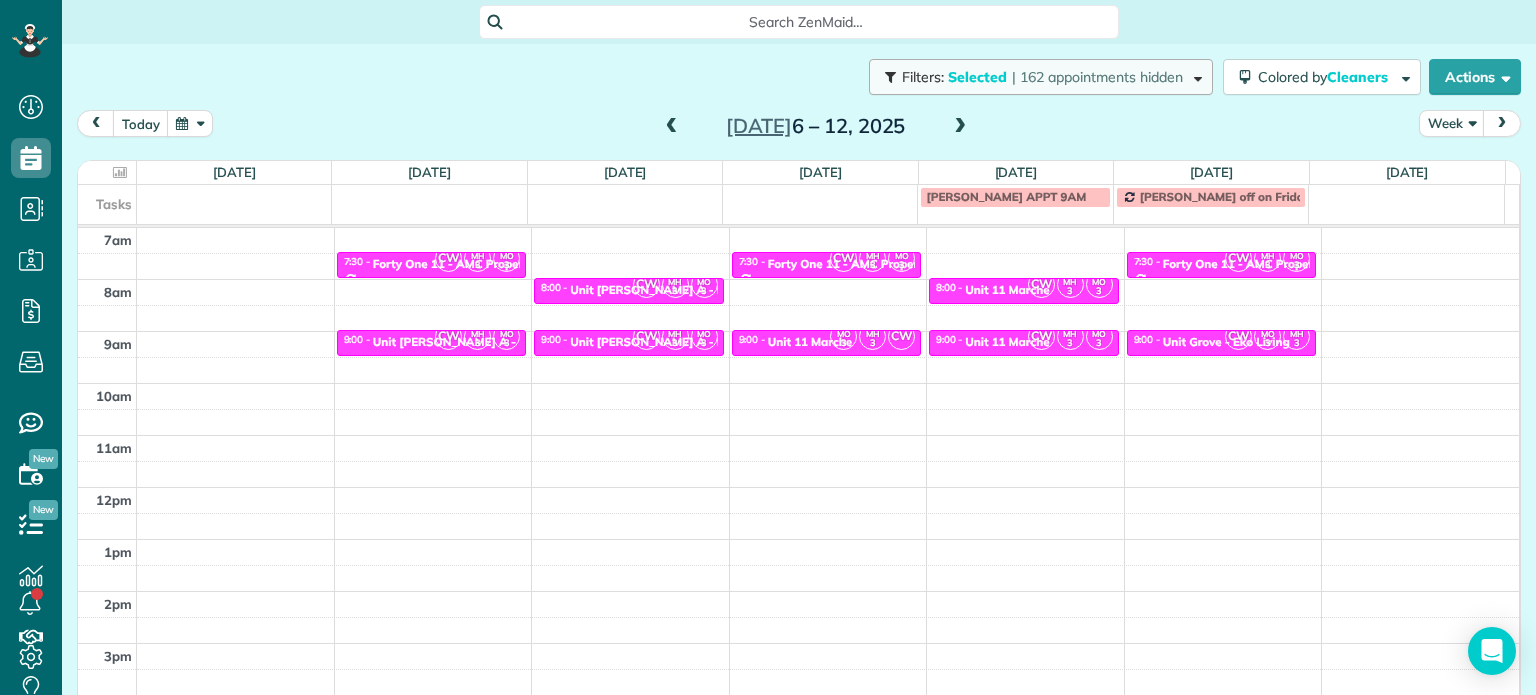 click on "|  162 appointments hidden" at bounding box center (1097, 77) 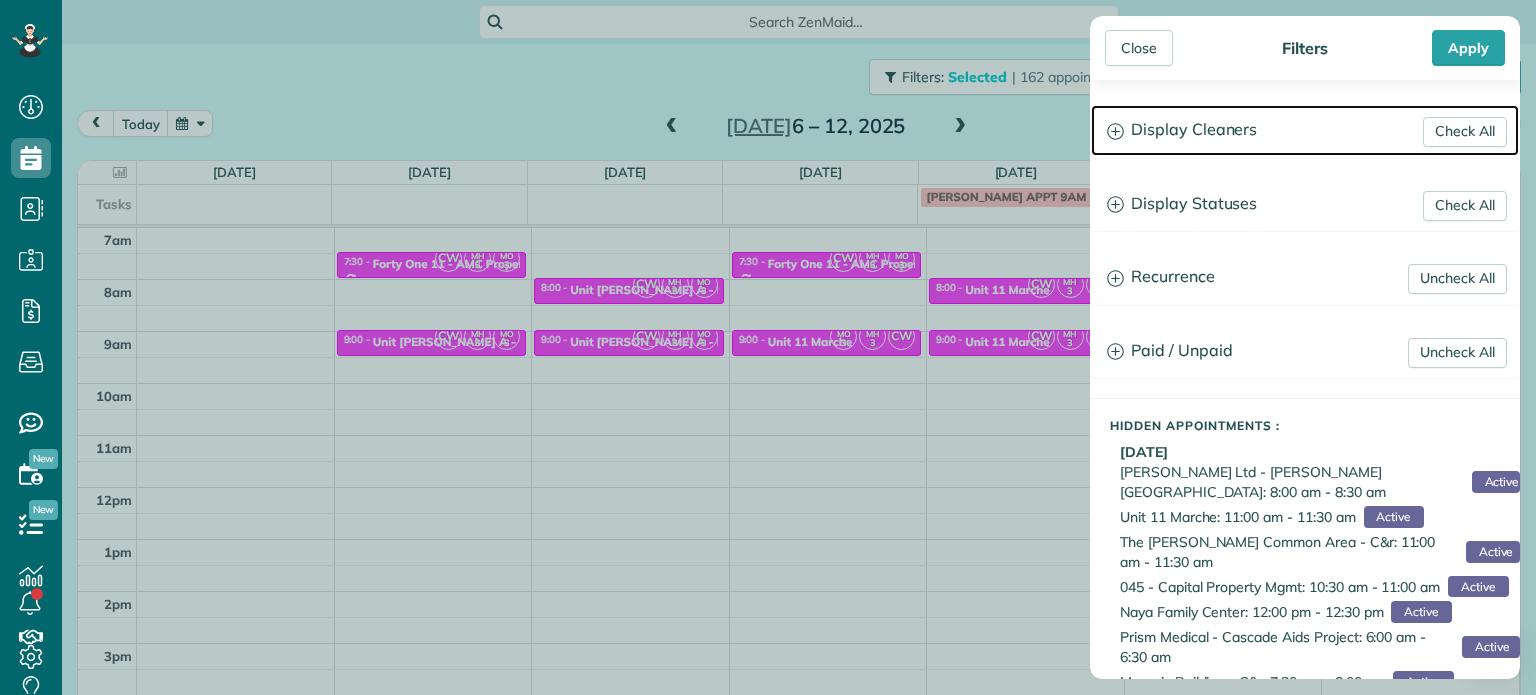 click on "Display Cleaners" at bounding box center [1305, 130] 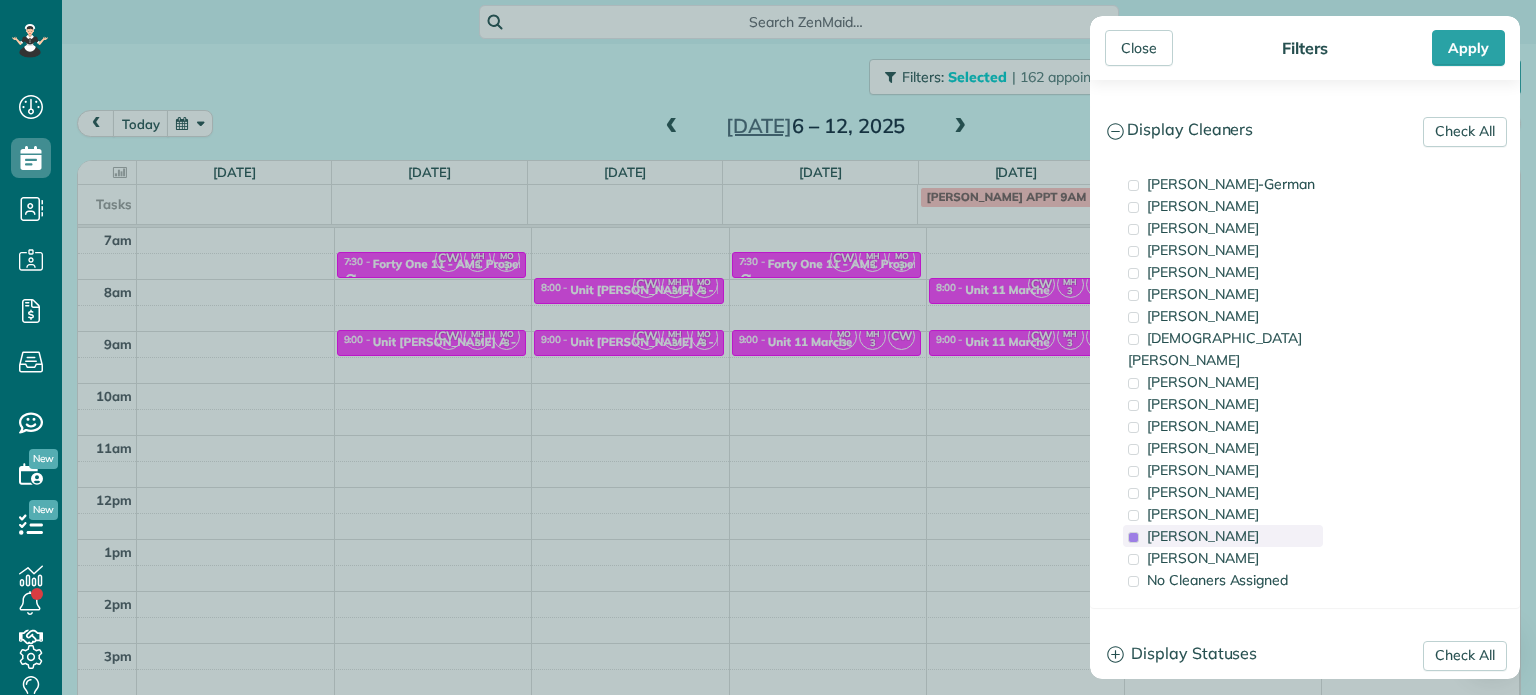 click on "[PERSON_NAME]" at bounding box center [1203, 536] 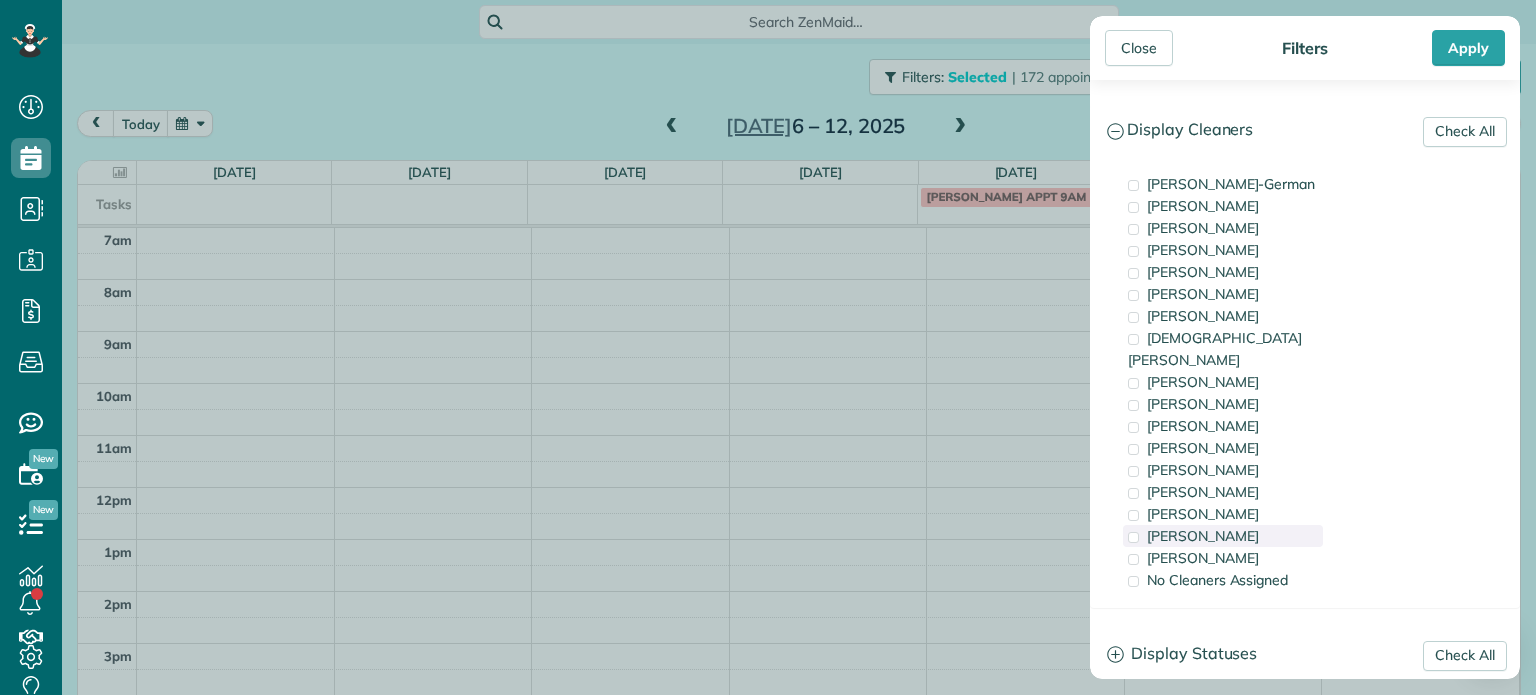 click on "[PERSON_NAME]" at bounding box center [1203, 536] 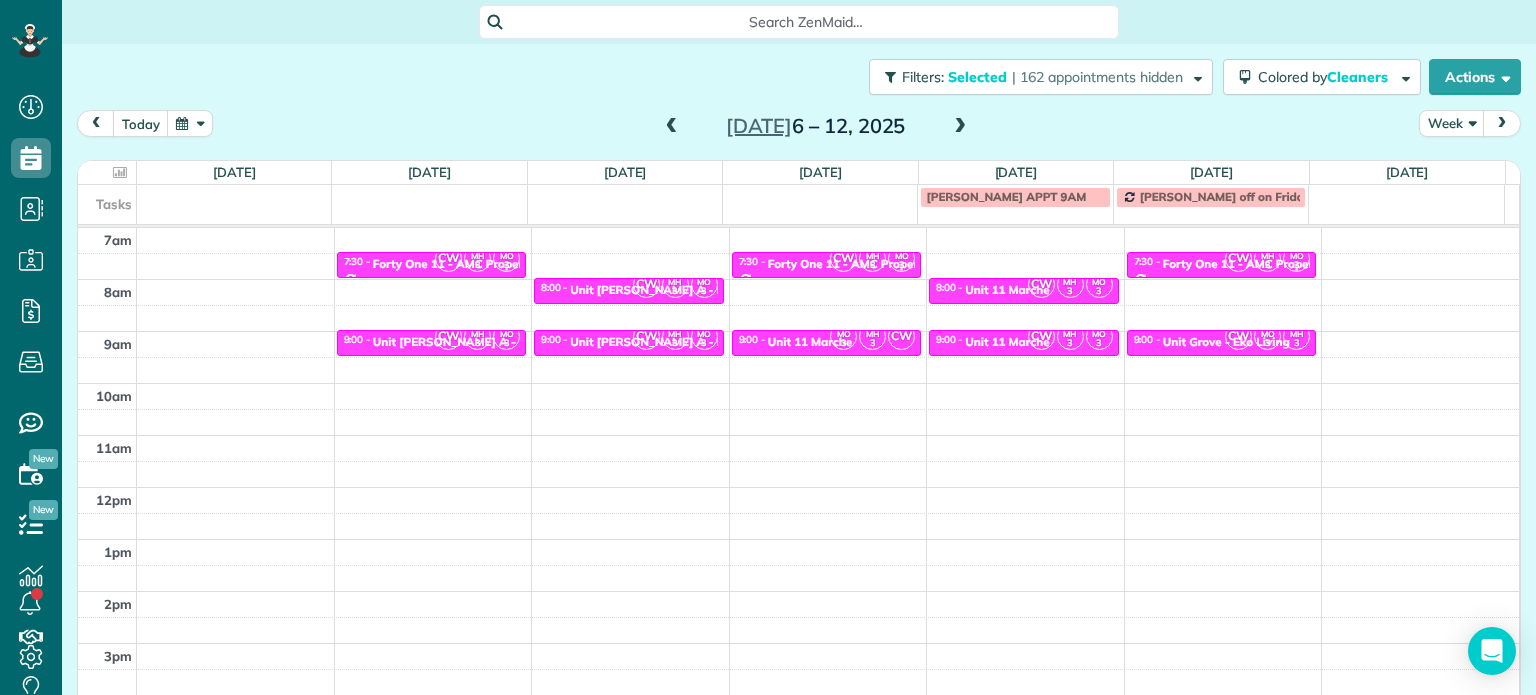 click on "Close
Filters
Apply
Check All
Display Cleaners
[PERSON_NAME]-German
[PERSON_NAME]
[PERSON_NAME]
[PERSON_NAME]
[PERSON_NAME]
[PERSON_NAME]
[PERSON_NAME]" at bounding box center (768, 347) 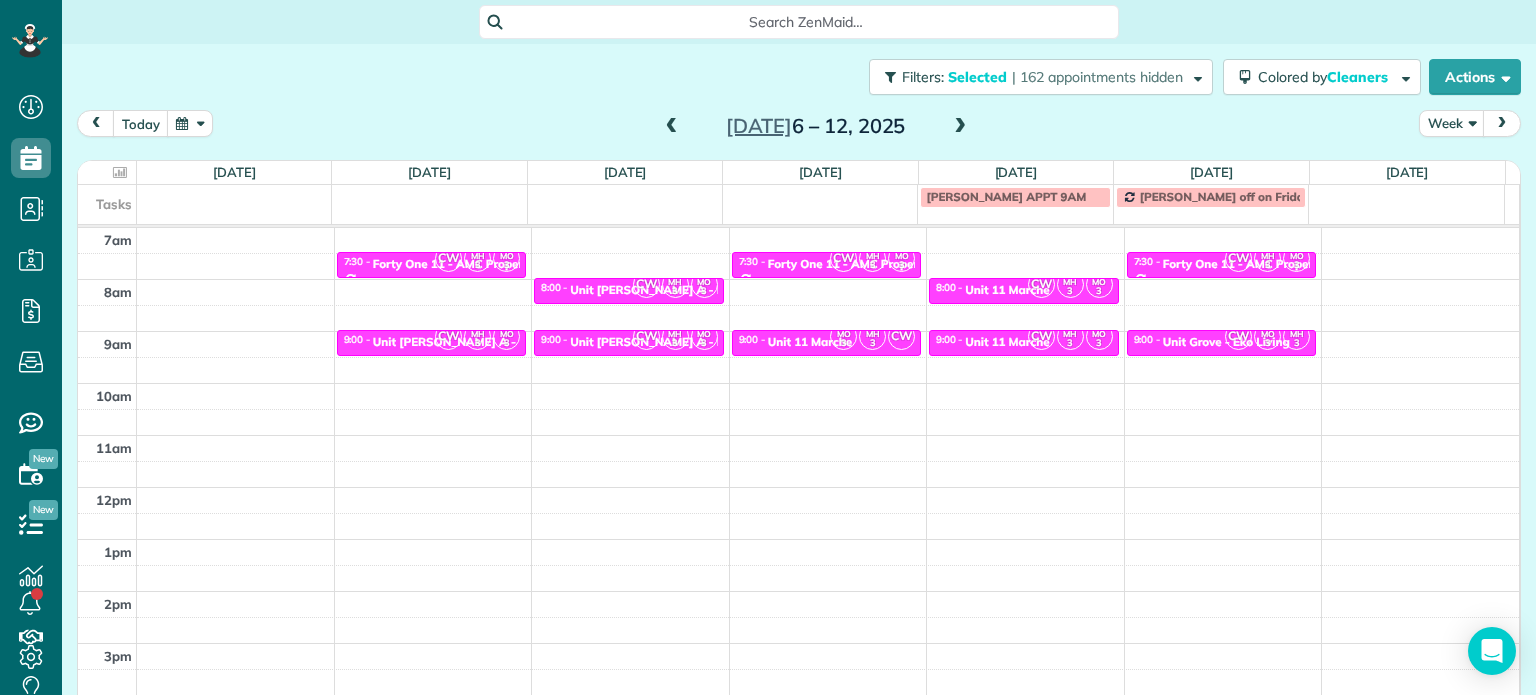 click at bounding box center (672, 127) 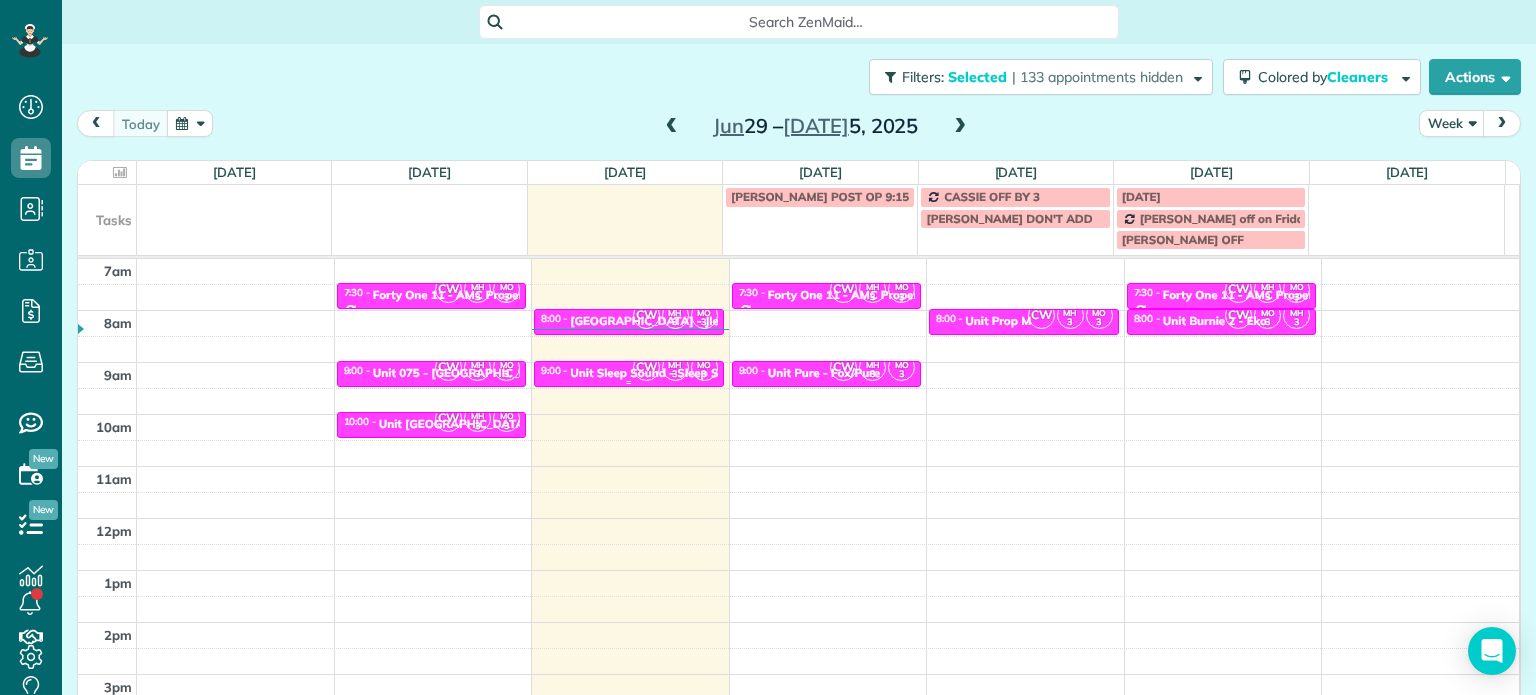 click on "CW" at bounding box center (646, 367) 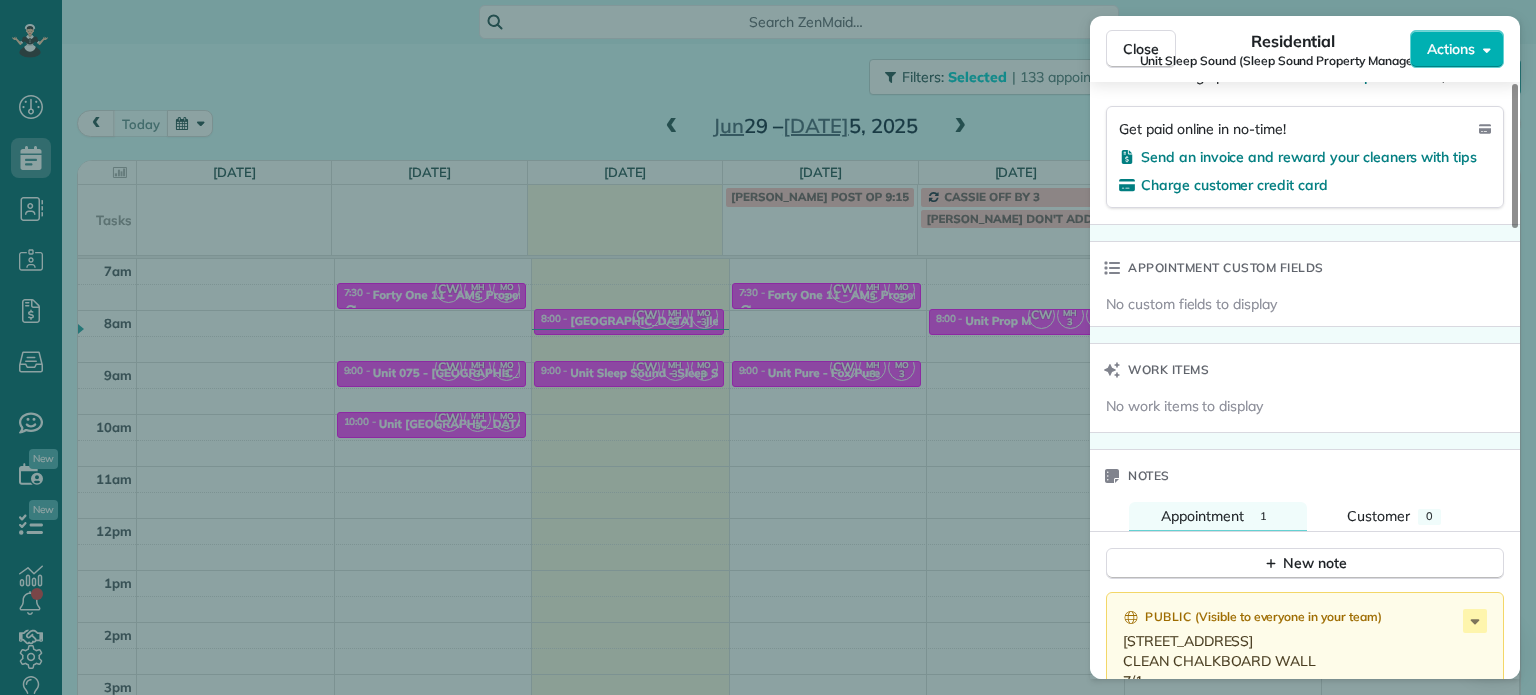 scroll, scrollTop: 1500, scrollLeft: 0, axis: vertical 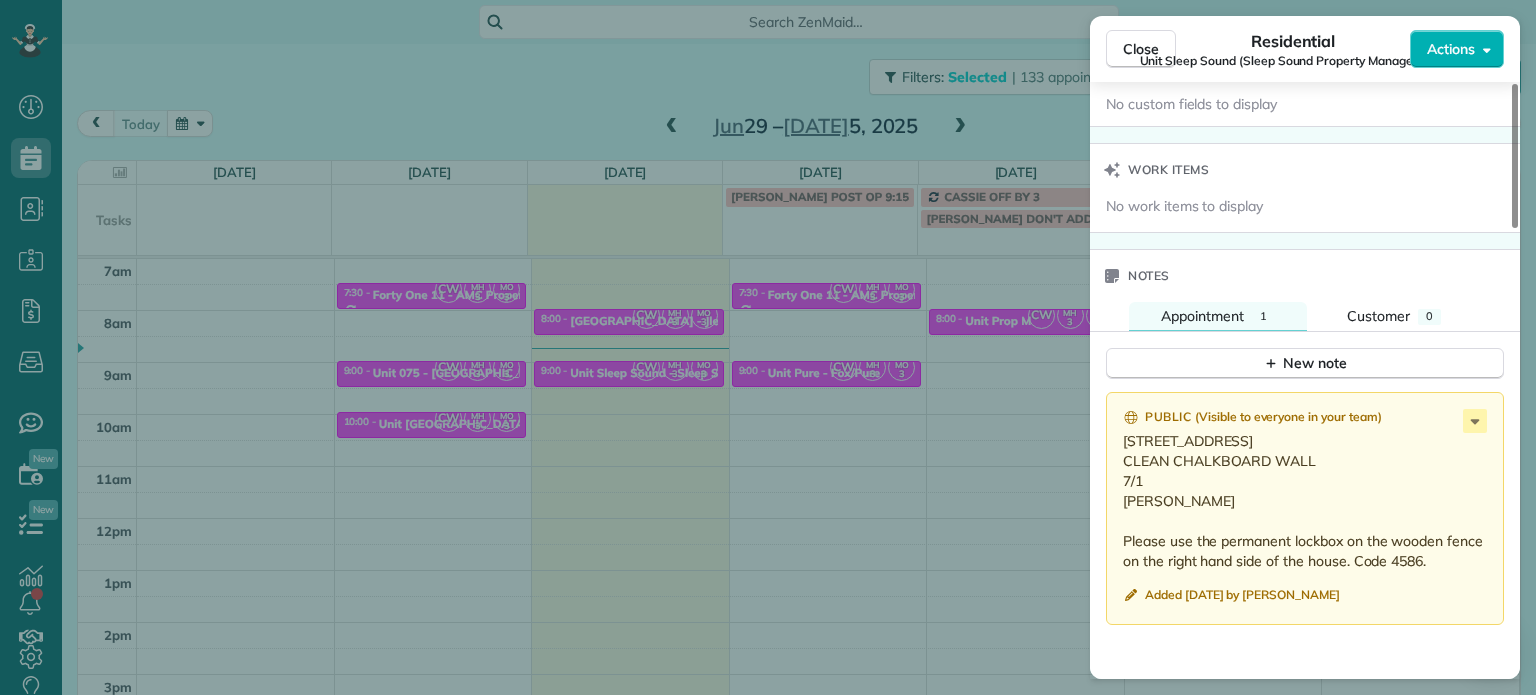 click on "Close Residential Unit Sleep Sound (Sleep Sound Property Management) Actions Status Active Unit Sleep Sound (Sleep Sound Property Management) · Open profile No phone number on record Add phone number No email on record Add email View Details Residential [DATE] ( [DATE] ) 9:00 AM 9:30 AM 30 minutes One time [STREET_ADDRESS] Service was not rated yet Setup ratings Cleaners Time in and out Assign Invite Cleaners [PERSON_NAME] 9:00 AM 9:30 AM [PERSON_NAME] 9:00 AM 9:30 AM [PERSON_NAME]-German 9:00 AM 9:30 AM Checklist Try Now Keep this appointment up to your standards. Stay on top of every detail, keep your cleaners organised, and your client happy. Assign a checklist Watch a 5 min demo Billing Billing actions Price $0.00 Overcharge $0.00 Discount $0.00 Coupon discount - Primary tax - Secondary tax - Total appointment price $0.00 Tips collected New feature! $0.00 [PERSON_NAME] as paid Total including tip $0.00 Get paid online in no-time! Charge customer credit card 1" at bounding box center (768, 347) 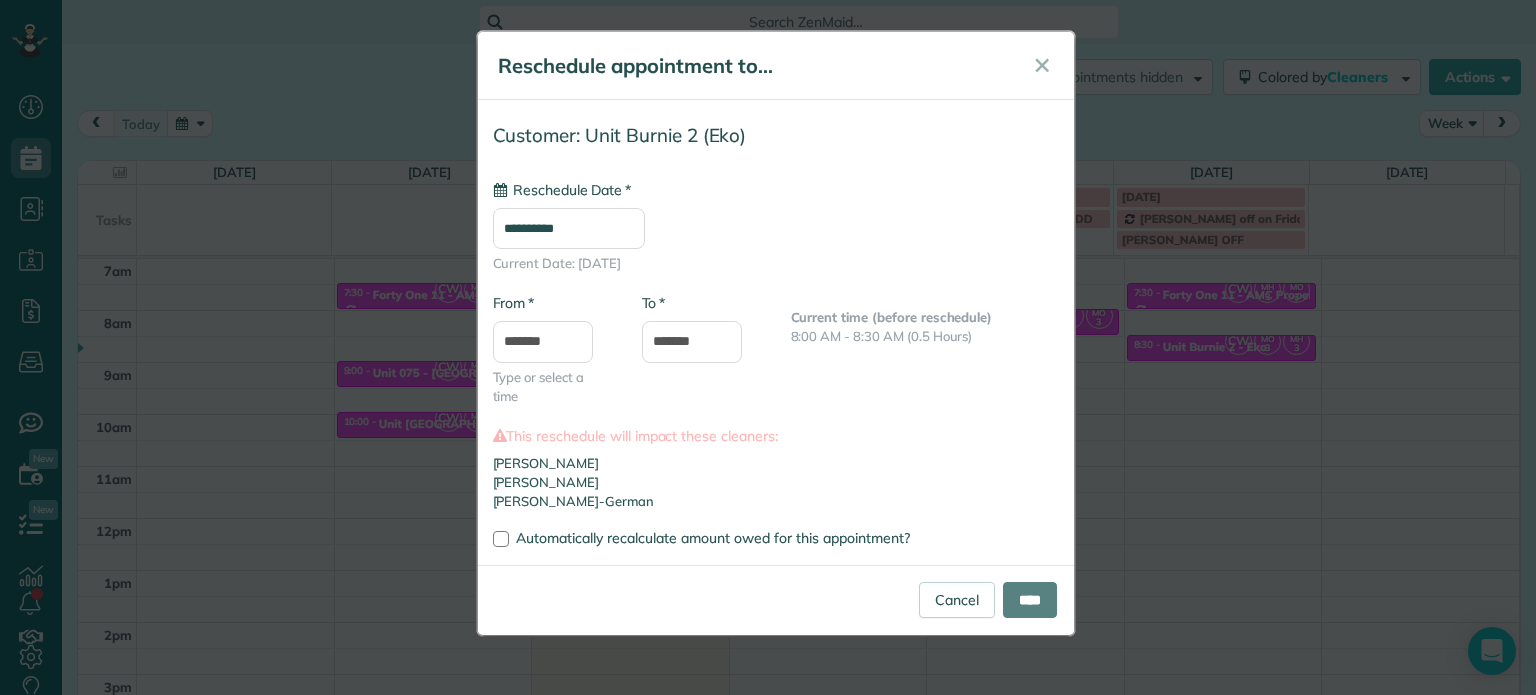 type on "**********" 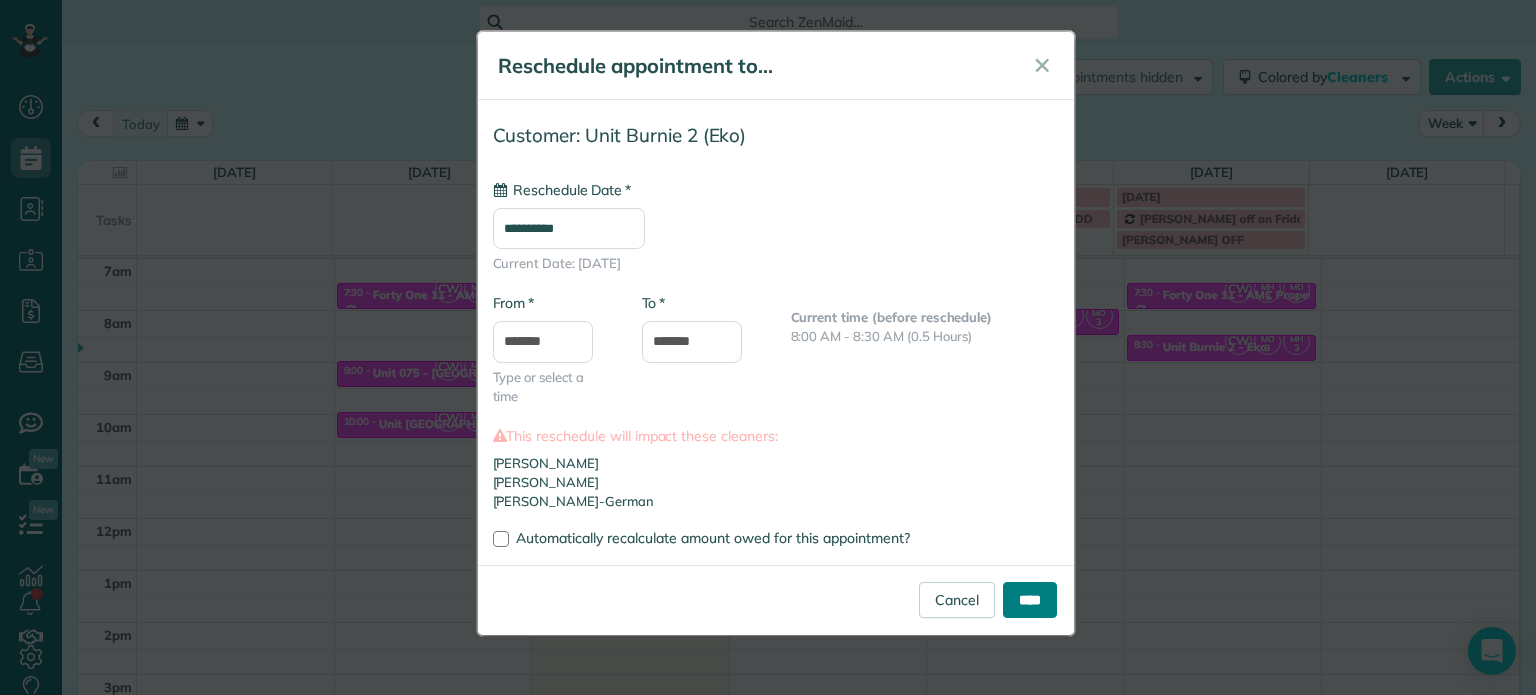 click on "****" at bounding box center (1030, 600) 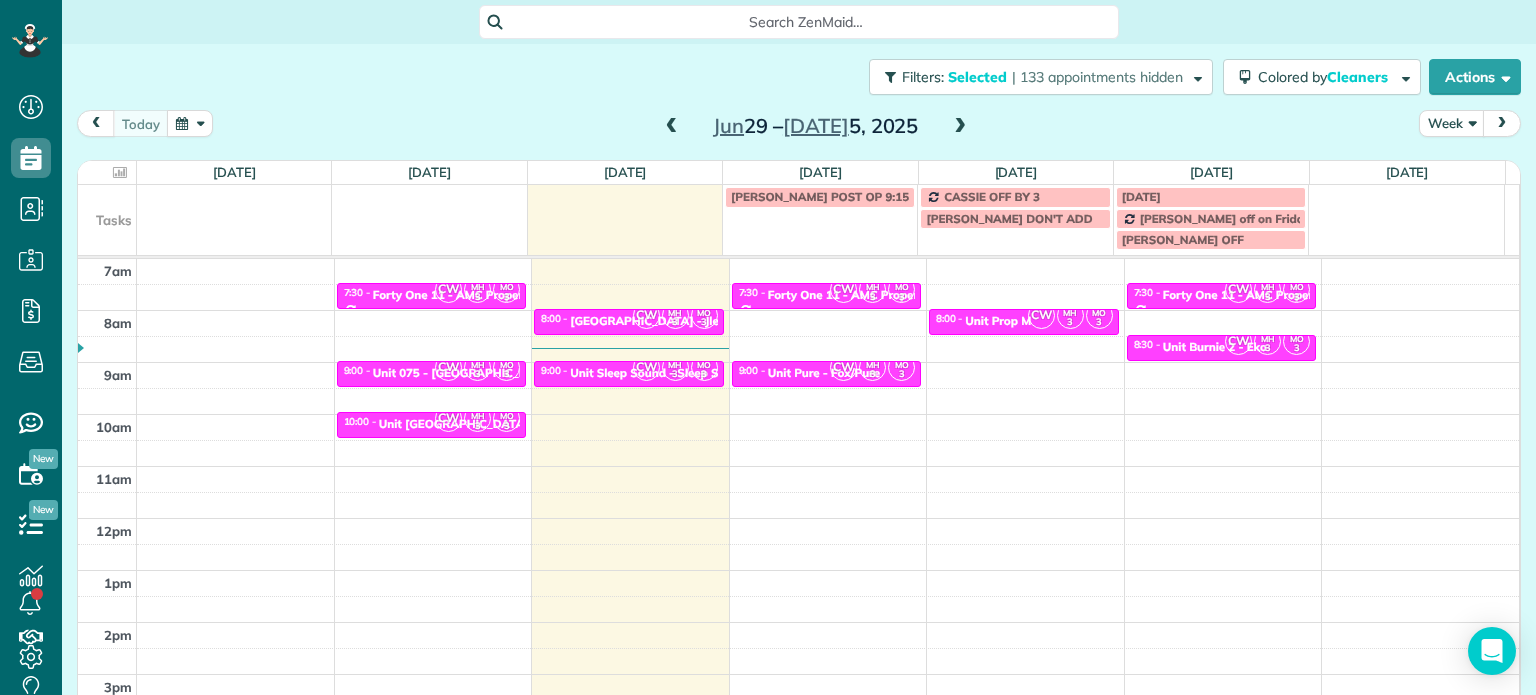 click at bounding box center [960, 127] 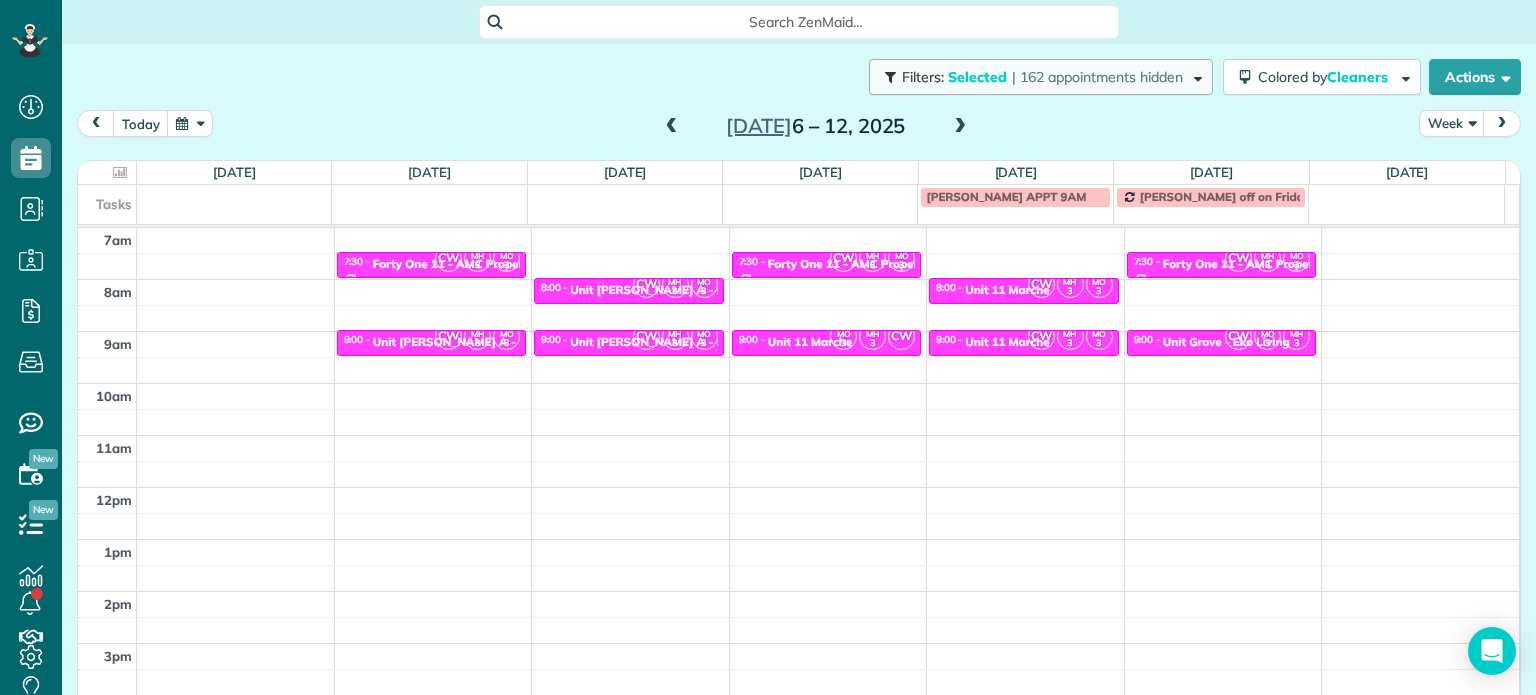 click on "|  162 appointments hidden" at bounding box center (1097, 77) 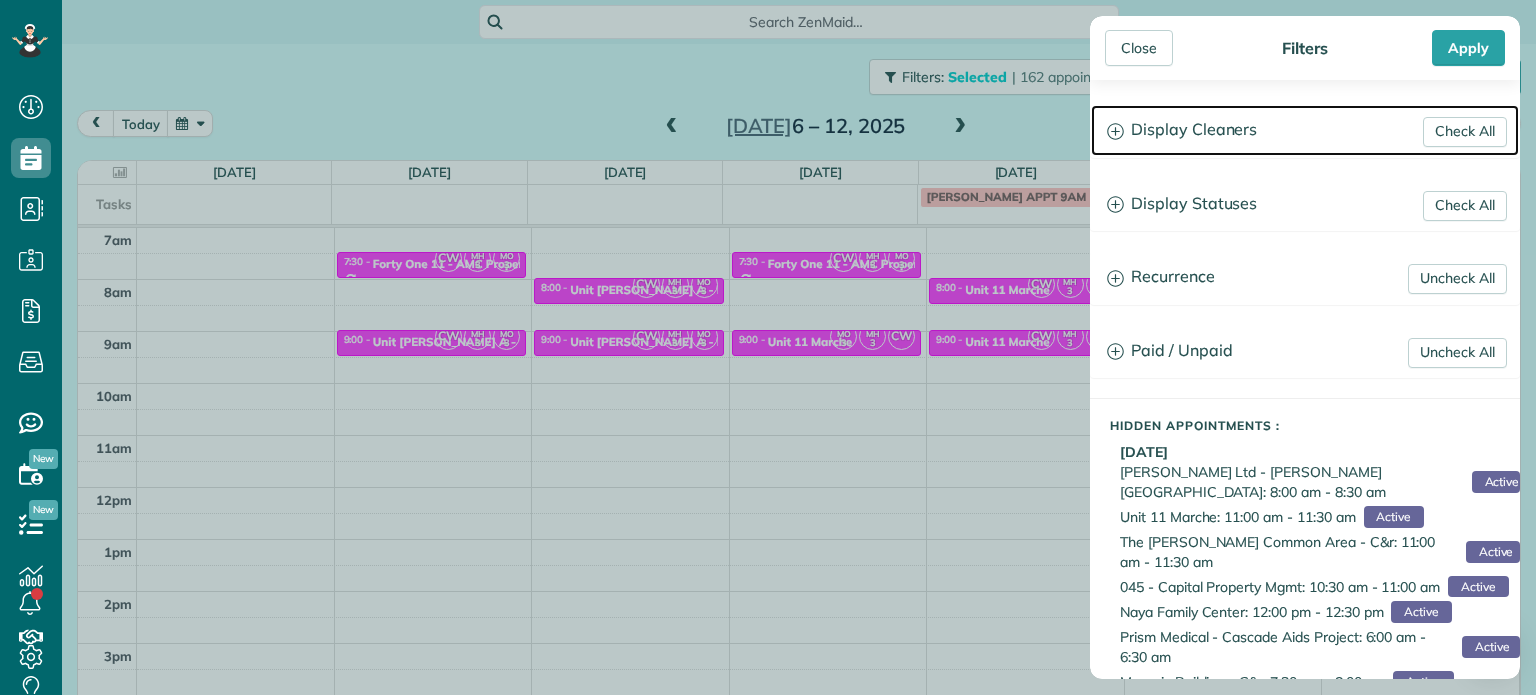 click on "Display Cleaners" at bounding box center [1305, 130] 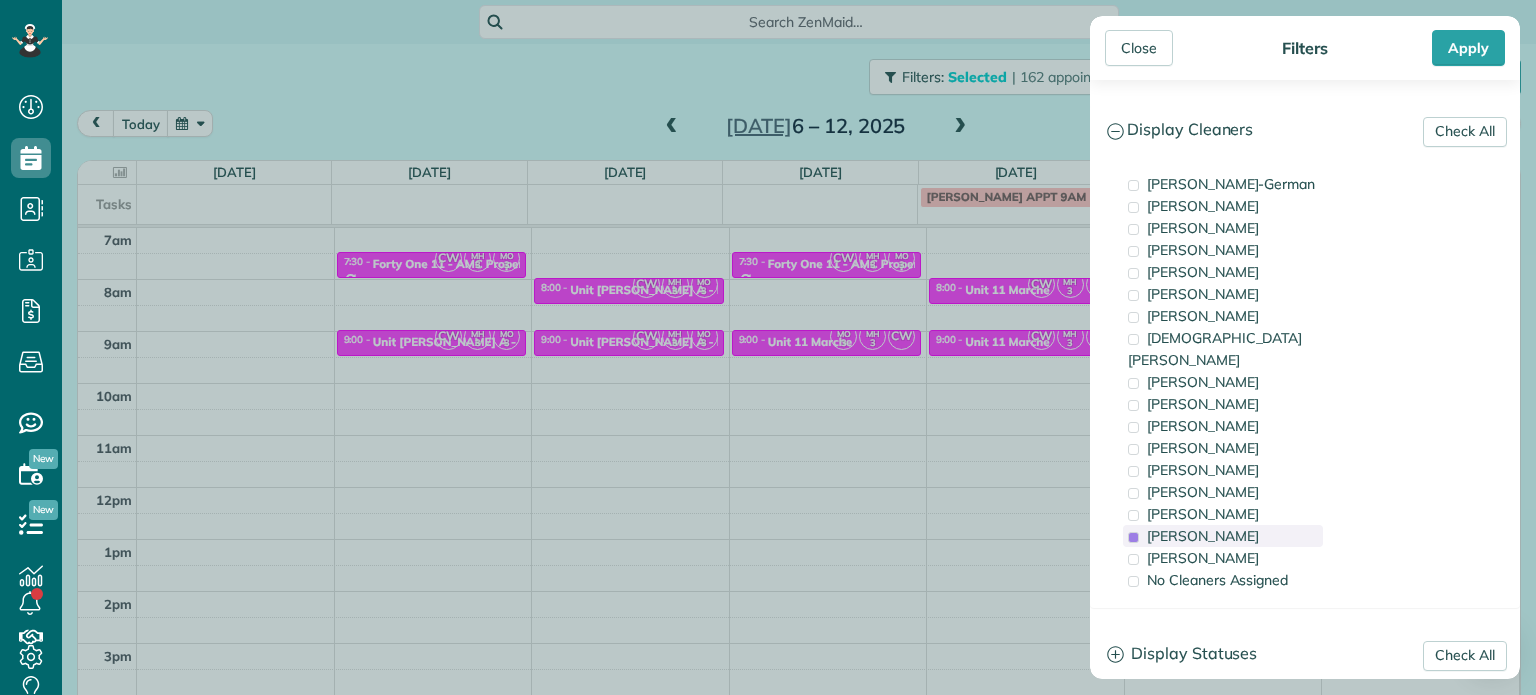 click on "[PERSON_NAME]" at bounding box center [1203, 536] 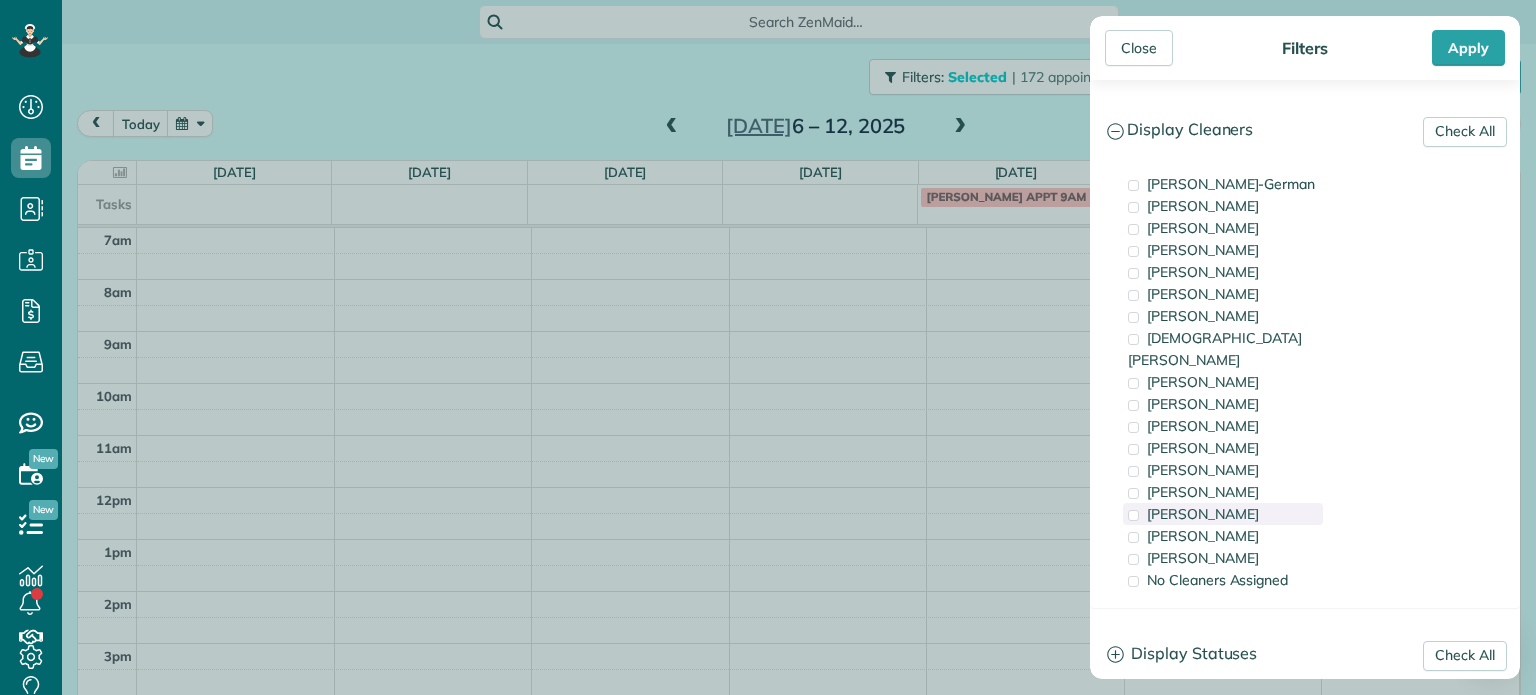 click on "[PERSON_NAME]" at bounding box center [1223, 514] 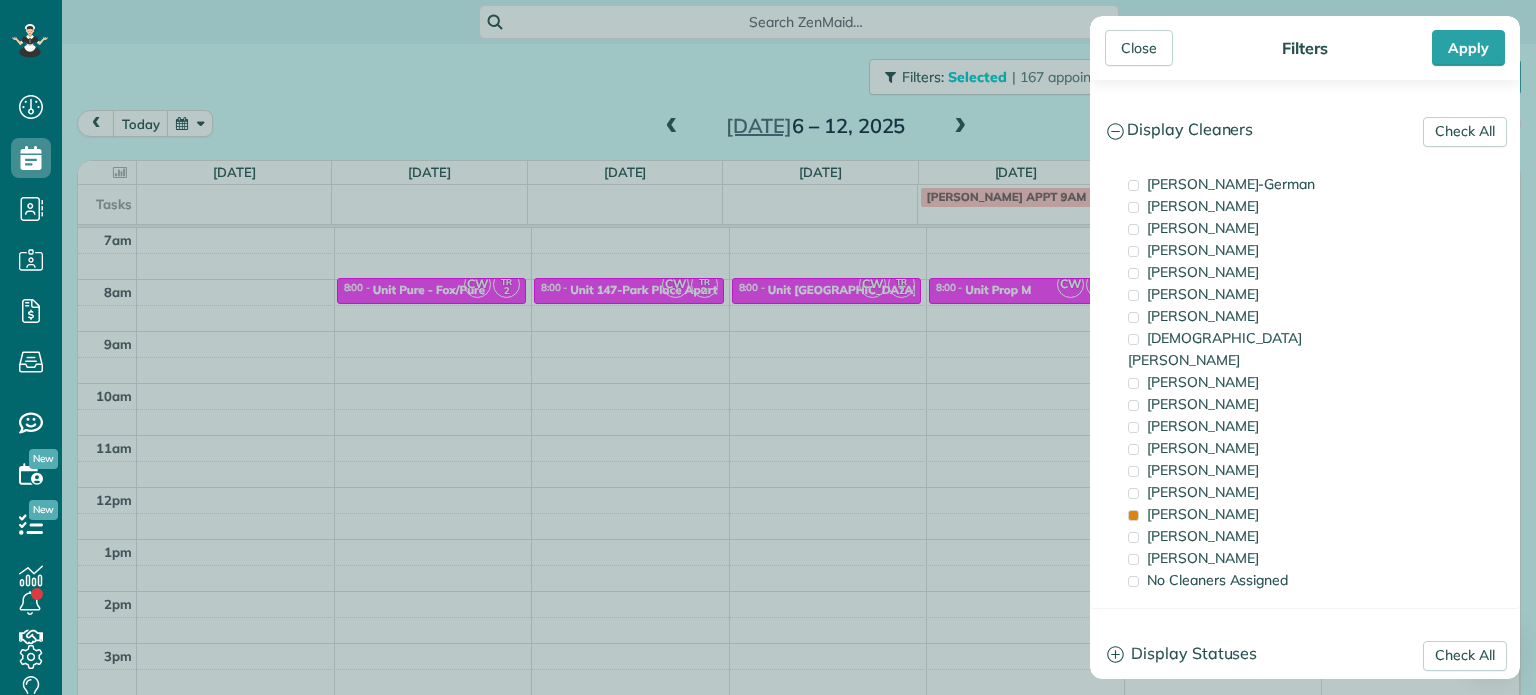 click on "Close
Filters
Apply
Check All
Display Cleaners
[PERSON_NAME]-German
[PERSON_NAME]
[PERSON_NAME]
[PERSON_NAME]
[PERSON_NAME]
[PERSON_NAME]
[PERSON_NAME]" at bounding box center [768, 347] 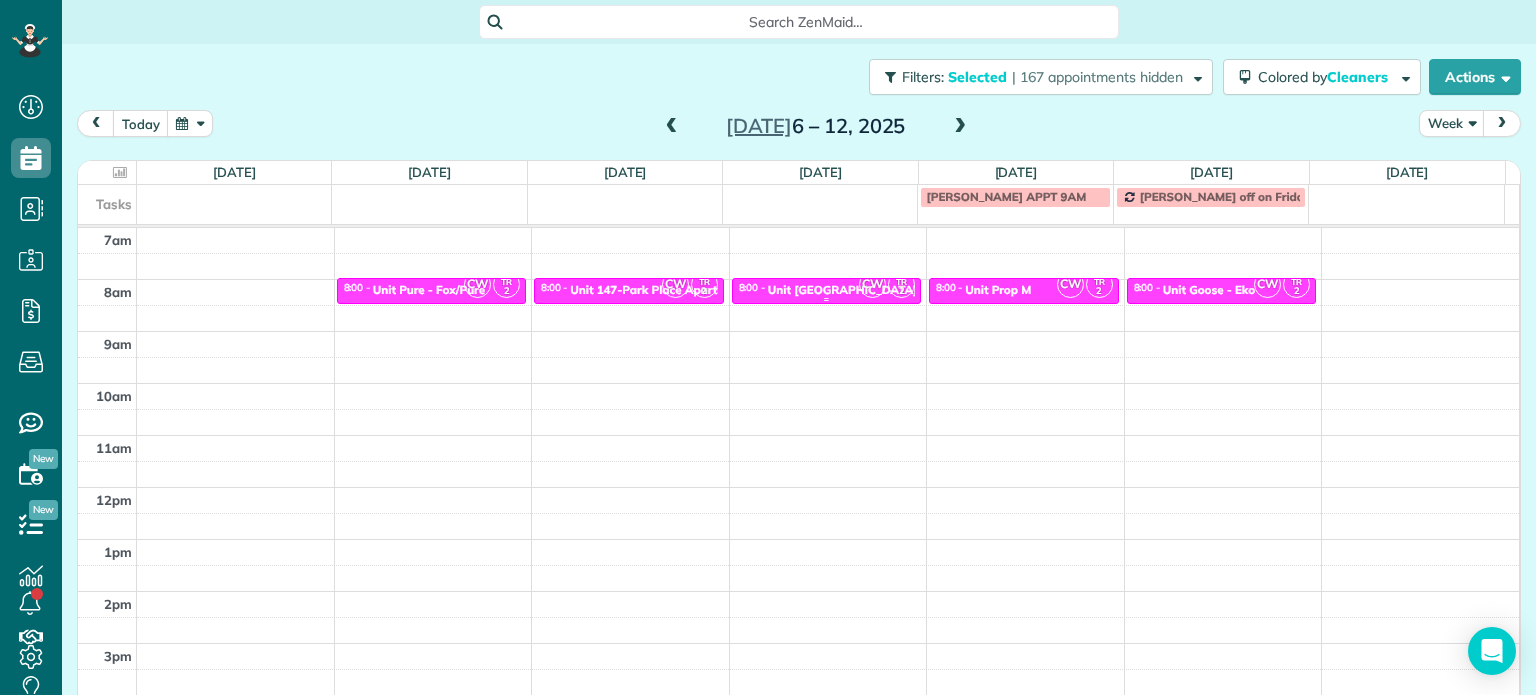 click on "Unit [GEOGRAPHIC_DATA] - [PERSON_NAME][GEOGRAPHIC_DATA][PERSON_NAME]" at bounding box center [1007, 290] 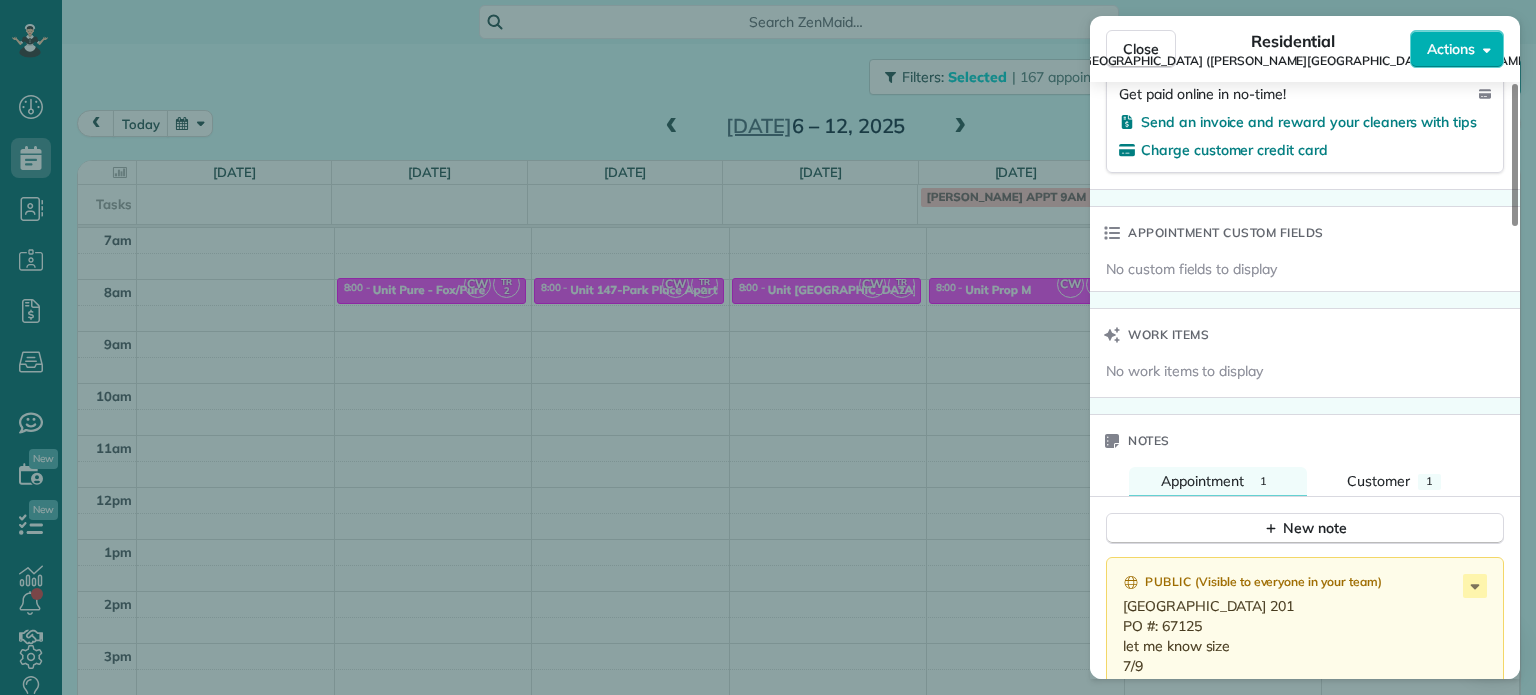 scroll, scrollTop: 1500, scrollLeft: 0, axis: vertical 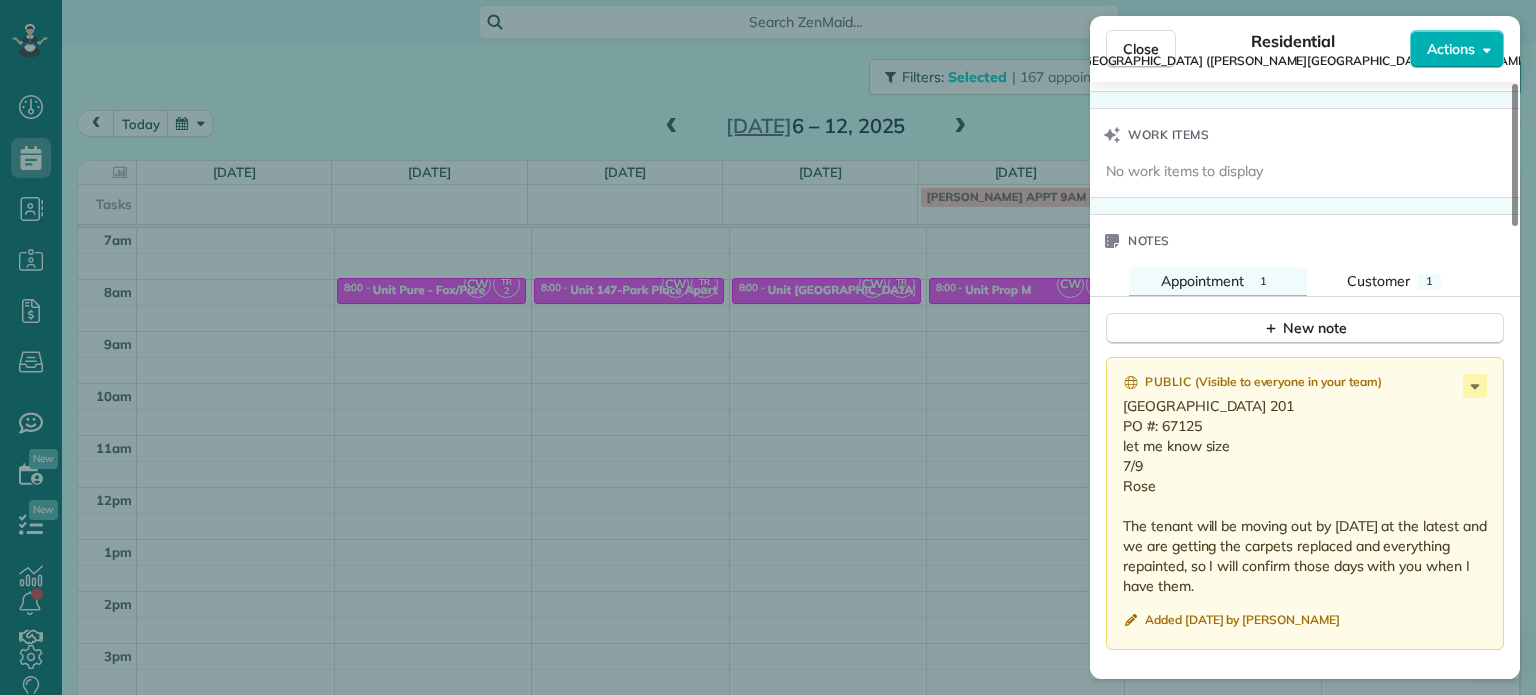 click on "Close Residential Unit [GEOGRAPHIC_DATA] Apartments ([PERSON_NAME] & [PERSON_NAME]) Actions Status Active Unit [GEOGRAPHIC_DATA] Apartments ([PERSON_NAME][GEOGRAPHIC_DATA][PERSON_NAME]) · Open profile No phone number on record Add phone number [EMAIL_ADDRESS][DOMAIN_NAME] Copy View Details Residential [DATE] ( next week ) 8:00 AM 8:30 AM 30 minutes One time 2017 [GEOGRAPHIC_DATA][PERSON_NAME] Service was not rated yet Setup ratings Cleaners Time in and out Assign Invite Cleaners [PERSON_NAME] 8:00 AM 8:30 AM [PERSON_NAME]-German 8:00 AM 8:30 AM Checklist Try Now Keep this appointment up to your standards. Stay on top of every detail, keep your cleaners organised, and your client happy. Assign a checklist Watch a 5 min demo Billing Billing actions Price $0.00 Overcharge $0.00 Discount $0.00 Coupon discount - Primary tax - Secondary tax - Total appointment price $0.00 Tips collected New feature! $0.00 [PERSON_NAME] as paid Total including tip $0.00 Get paid online in no-time! Send an invoice and reward your cleaners with tips Work items 1" at bounding box center (768, 347) 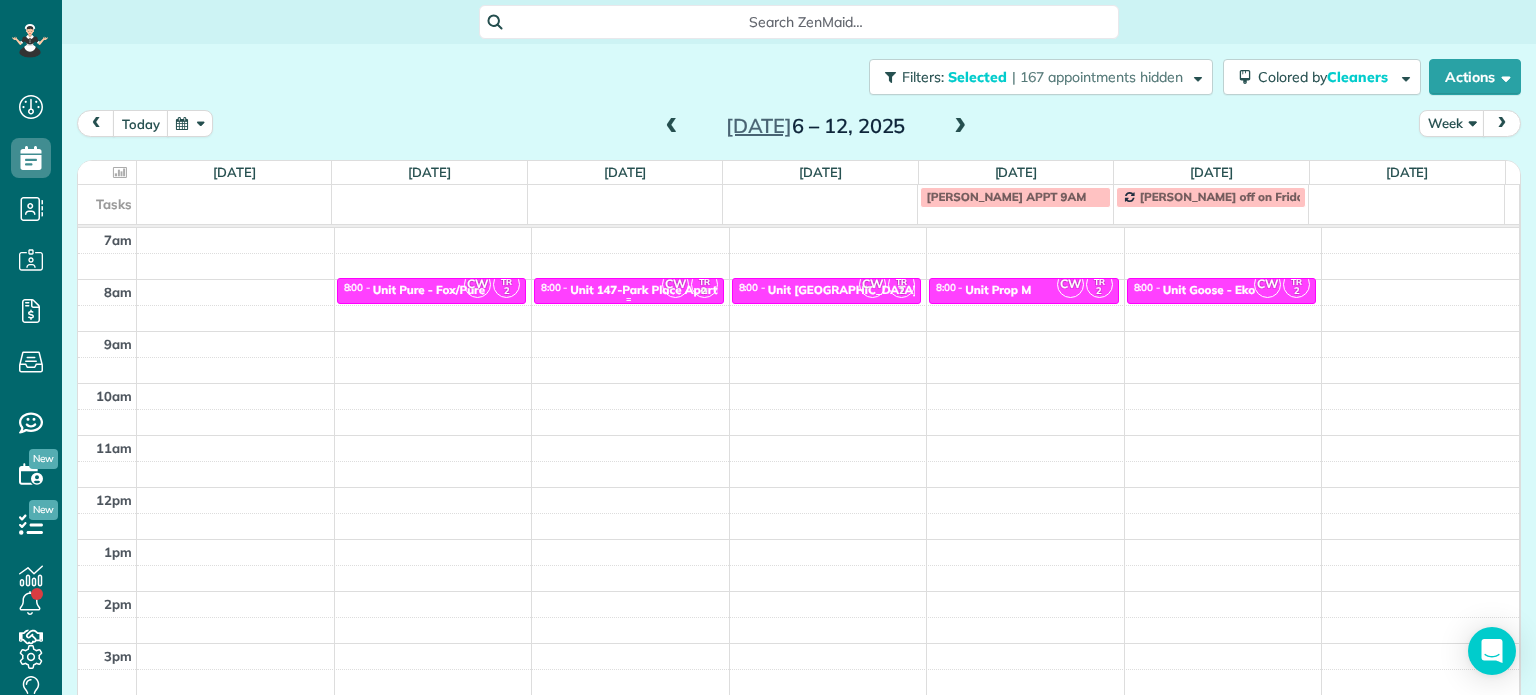 click on "Unit 147-Park Place Apartments - Capital Property Management" at bounding box center [750, 290] 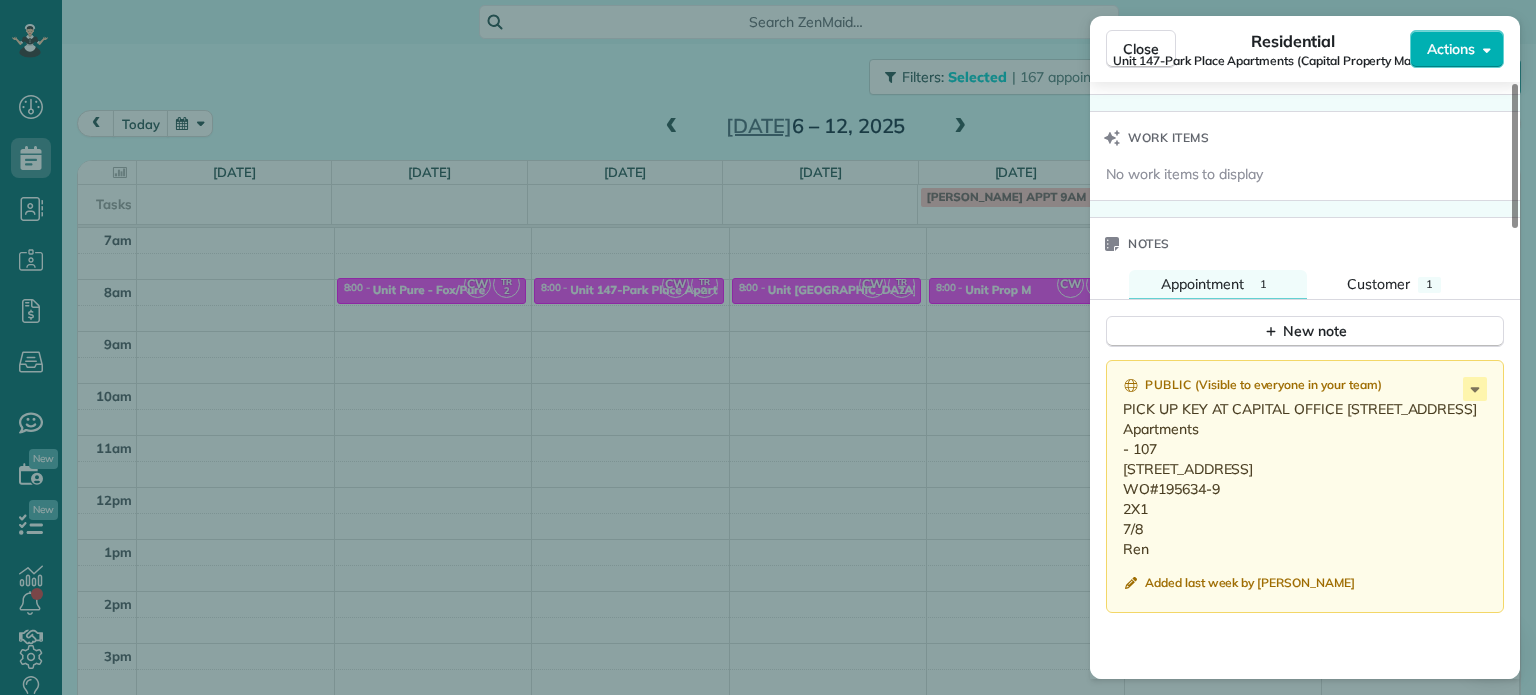 scroll, scrollTop: 1500, scrollLeft: 0, axis: vertical 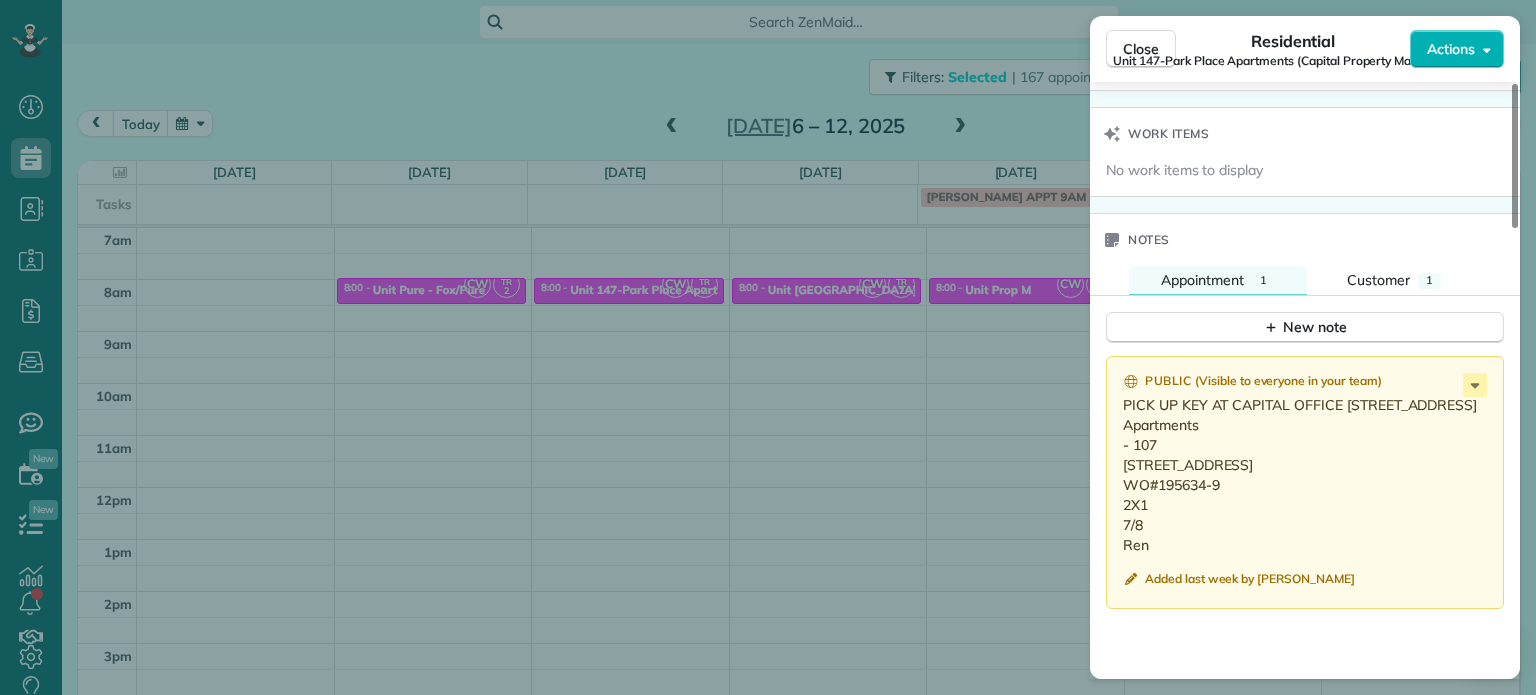 click on "Close Residential Unit 147-Park Place Apartments (Capital Property Management) Actions Status Active Unit 147-Park Place Apartments (Capital Property Management) · Open profile No phone number on record Add phone number No email on record Add email View Details Residential [DATE] ( next week ) 8:00 AM 8:30 AM 30 minutes One time [STREET_ADDRESS][PERSON_NAME] Service was not rated yet Setup ratings Cleaners Time in and out Assign Invite Cleaners [PERSON_NAME] 8:00 AM 8:30 AM [PERSON_NAME]-German 8:00 AM 8:30 AM Checklist Try Now Keep this appointment up to your standards. Stay on top of every detail, keep your cleaners organised, and your client happy. Assign a checklist Watch a 5 min demo Billing Billing actions Price $0.00 Overcharge $0.00 Discount $0.00 Coupon discount - Primary tax - Secondary tax - Total appointment price $0.00 Tips collected New feature! $0.00 [PERSON_NAME] as paid Total including tip $0.00 Get paid online in no-time! Charge customer credit card Work items 1" at bounding box center (768, 347) 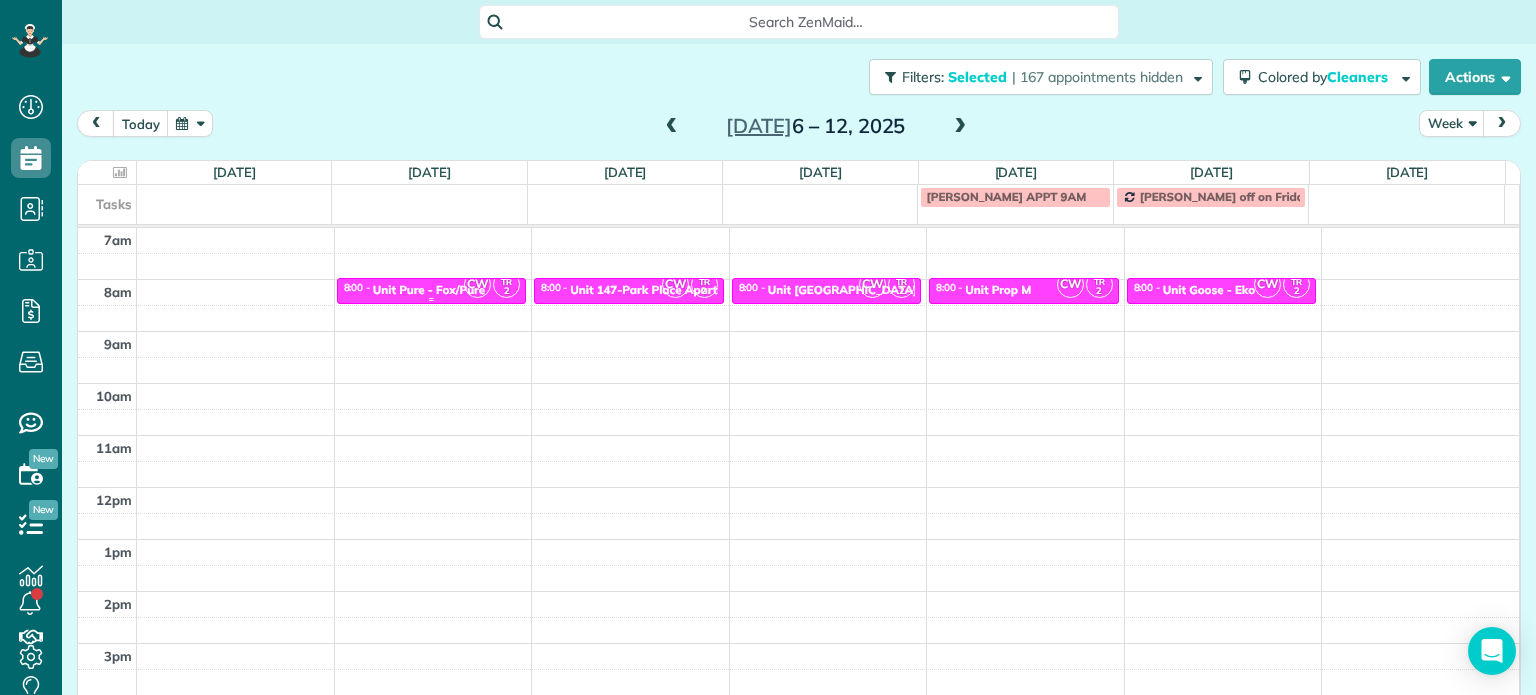 click on "Unit Pure - Fox/Pure" at bounding box center (429, 290) 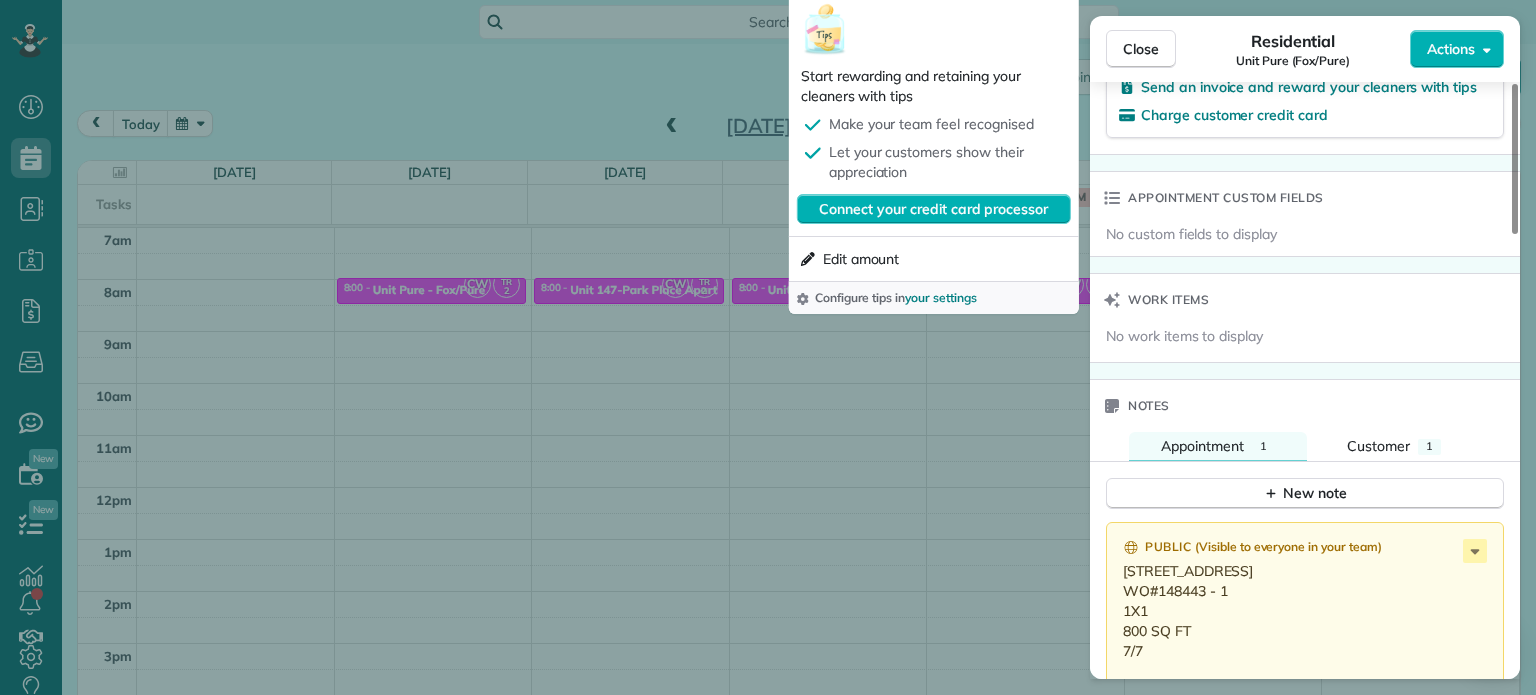 scroll, scrollTop: 1400, scrollLeft: 0, axis: vertical 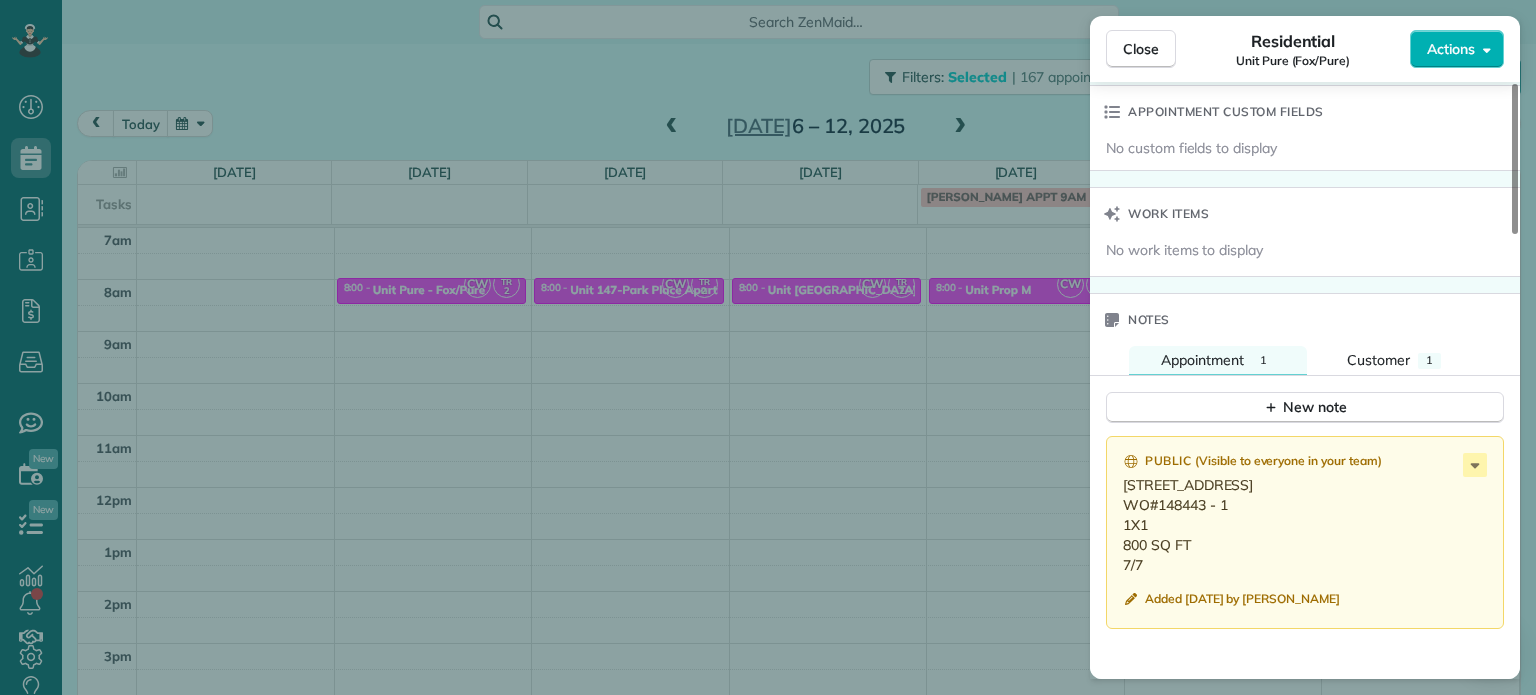 click on "Close Residential Unit Pure (Fox/Pure) Actions Status Active Unit Pure (Fox/Pure) · Open profile No phone number on record Add phone number No email on record Add email View Details Residential [DATE] ( next week ) 8:00 AM 8:30 AM 30 minutes One time [STREET_ADDRESS] Service was not rated yet Setup ratings Cleaners Time in and out Assign Invite Cleaners [PERSON_NAME] 8:00 AM 8:30 AM [PERSON_NAME]-German 8:00 AM 8:30 AM Checklist Try Now Keep this appointment up to your standards. Stay on top of every detail, keep your cleaners organised, and your client happy. Assign a checklist Watch a 5 min demo Billing Billing actions Price $0.00 Overcharge $0.00 Discount $0.00 Coupon discount - Primary tax - Secondary tax - Total appointment price $0.00 Tips collected New feature! $0.00 [PERSON_NAME] as paid Total including tip $0.00 Get paid online in no-time! Send an invoice and reward your cleaners with tips Charge customer credit card Appointment custom fields Work items Notes" at bounding box center [768, 347] 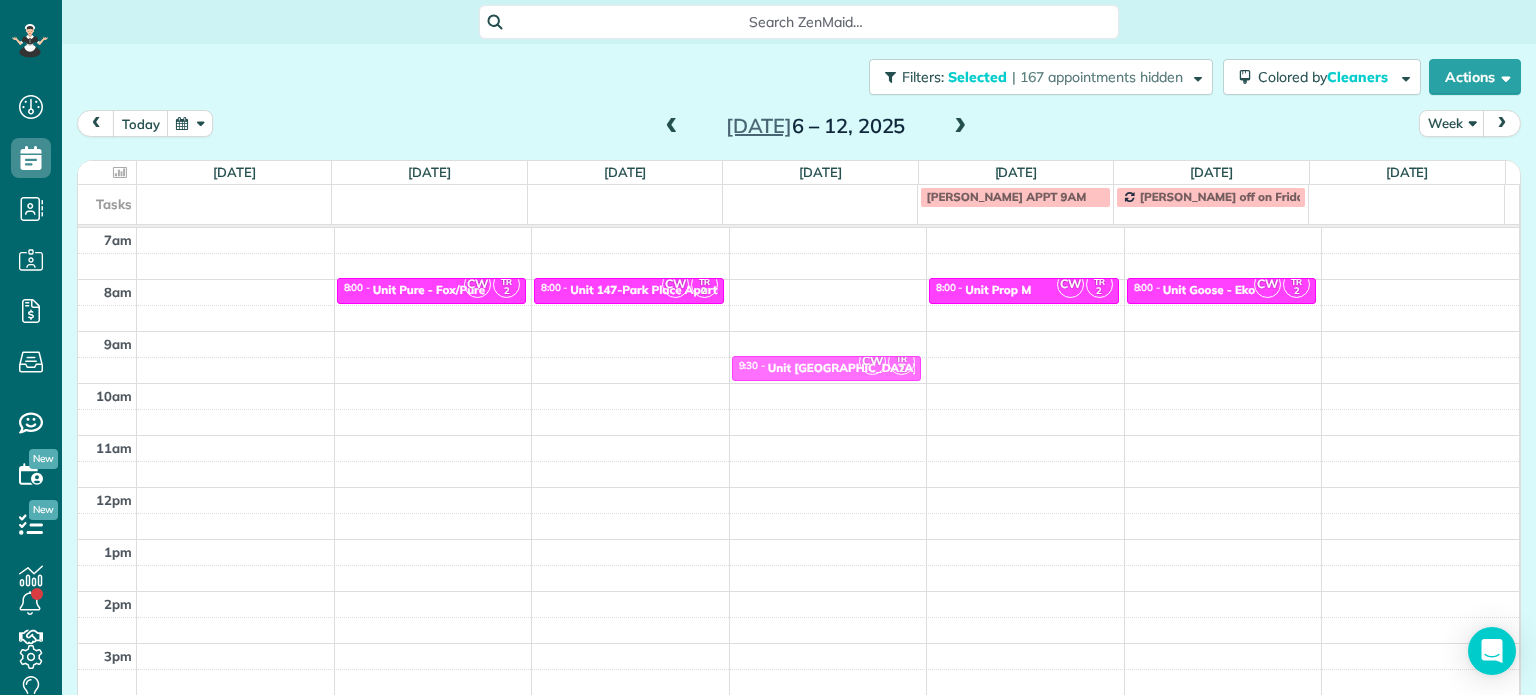 drag, startPoint x: 815, startPoint y: 285, endPoint x: 827, endPoint y: 347, distance: 63.15061 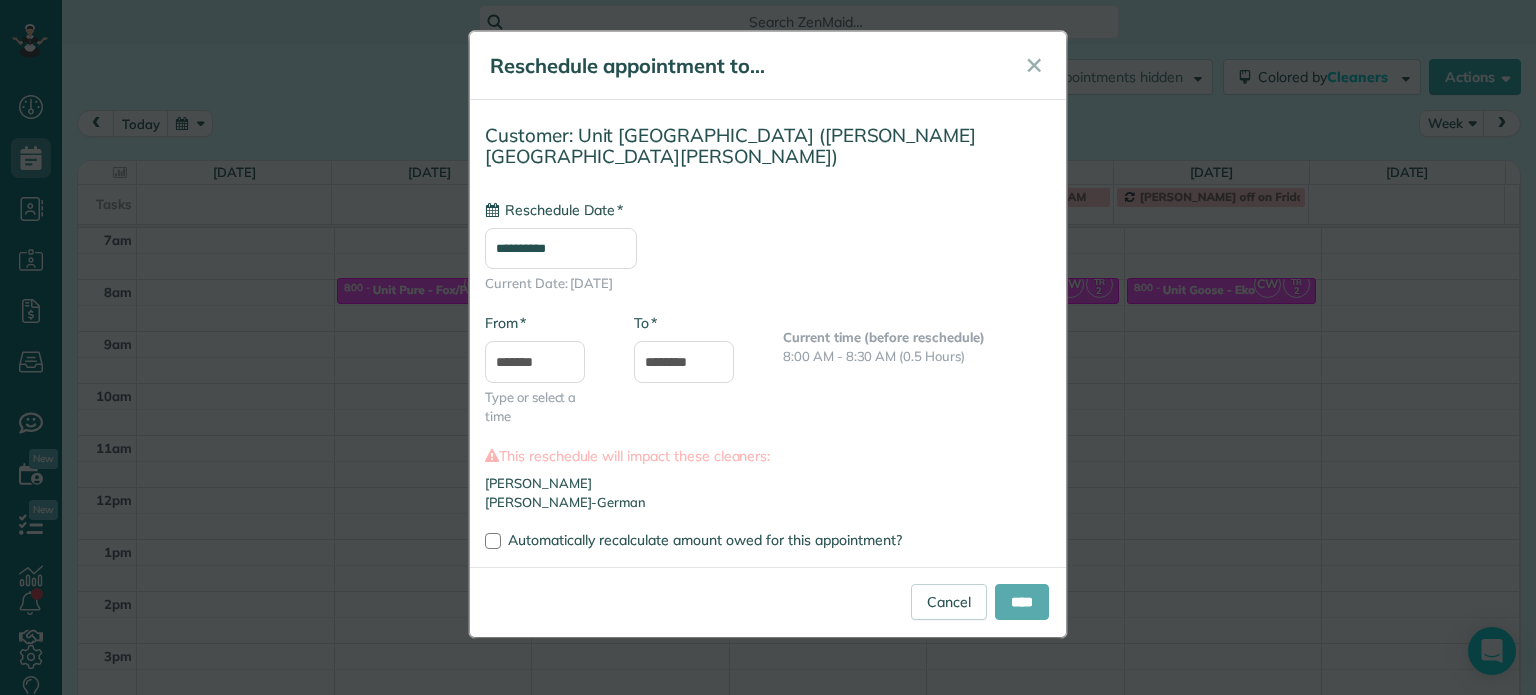 type on "**********" 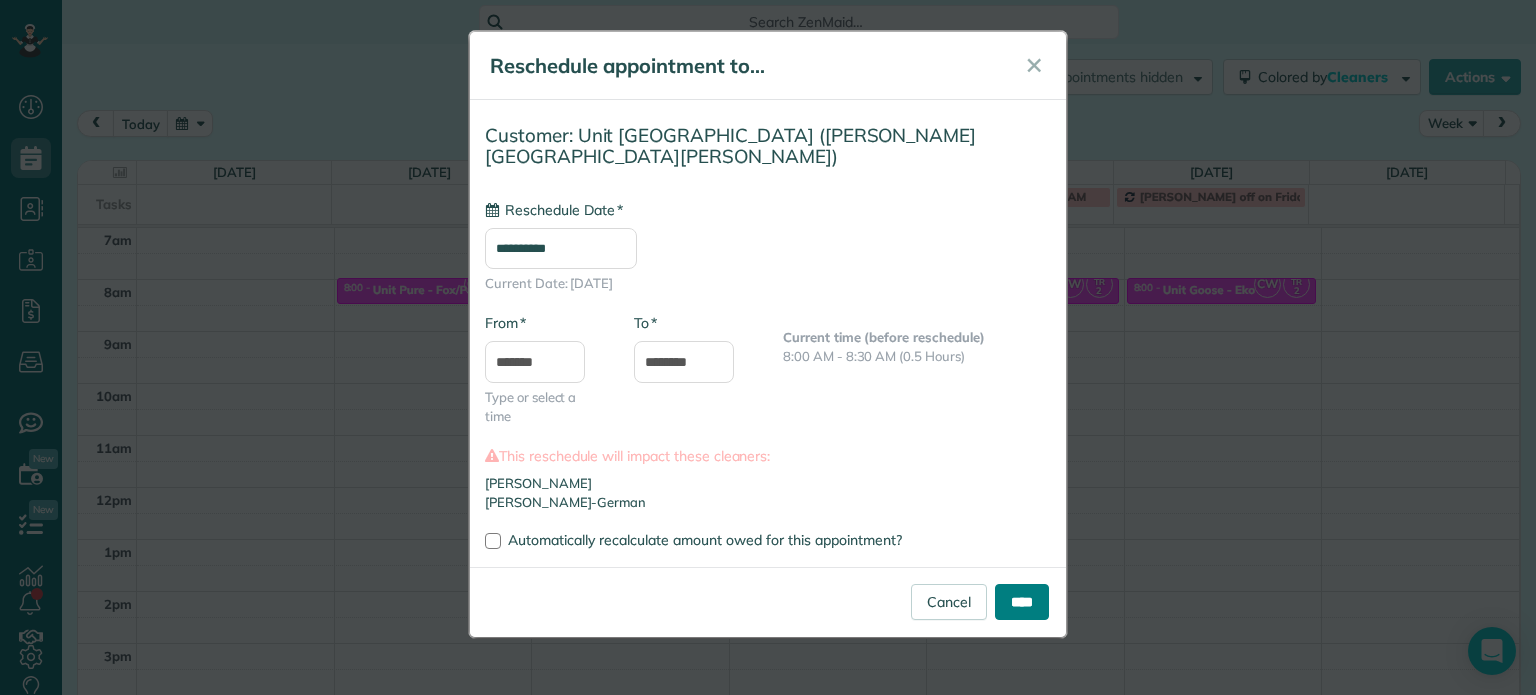 click on "****" at bounding box center [1022, 602] 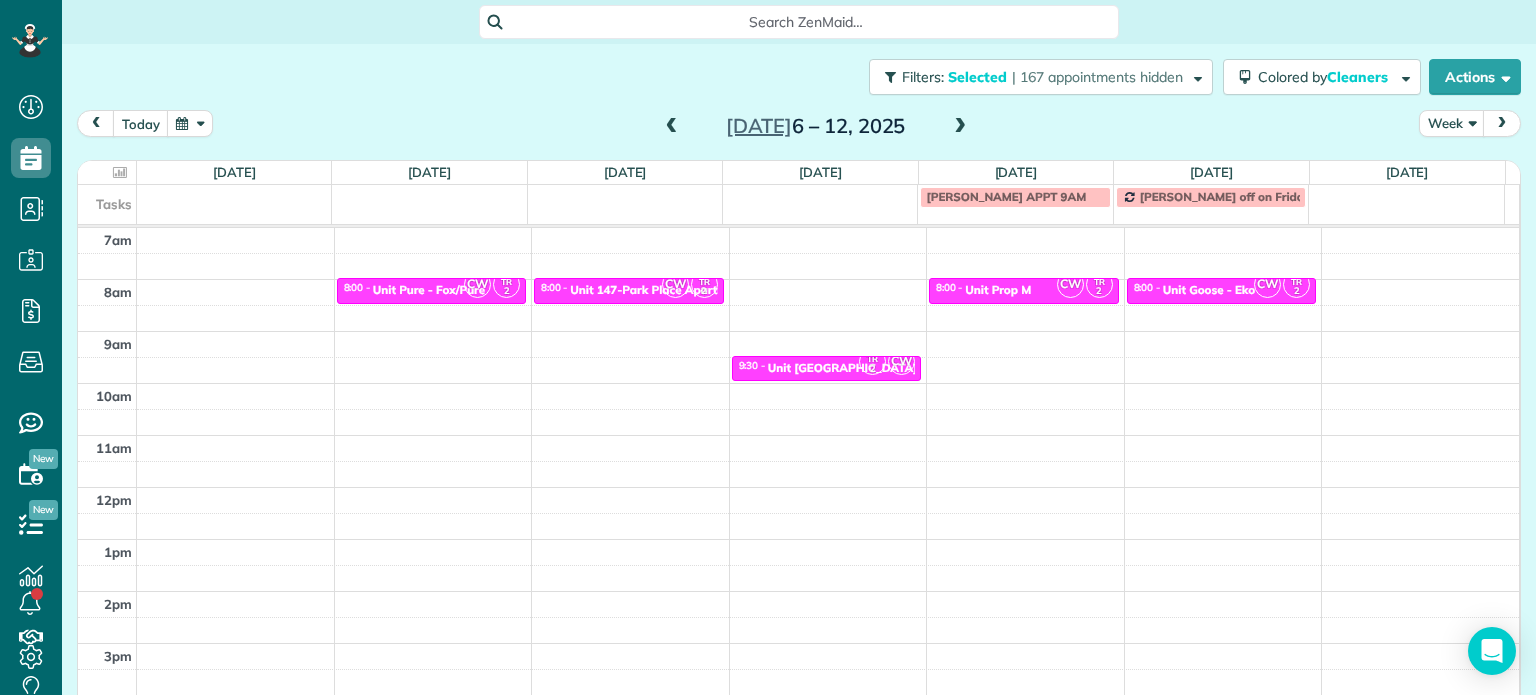click at bounding box center (960, 127) 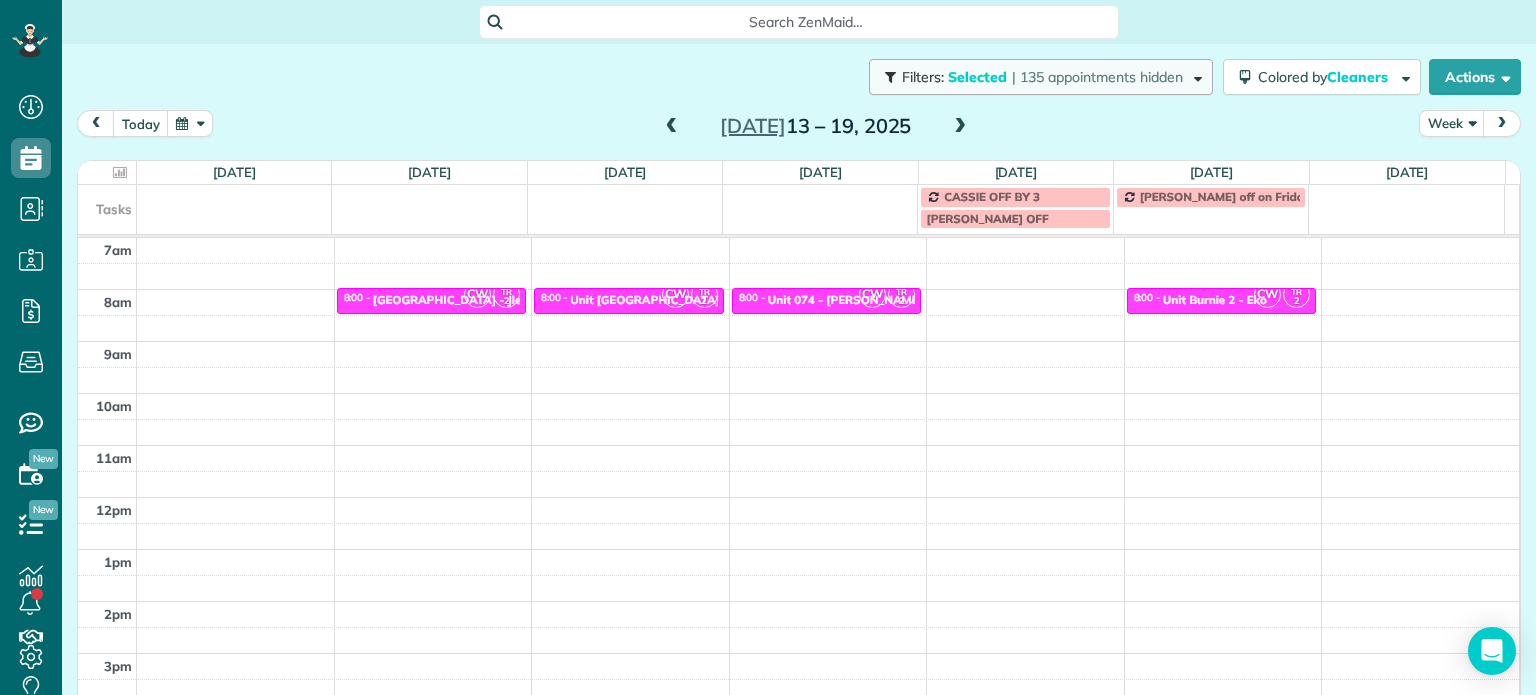 click on "Filters:   Selected
|  135 appointments hidden" at bounding box center (1041, 77) 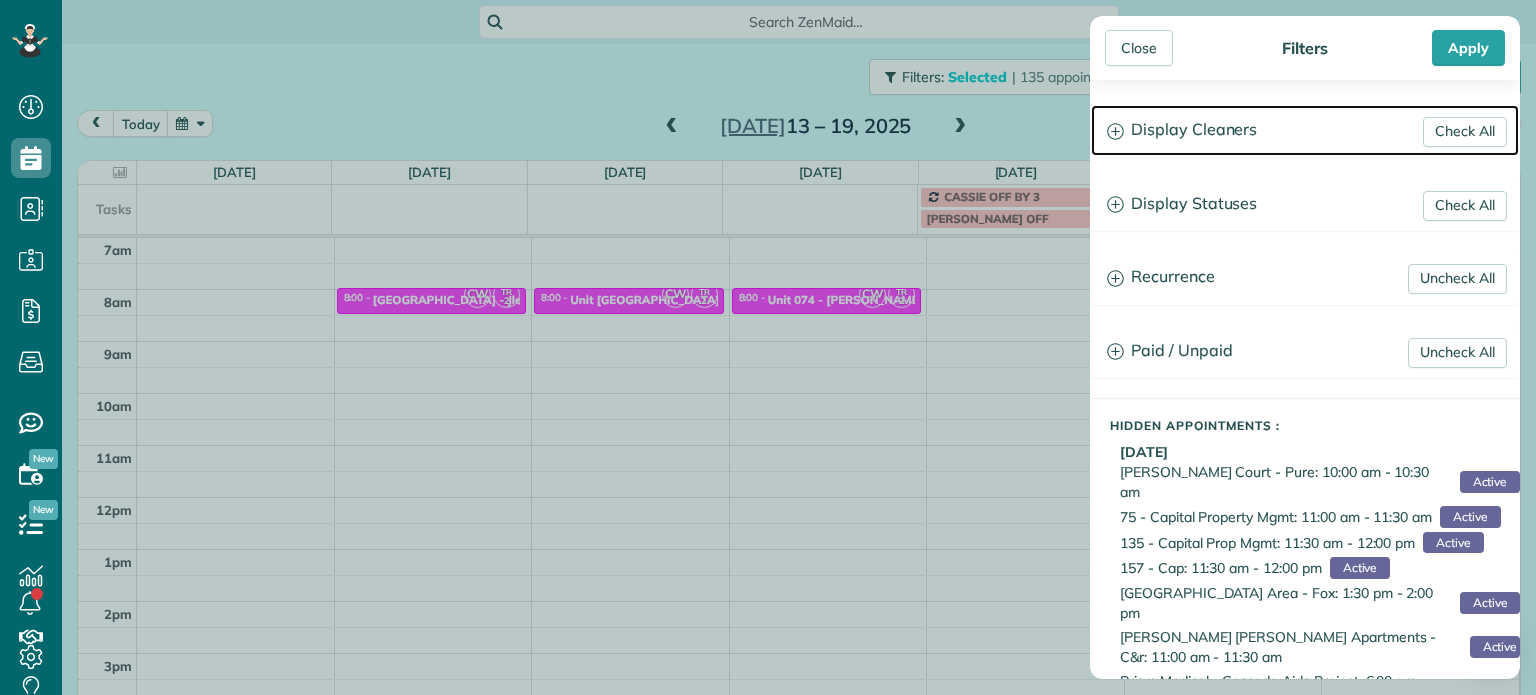 click on "Display Cleaners" at bounding box center [1305, 130] 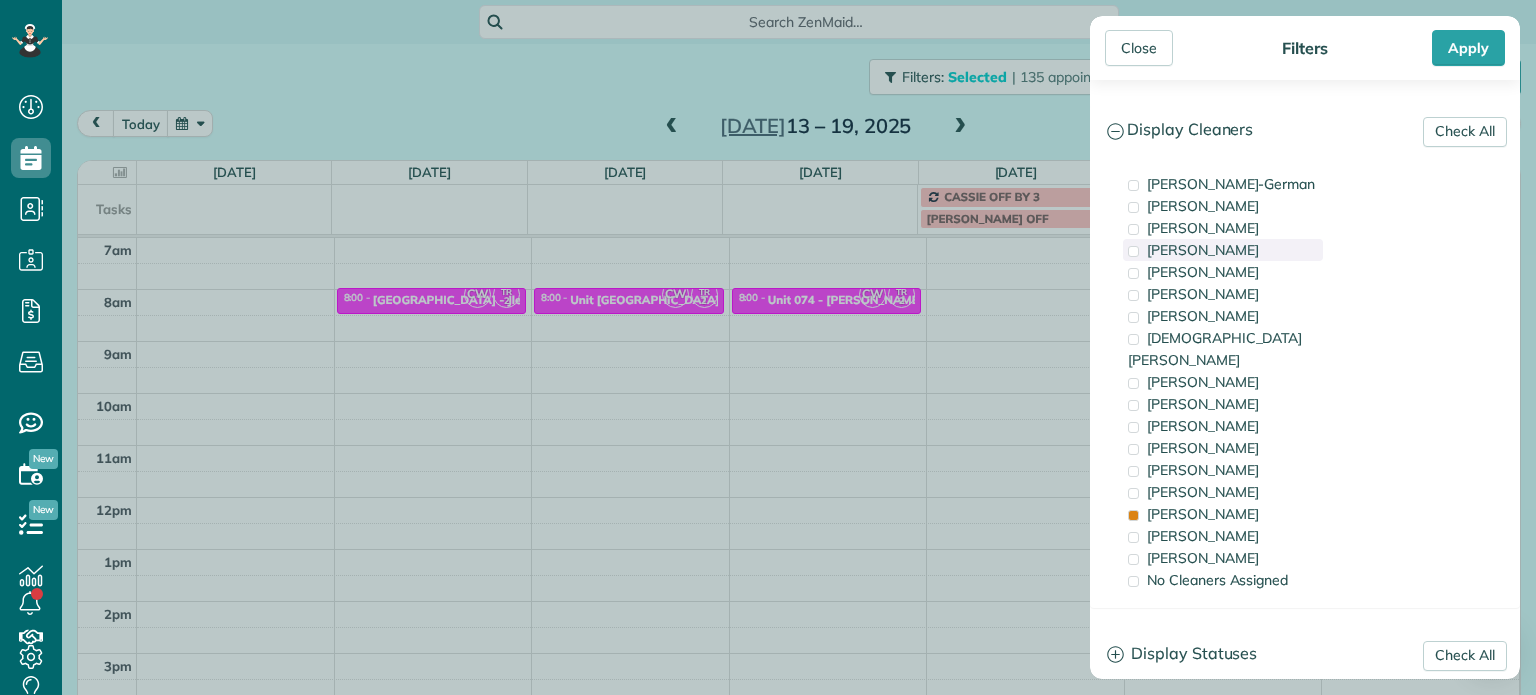 click on "[PERSON_NAME]" at bounding box center [1203, 250] 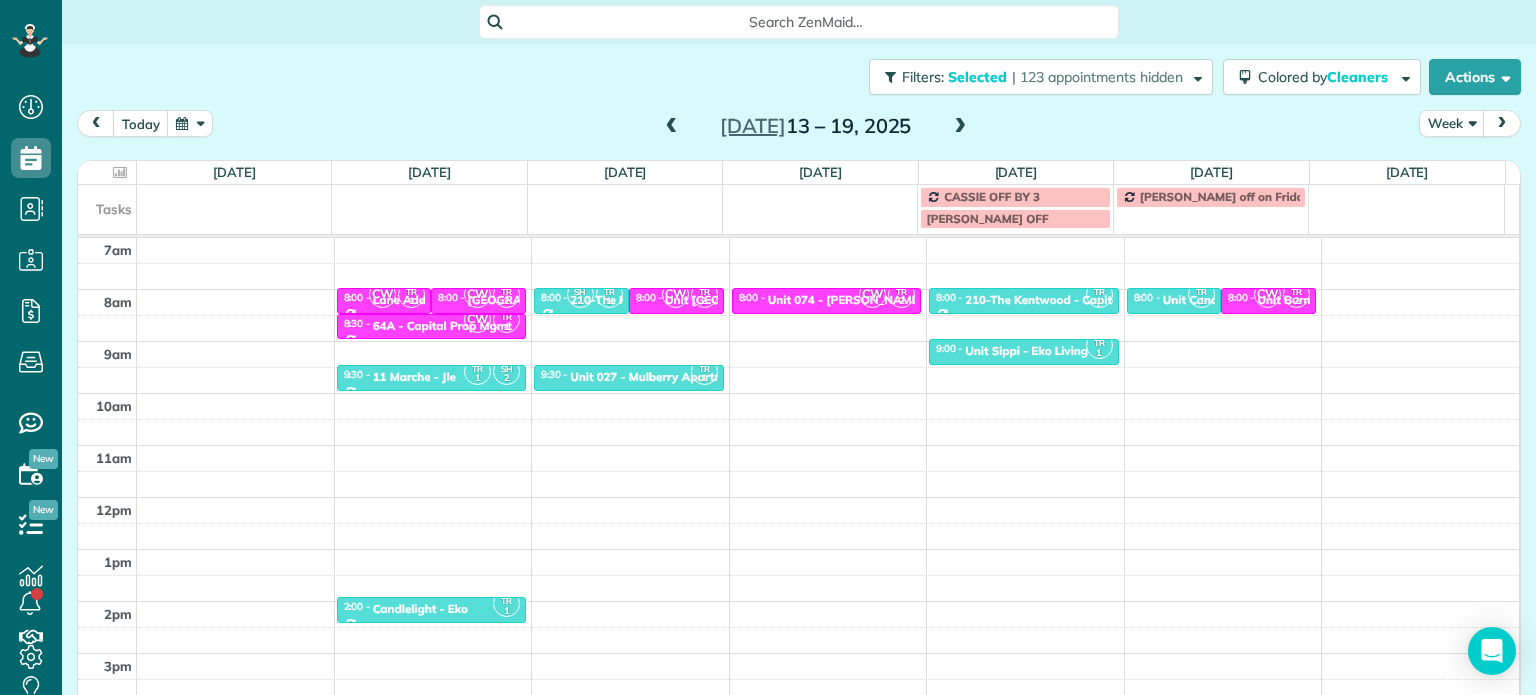 click on "Close
Filters
Apply
Check All
Display Cleaners
[PERSON_NAME]-German
[PERSON_NAME]
[PERSON_NAME]
[PERSON_NAME]
[PERSON_NAME]
[PERSON_NAME]
[PERSON_NAME]" at bounding box center (768, 347) 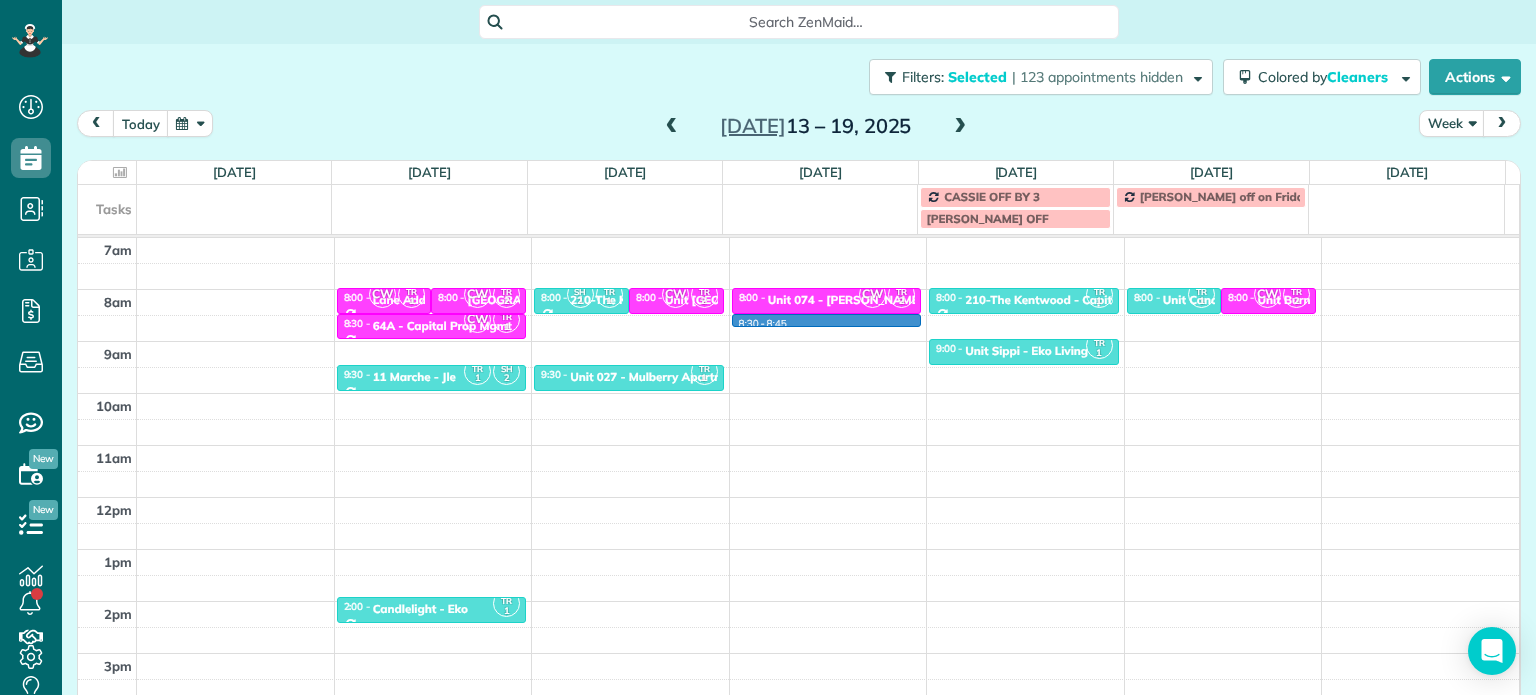 click on "4am 5am 6am 7am 8am 9am 10am 11am 12pm 1pm 2pm 3pm 4pm 5pm TR 1 SH 2 6:00 - 6:30 Eko Living Office - Eko Living [STREET_ADDRESS] 1 8:00 - 8:[GEOGRAPHIC_DATA] Additional [STREET_ADDRESS] 2 8:00 - 8:[GEOGRAPHIC_DATA] - [GEOGRAPHIC_DATA][STREET_ADDRESS][PERSON_NAME] CW TR 1 8:30 - 9:00 64A - Capital Prop Mgmt [STREET_ADDRESS] TR 1 SH 2 9:30 - 10:00 11 [GEOGRAPHIC_DATA] - [GEOGRAPHIC_DATA][STREET_ADDRESS] TR 1 2:00 - 2:30 Candlelight - [GEOGRAPHIC_DATA] [STREET_ADDRESS] SH 2 TR 1 8:00 - 8:30 210-[GEOGRAPHIC_DATA] - Capital Property [STREET_ADDRESS][PERSON_NAME] CW TR 2 8:00 - 8:[GEOGRAPHIC_DATA] Apartments - [GEOGRAPHIC_DATA] Properties [STREET_ADDRESS][PERSON_NAME] TR 1 9:30 - 10:00 Unit 027 - [GEOGRAPHIC_DATA] - Capital [STREET_ADDRESS] 8:30 - 8:45 CW TR 2 8:00 - 8:30 Unit 074 - [PERSON_NAME] - Capital [STREET_ADDRESS][PERSON_NAME] 1 TR 1 CW TR" at bounding box center (798, 445) 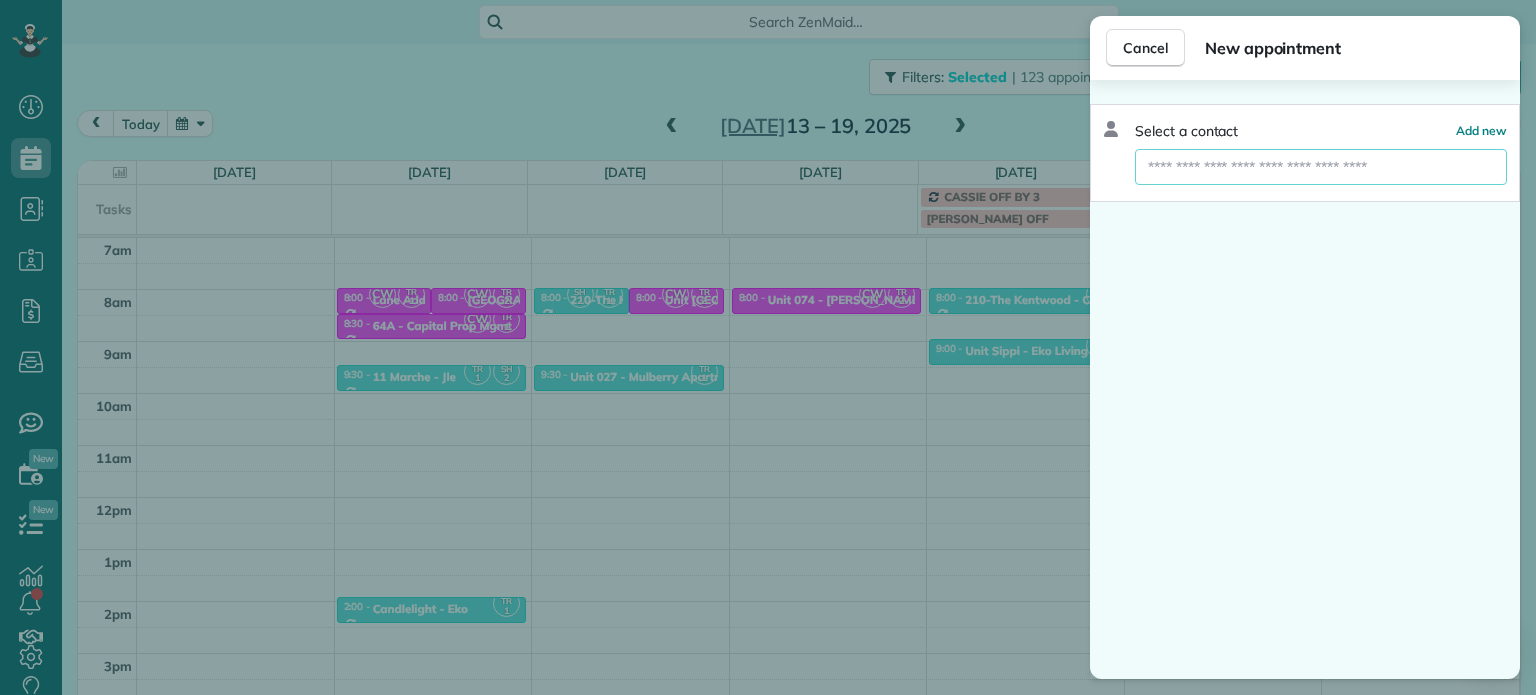 click at bounding box center [1321, 167] 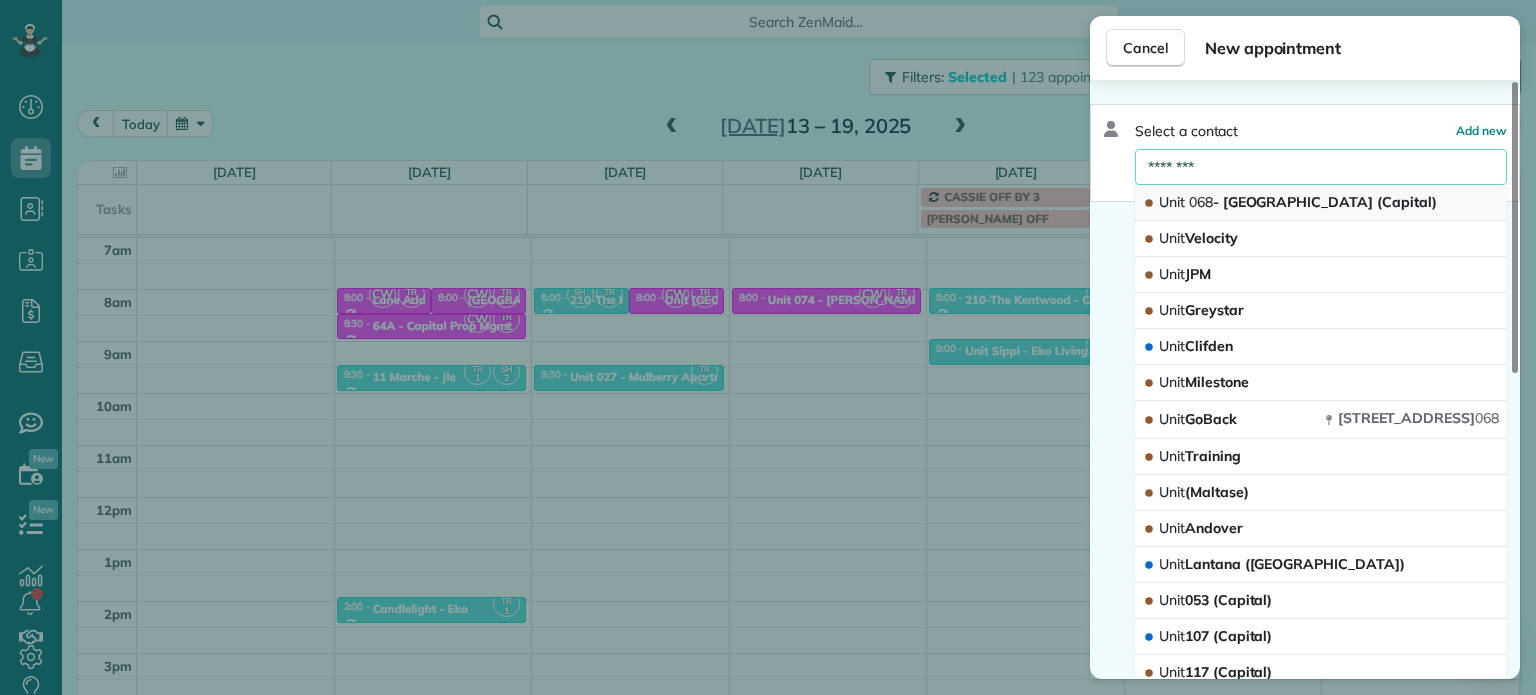 type on "********" 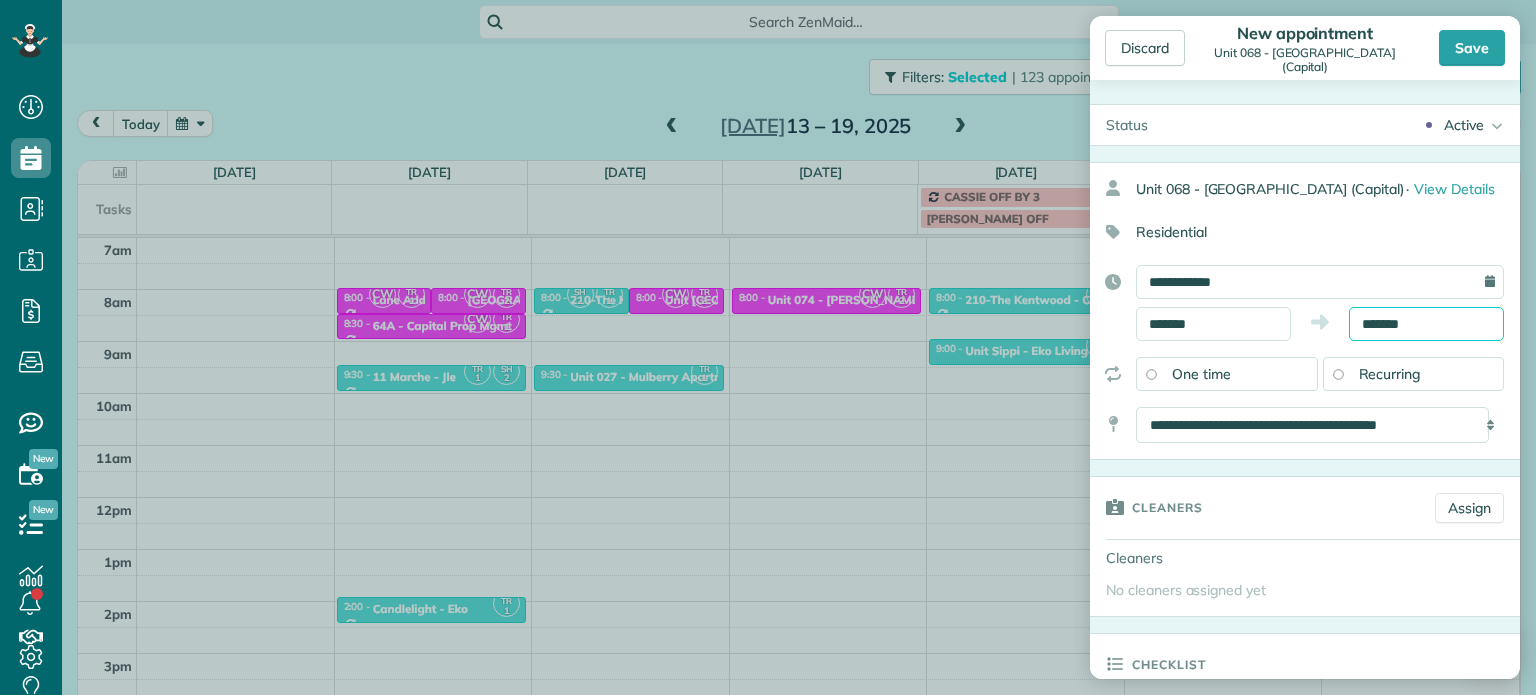 click on "*******" at bounding box center [1426, 324] 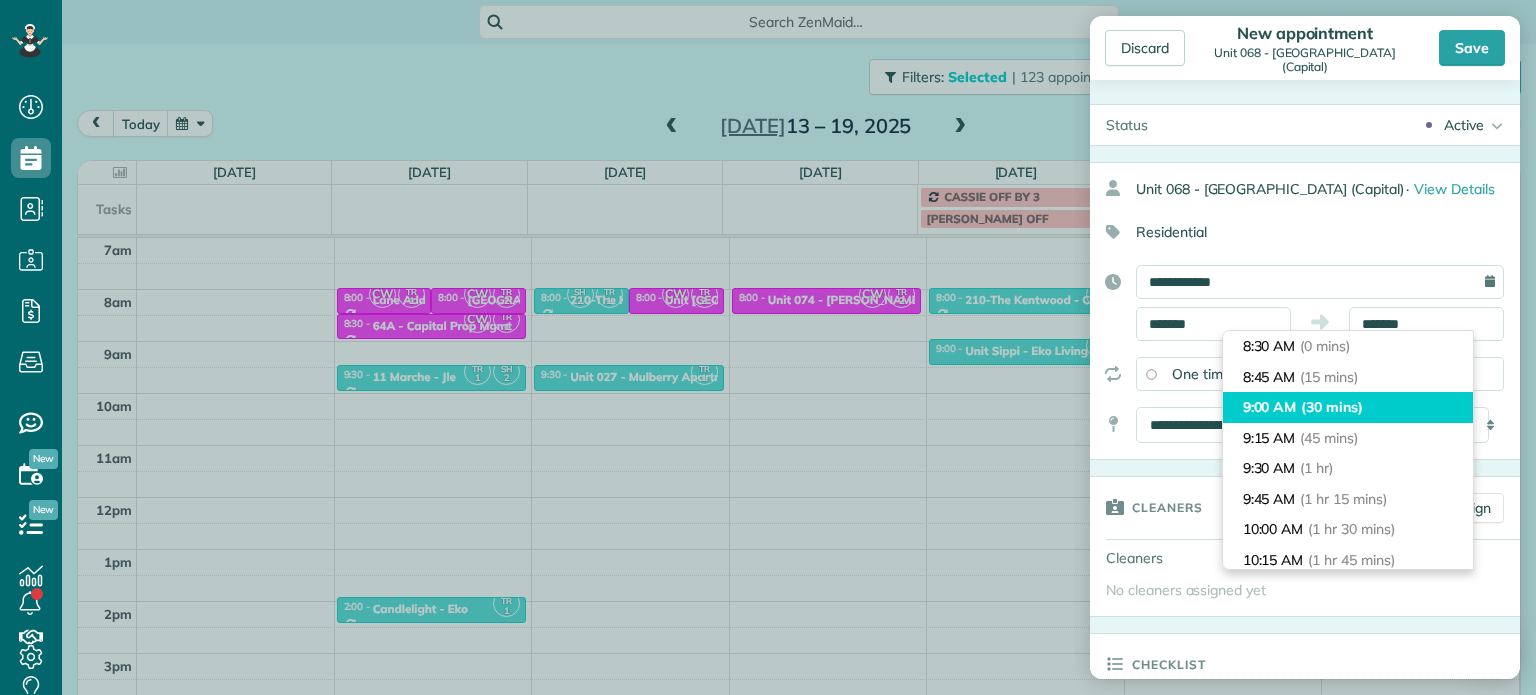 type on "*******" 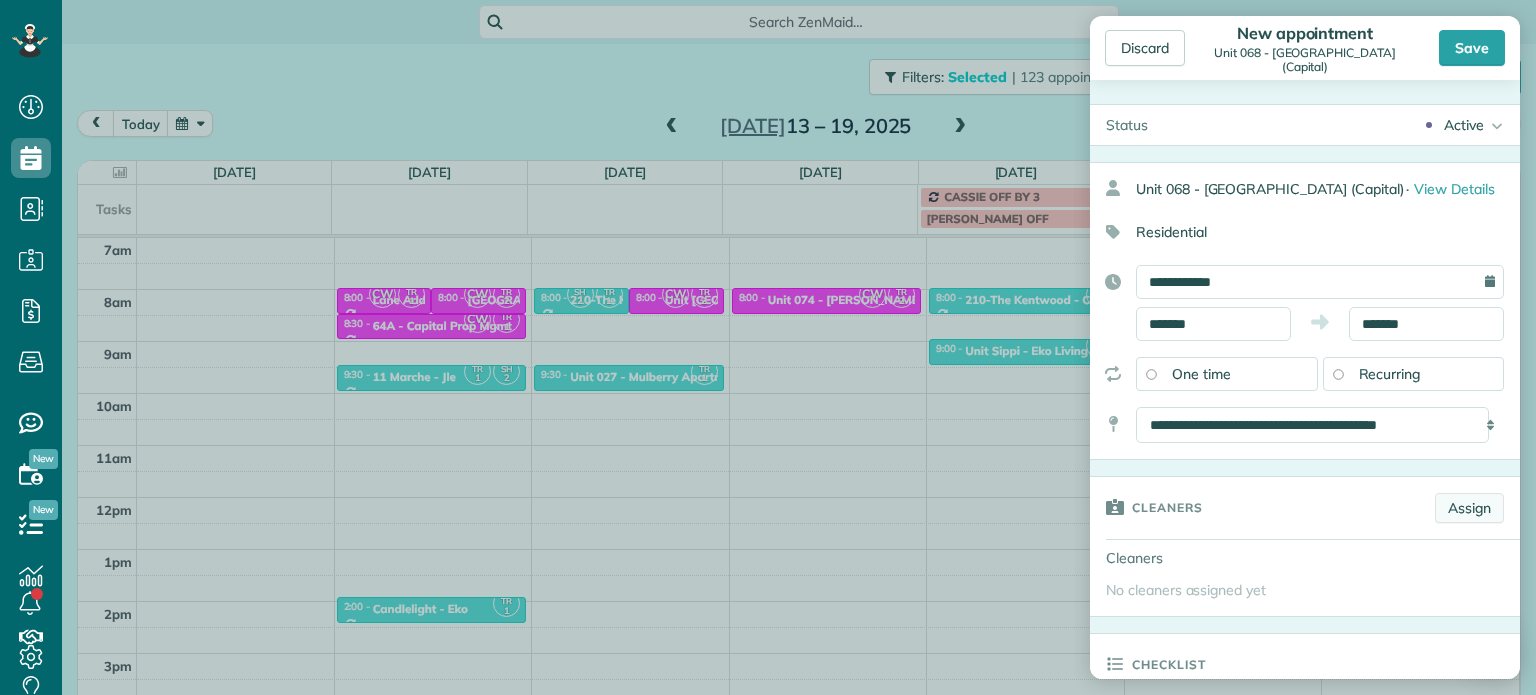 click on "Assign" at bounding box center [1469, 508] 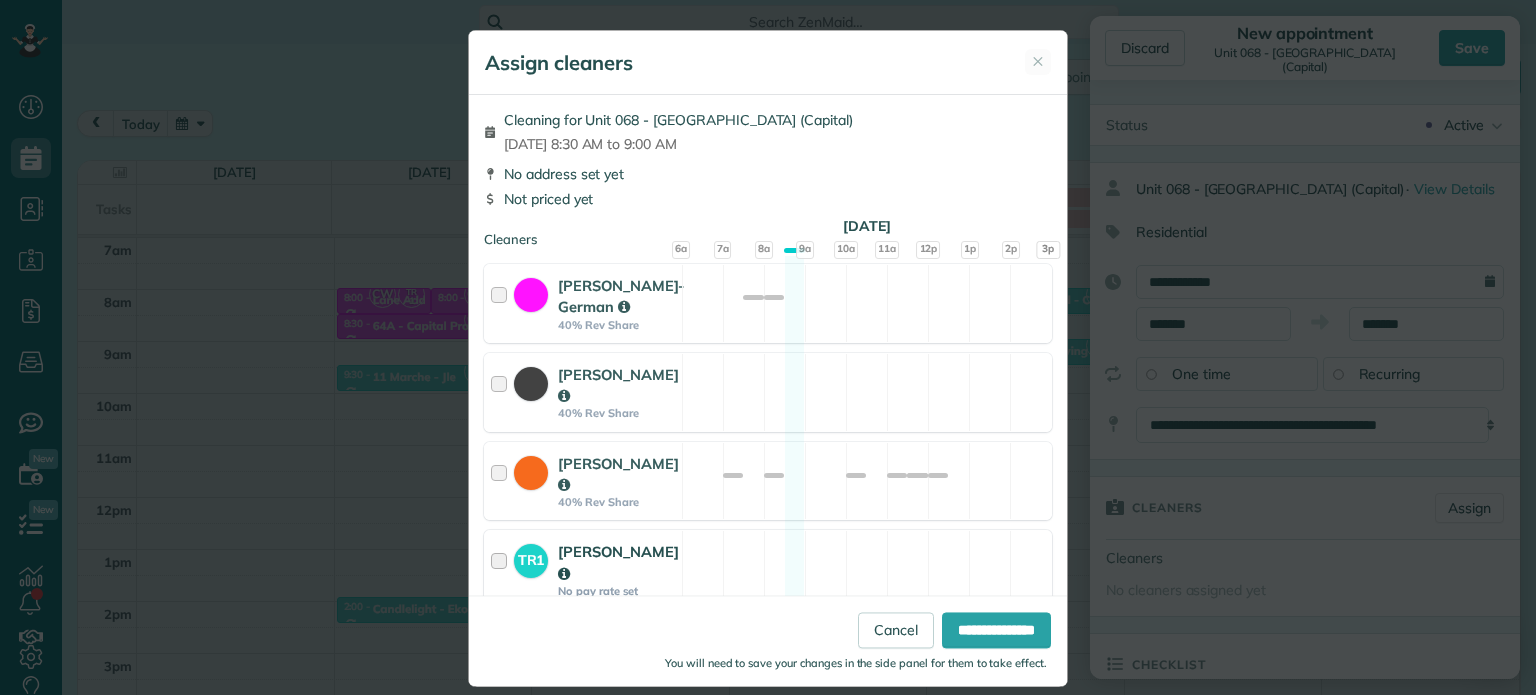 click on "TR1
[PERSON_NAME]
No pay rate set
Available" at bounding box center [768, 569] 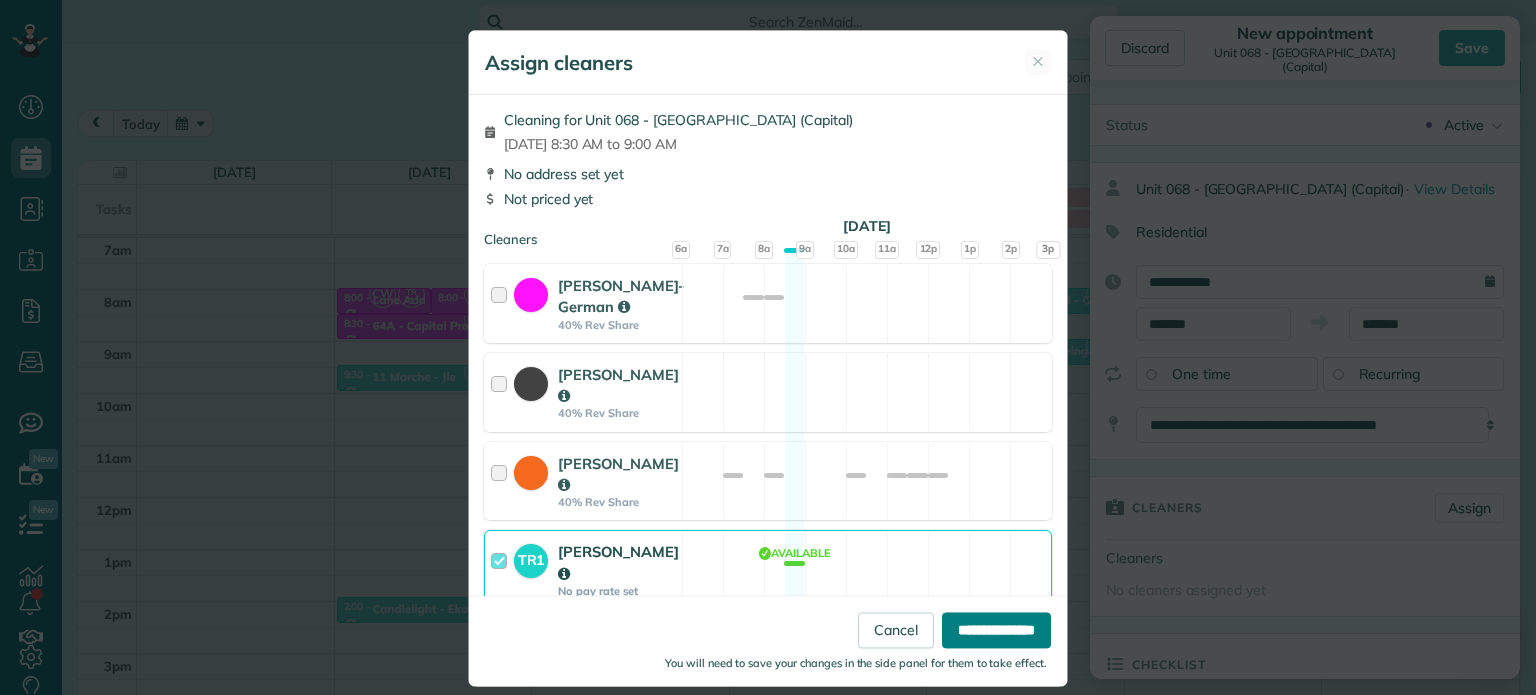 click on "**********" at bounding box center (996, 631) 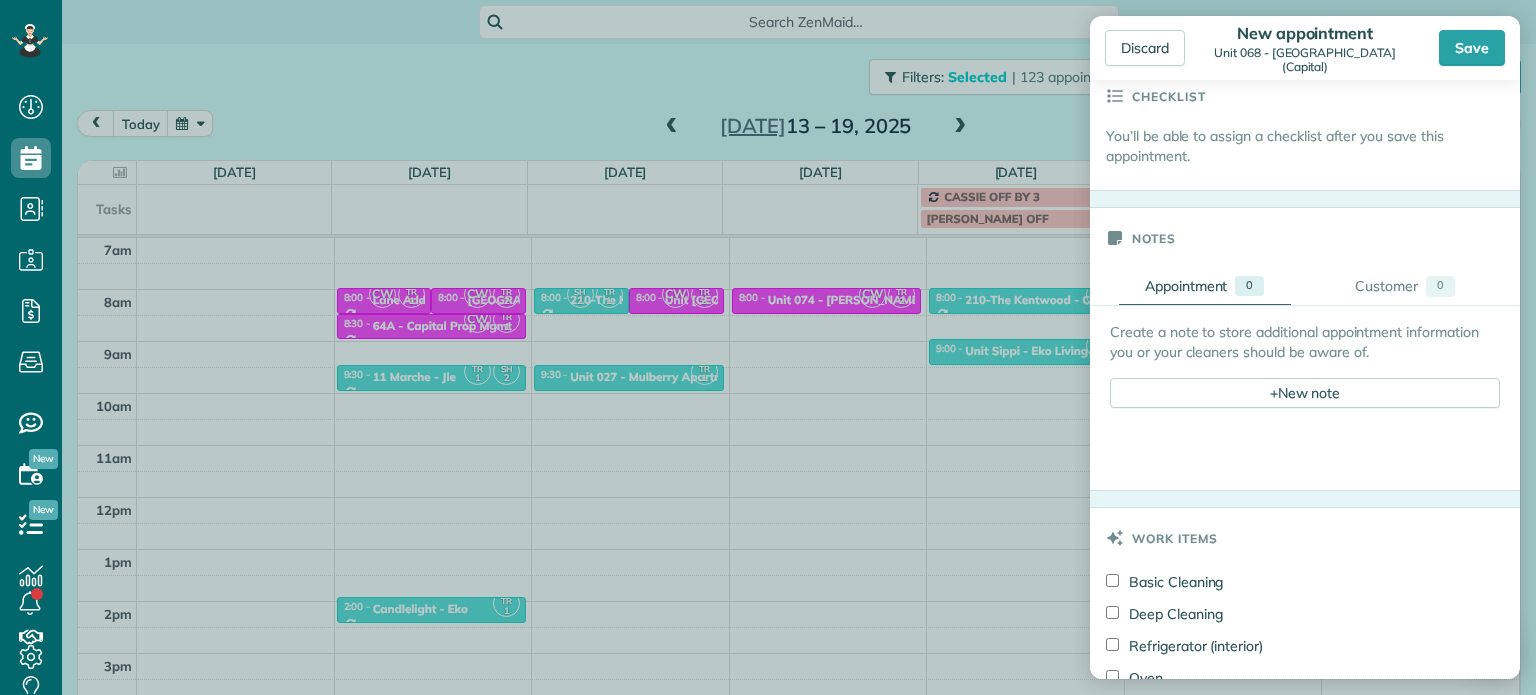 scroll, scrollTop: 700, scrollLeft: 0, axis: vertical 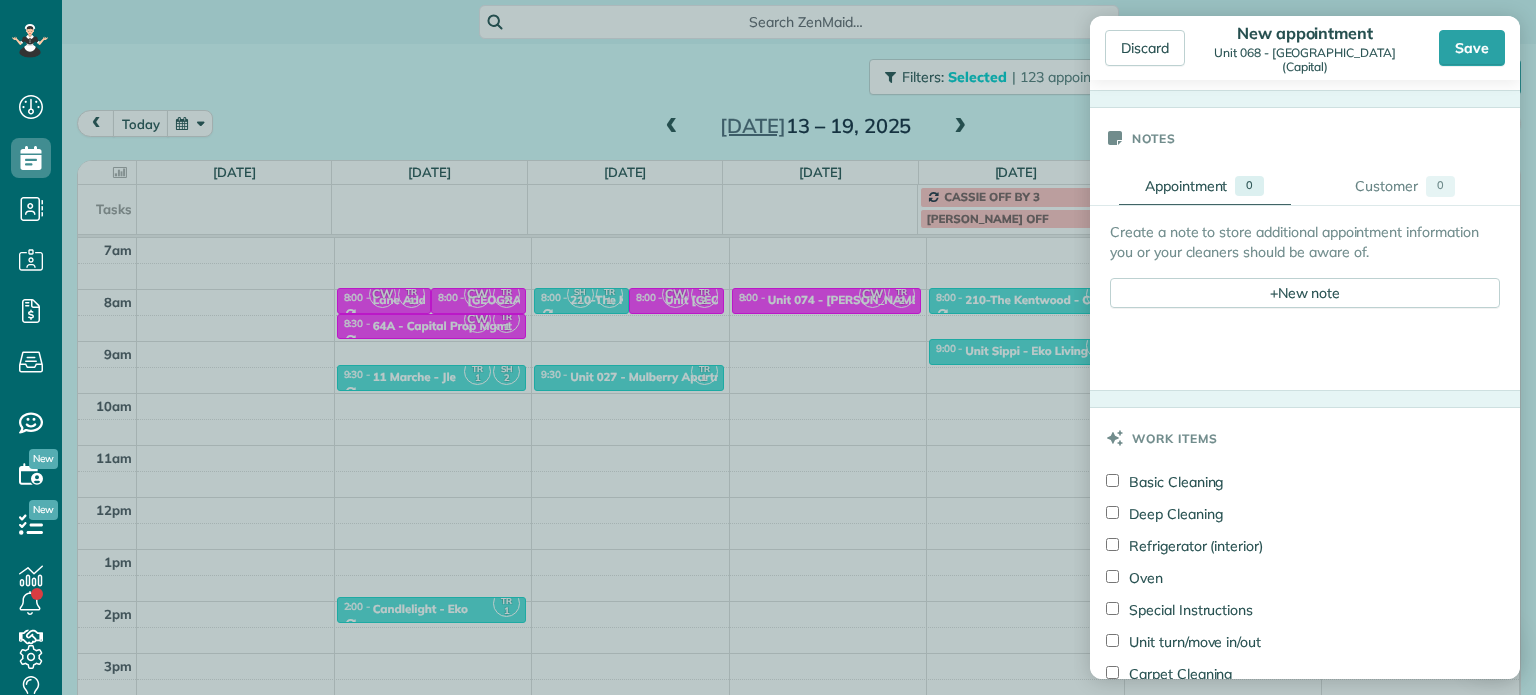 click on "Create a note to store additional appointment information you or your cleaners should be aware of." at bounding box center (1305, 242) 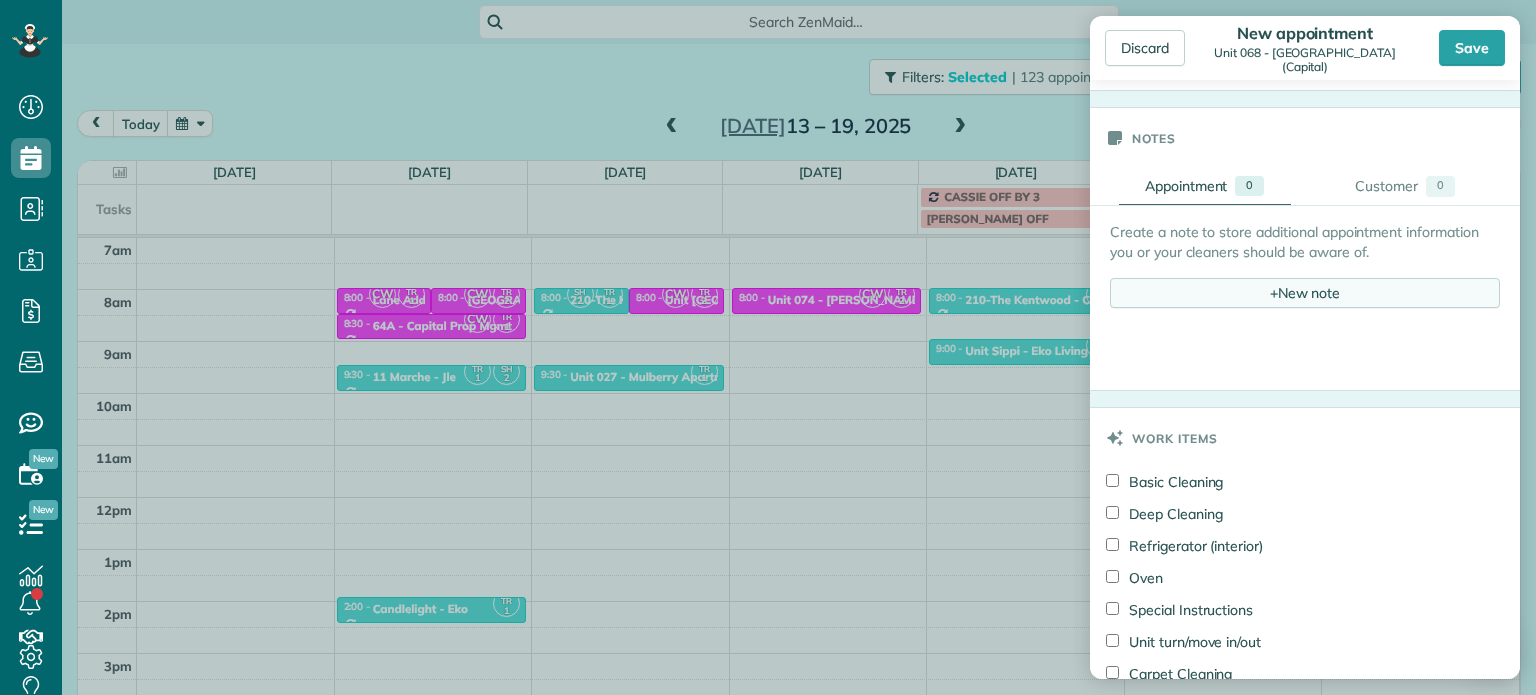click on "+ New note" at bounding box center [1305, 293] 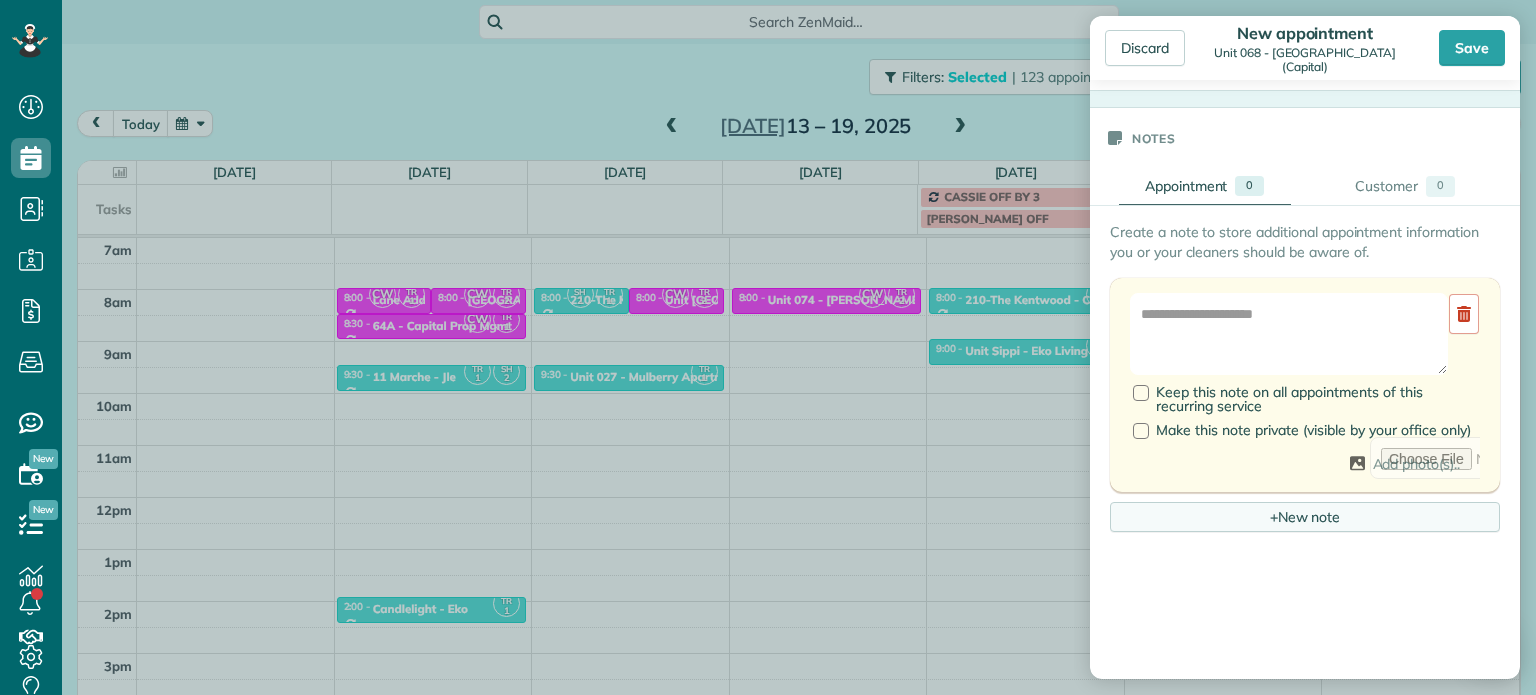 click at bounding box center (1289, 334) 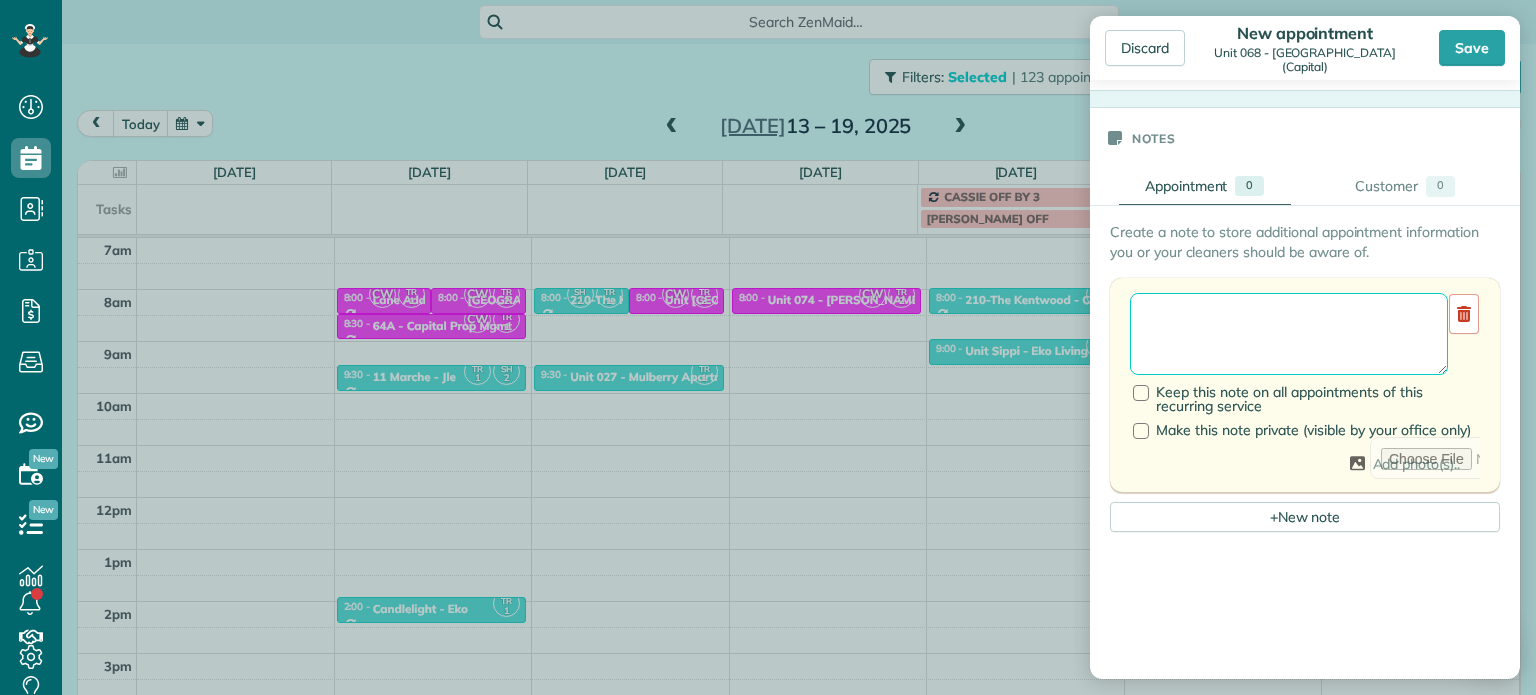 paste on "**********" 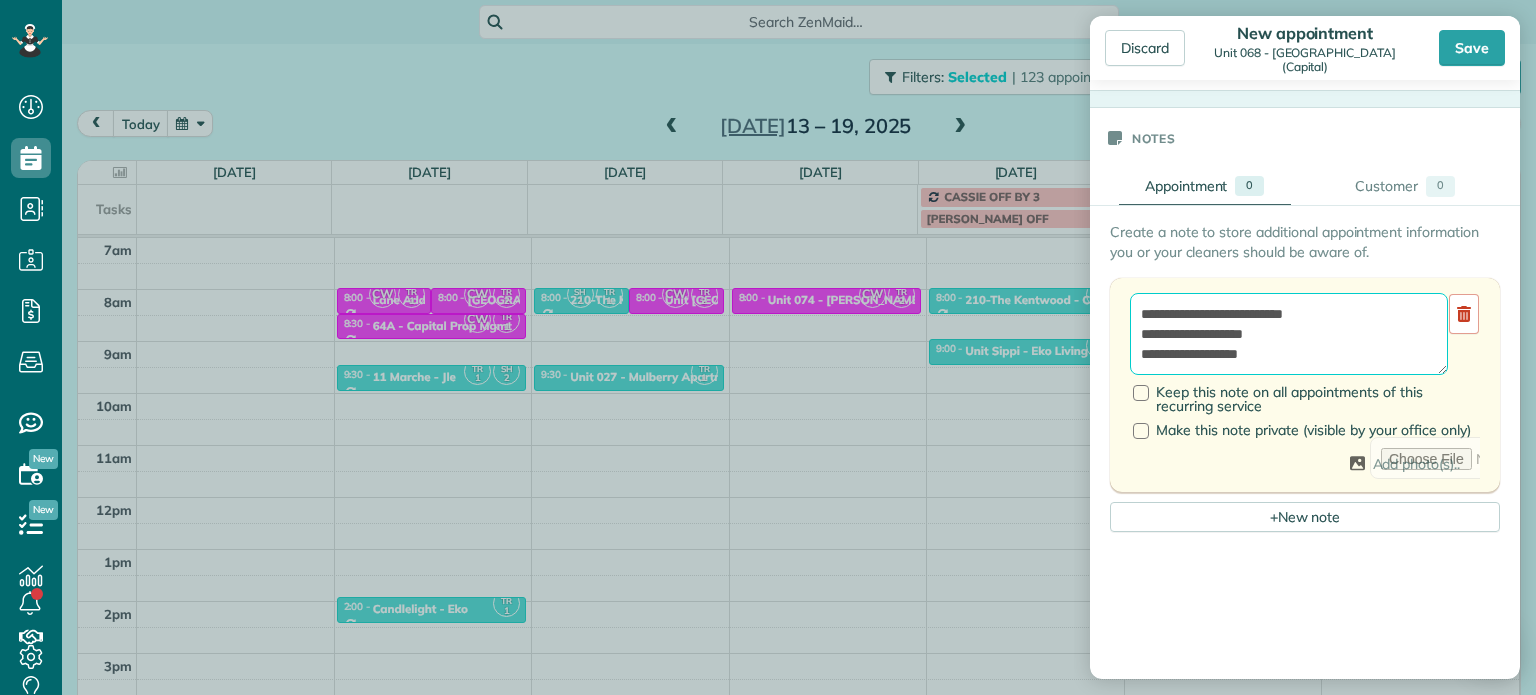 scroll, scrollTop: 8, scrollLeft: 0, axis: vertical 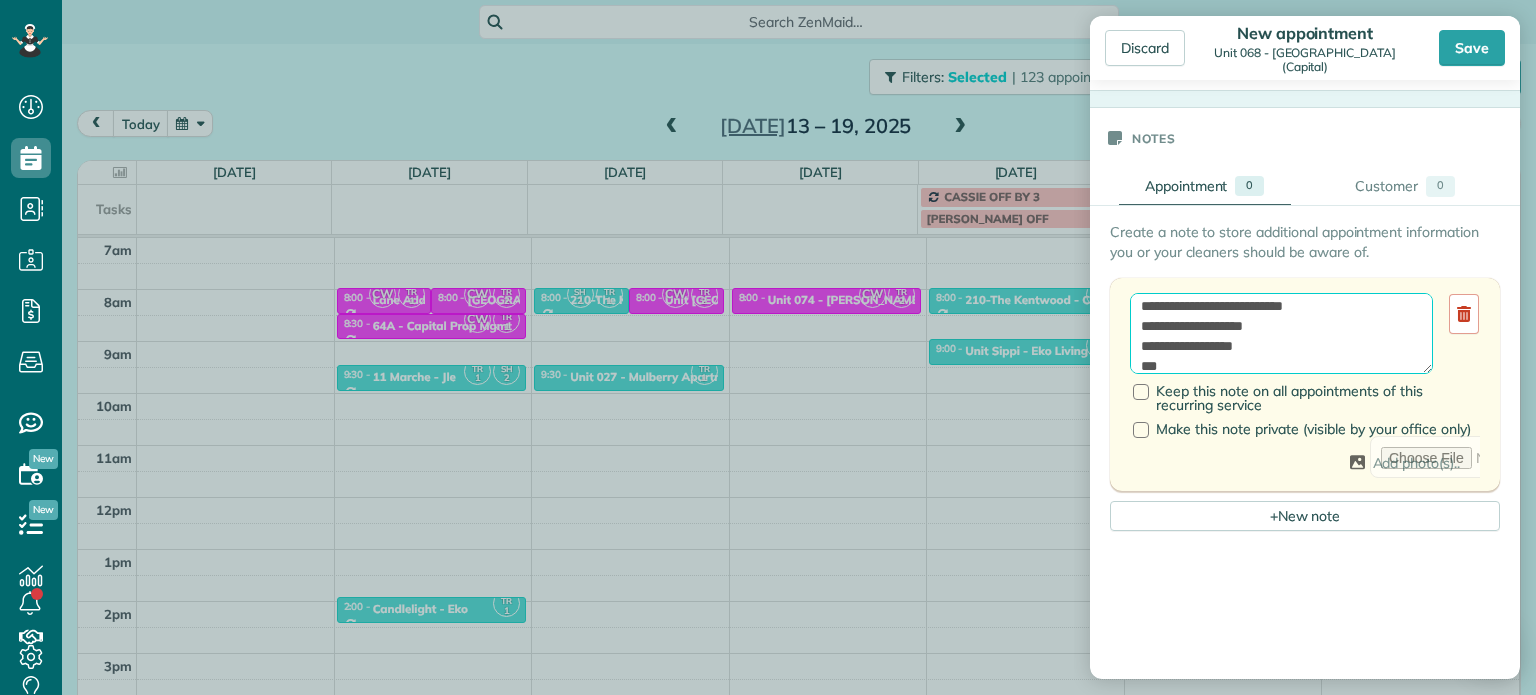 paste on "********" 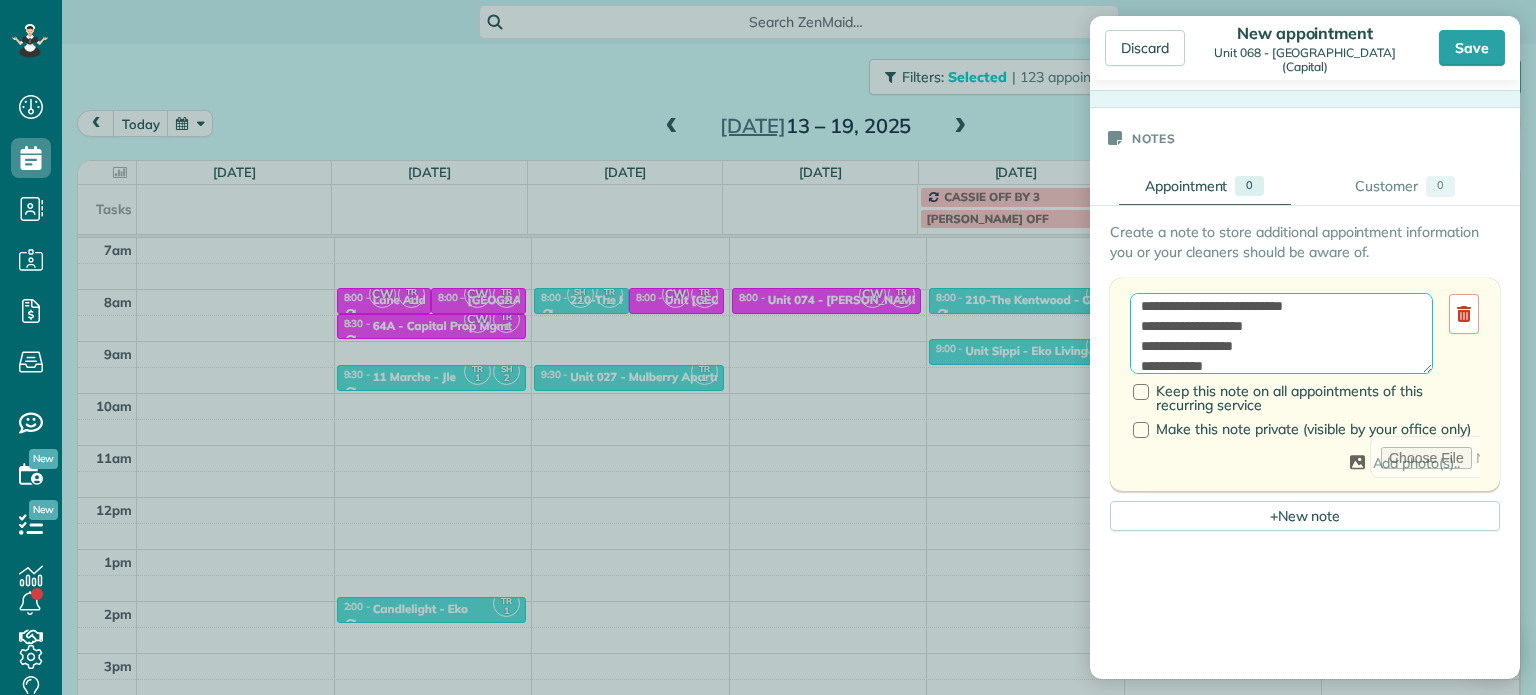 scroll, scrollTop: 28, scrollLeft: 0, axis: vertical 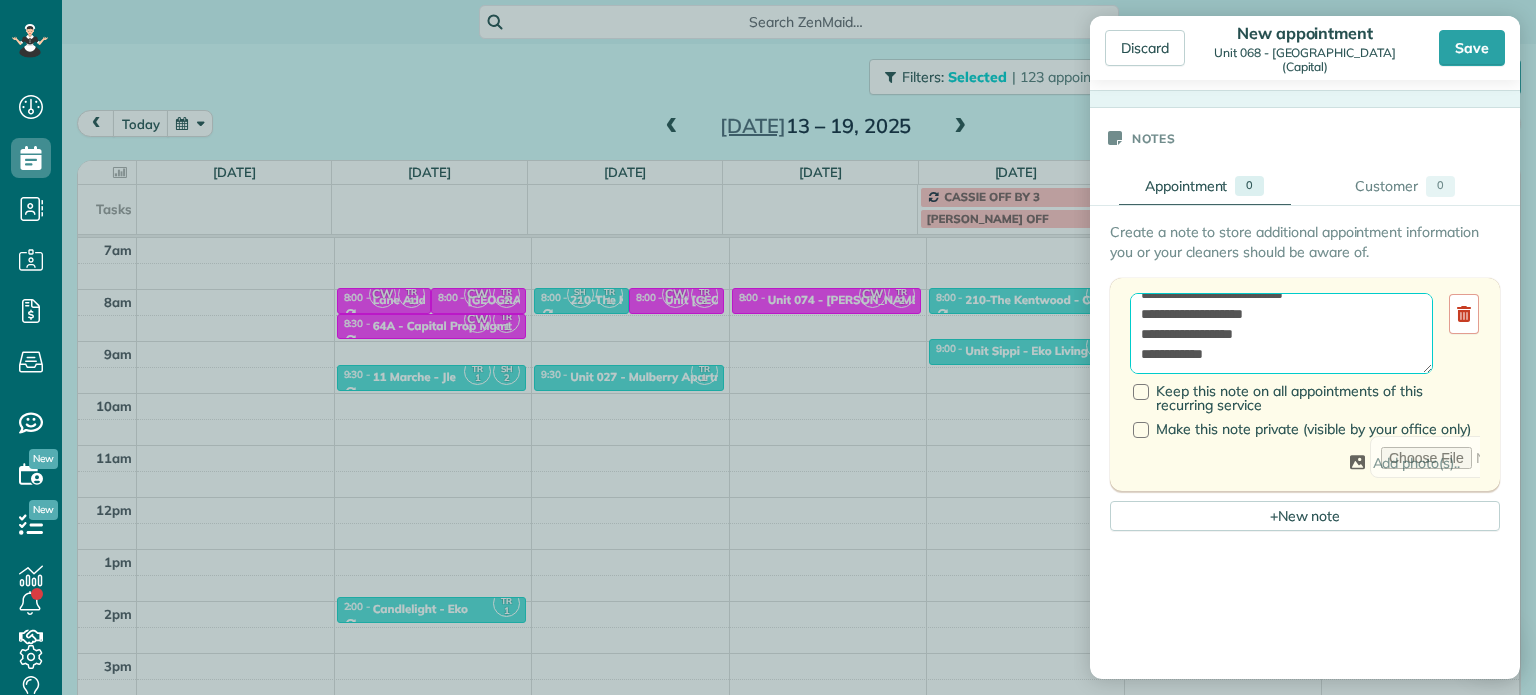 paste on "**********" 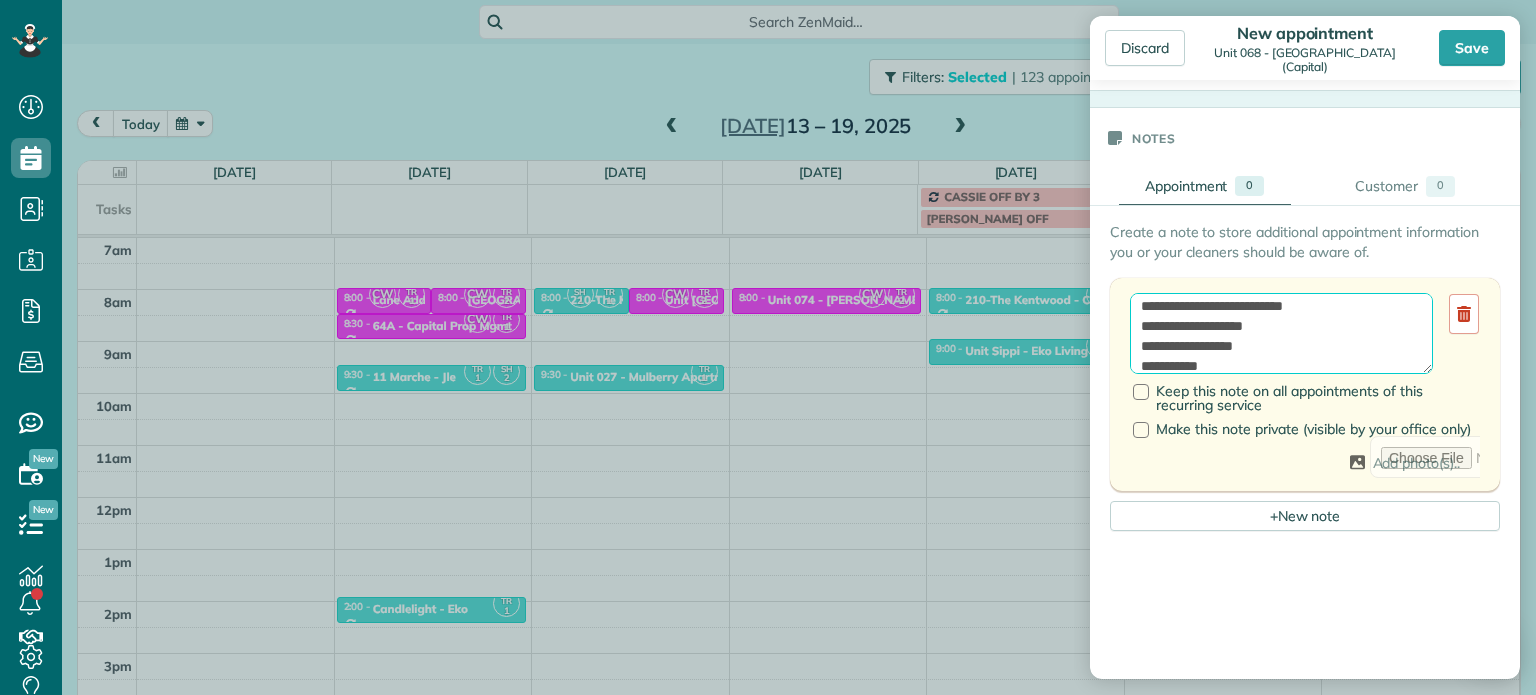 scroll, scrollTop: 0, scrollLeft: 0, axis: both 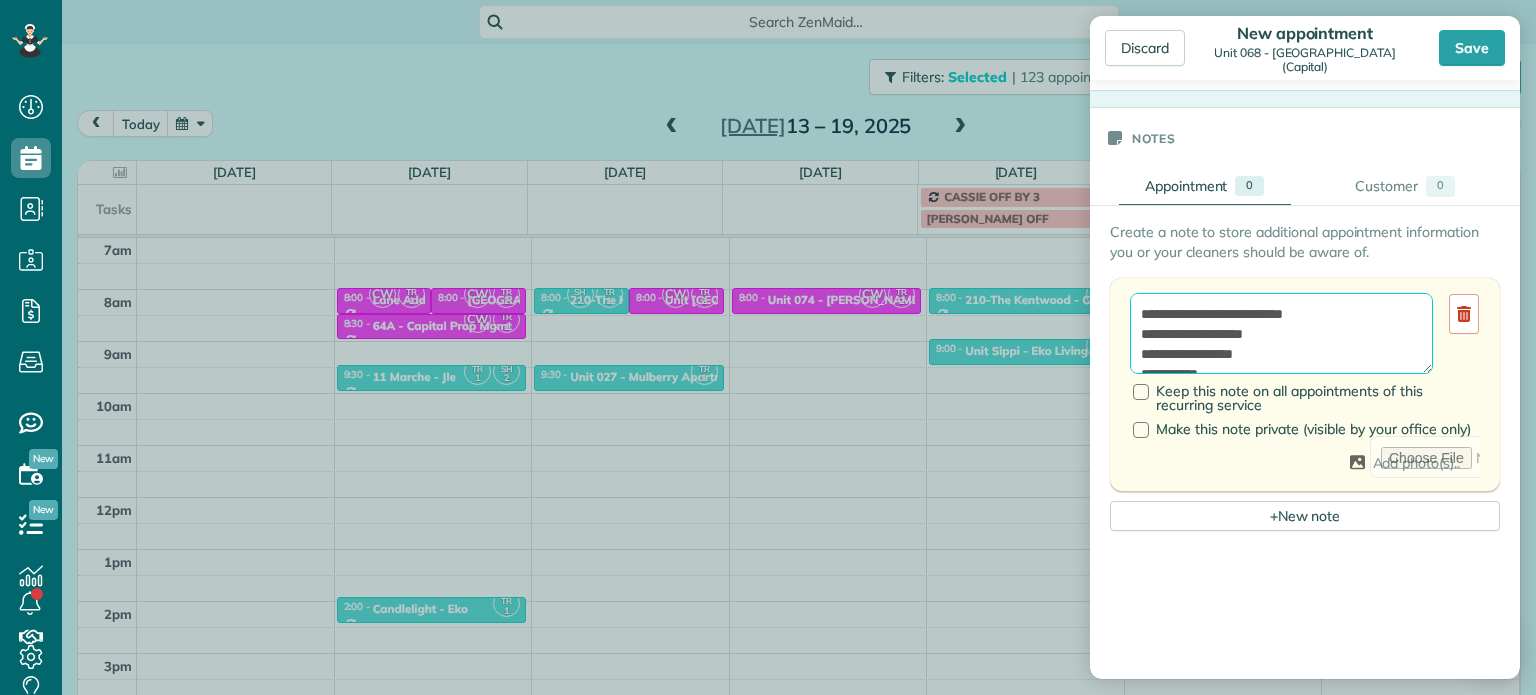click on "**********" at bounding box center (1281, 334) 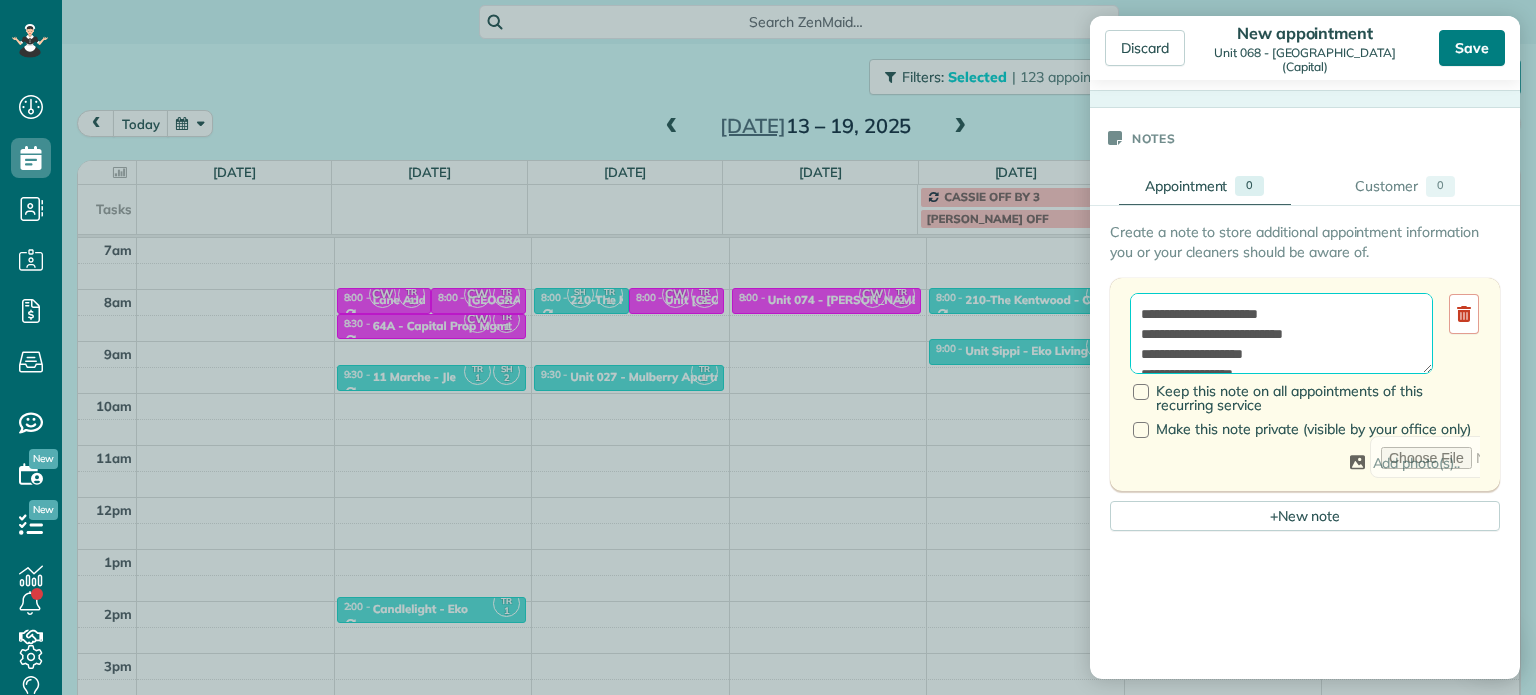type on "**********" 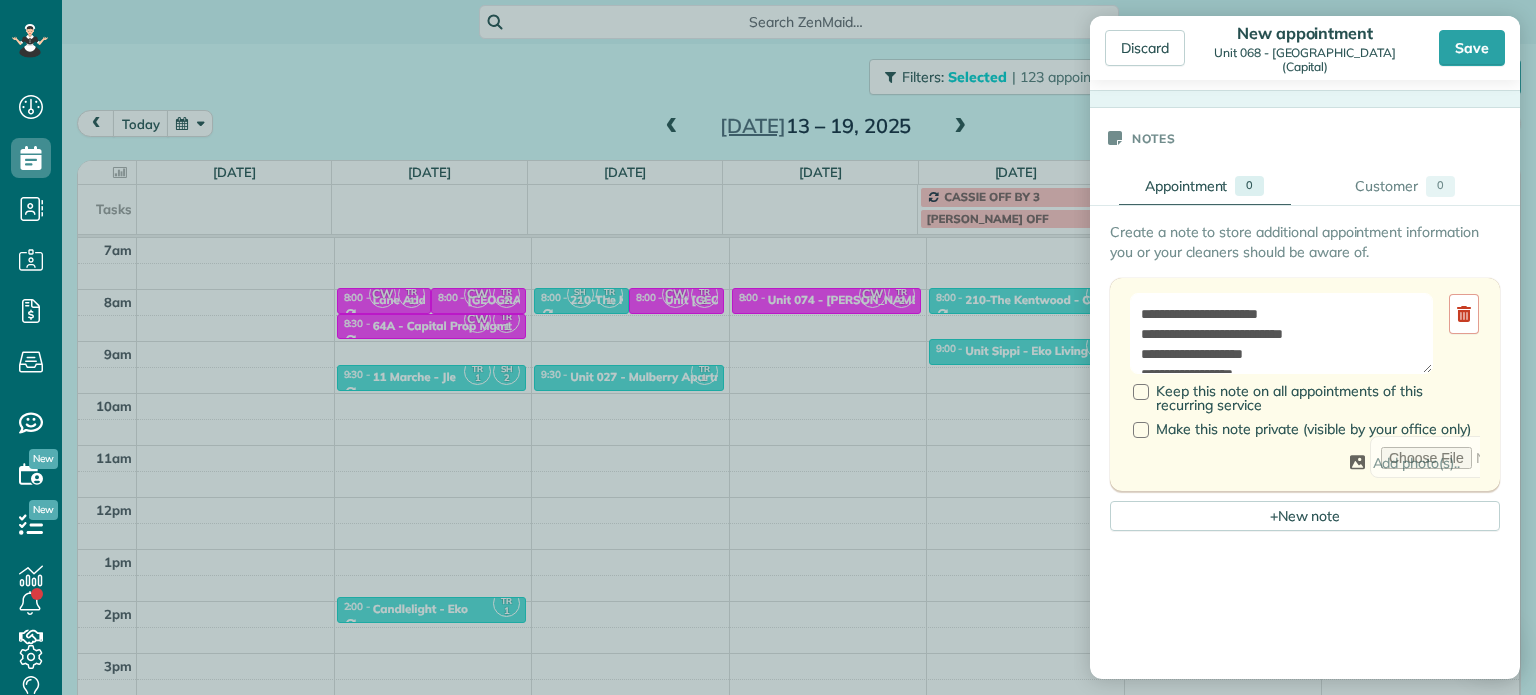 click on "Save" at bounding box center (1472, 48) 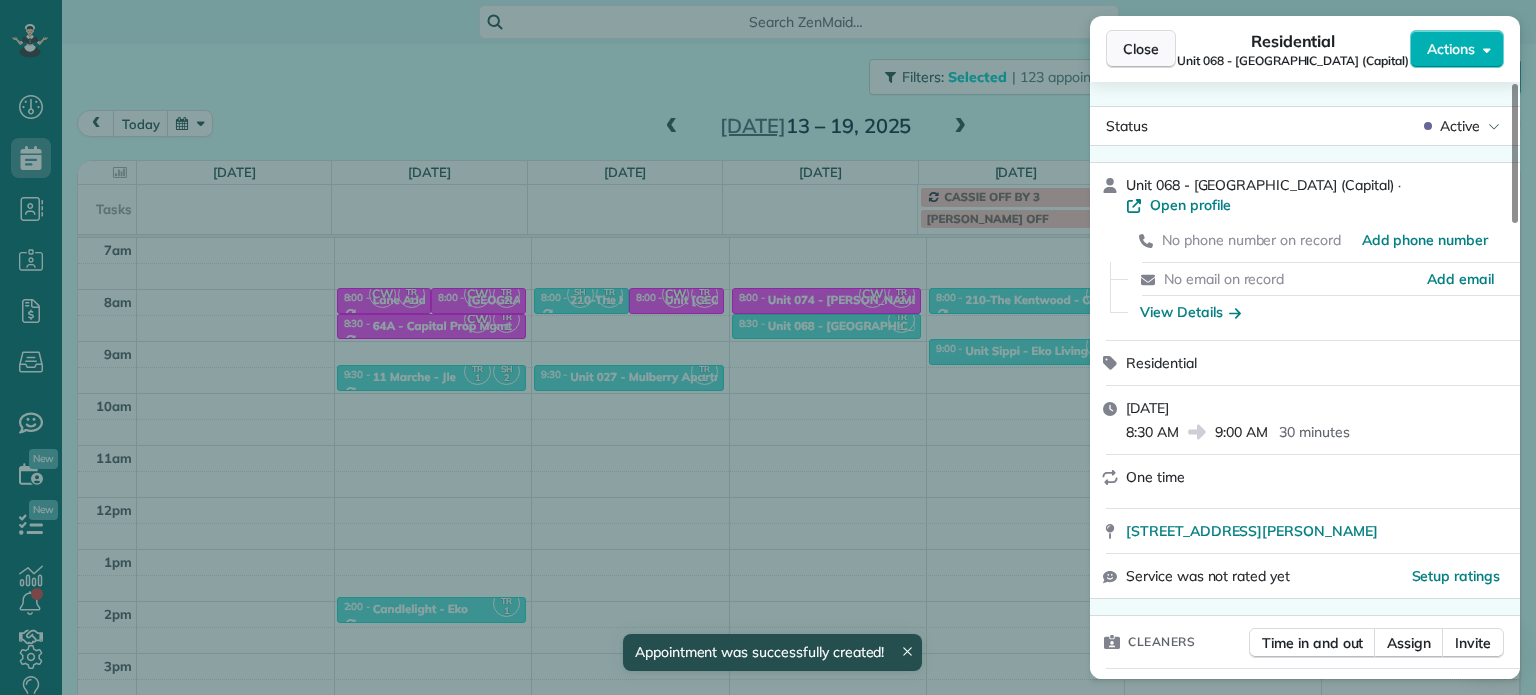 click on "Close Residential Unit 068 - [GEOGRAPHIC_DATA] (Capital) Actions" at bounding box center [1305, 49] 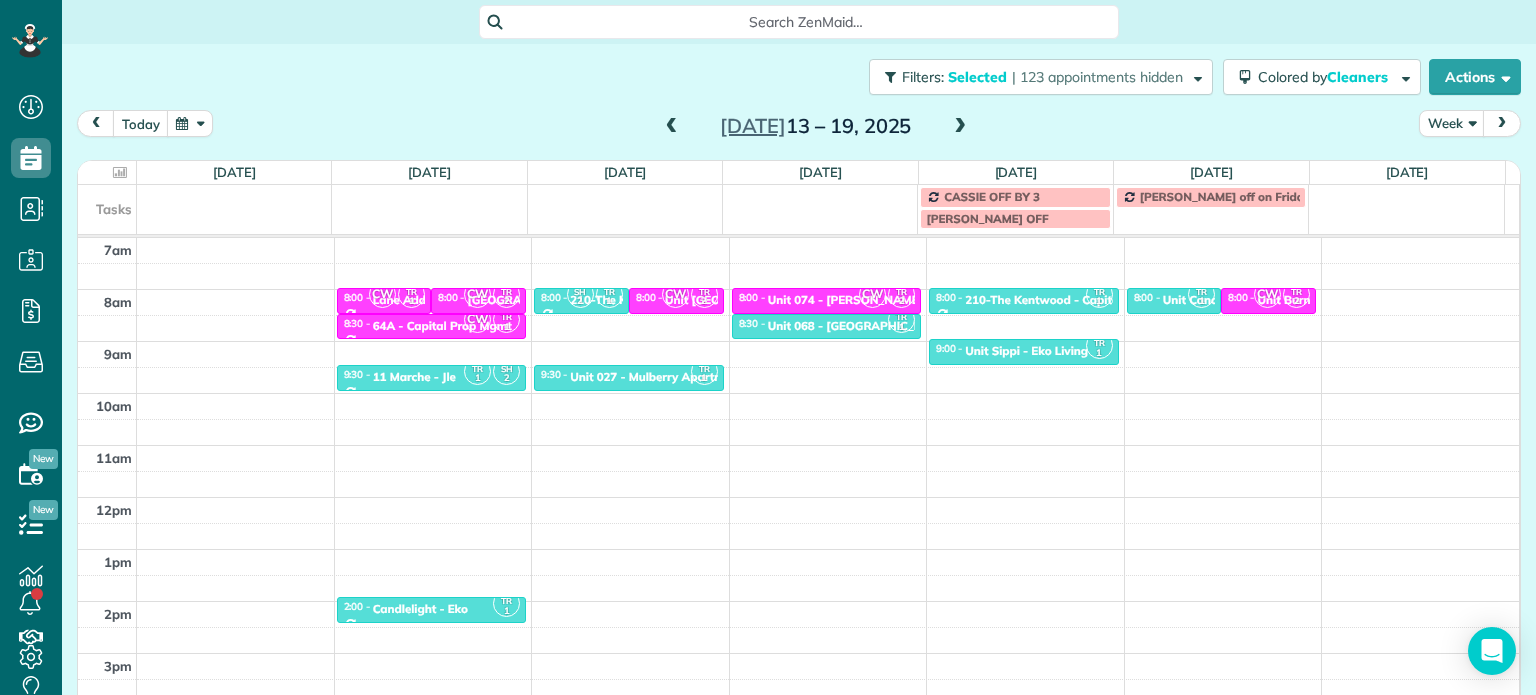 click at bounding box center [672, 127] 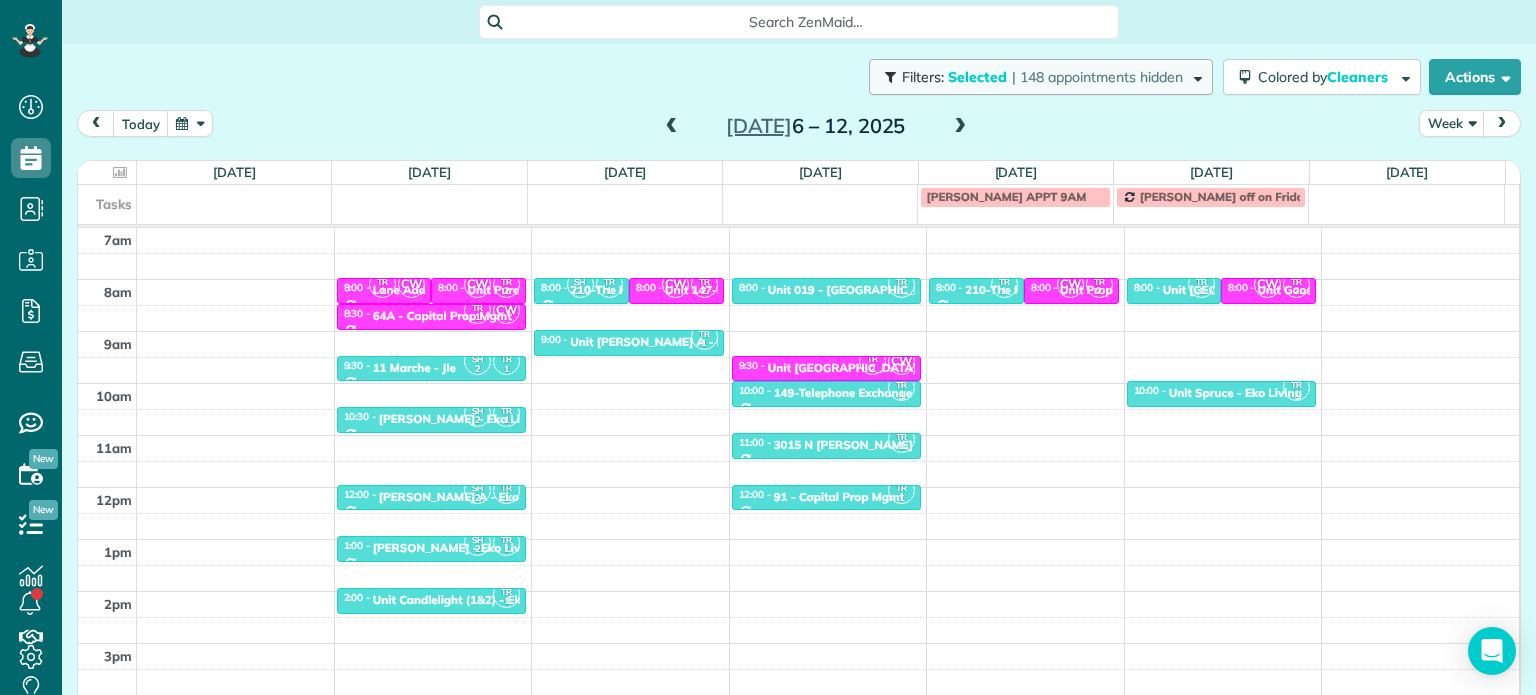 click on "Filters:   Selected
|  148 appointments hidden" at bounding box center (1041, 77) 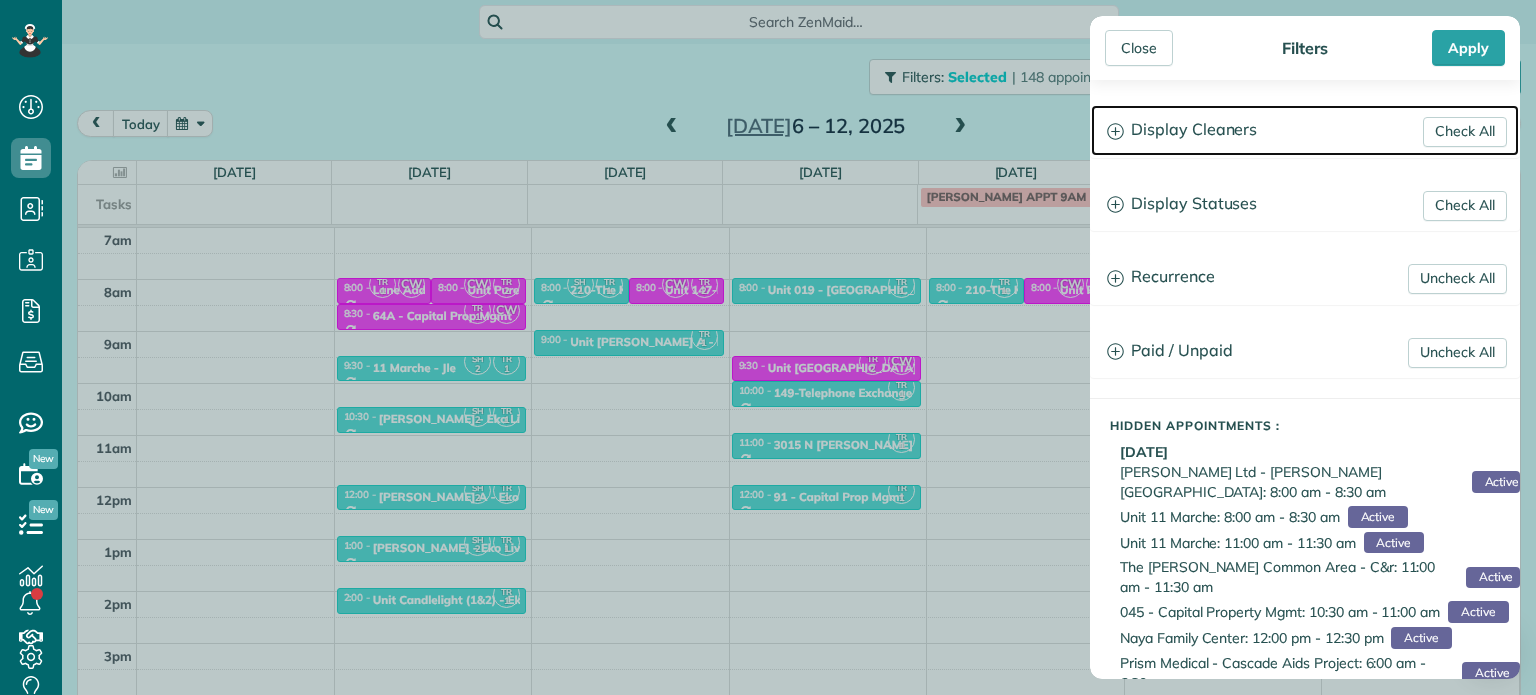 click on "Display Cleaners" at bounding box center [1305, 130] 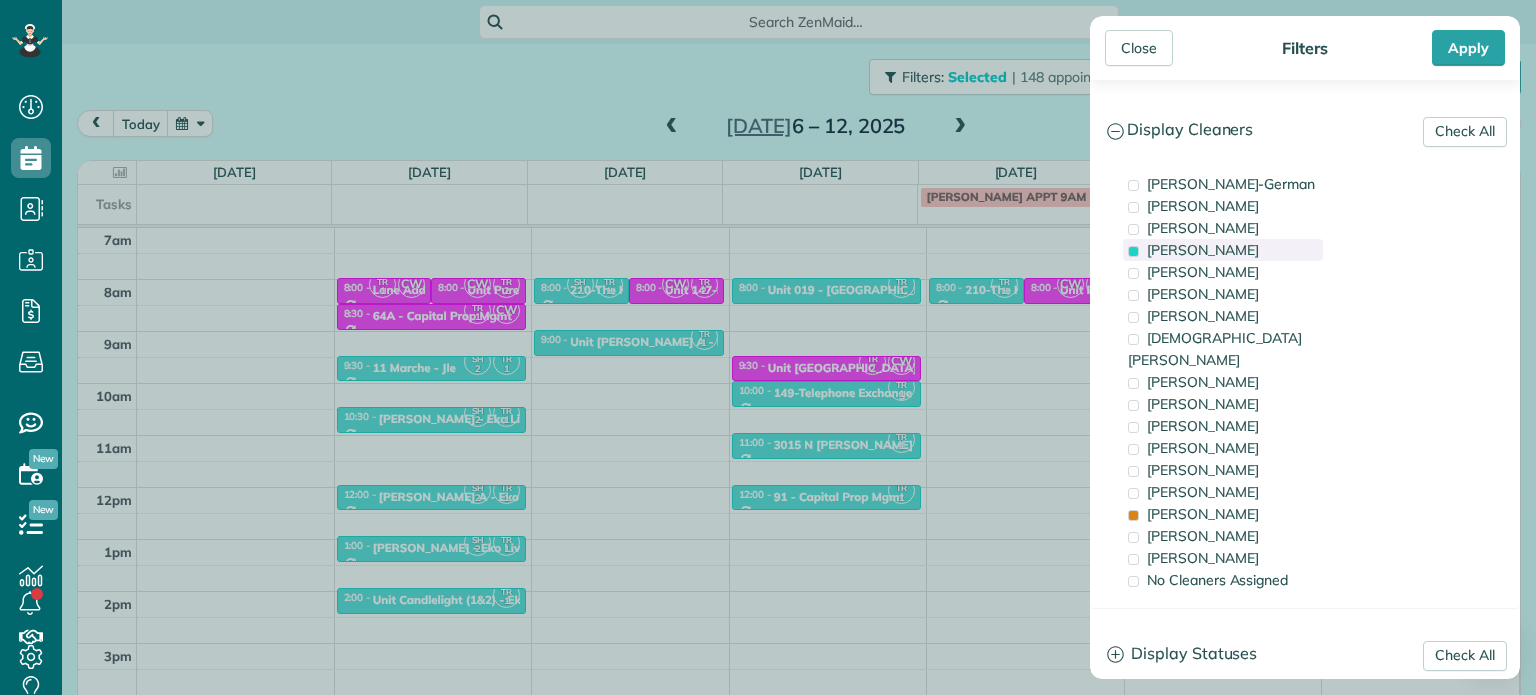 click on "[PERSON_NAME]" at bounding box center (1223, 250) 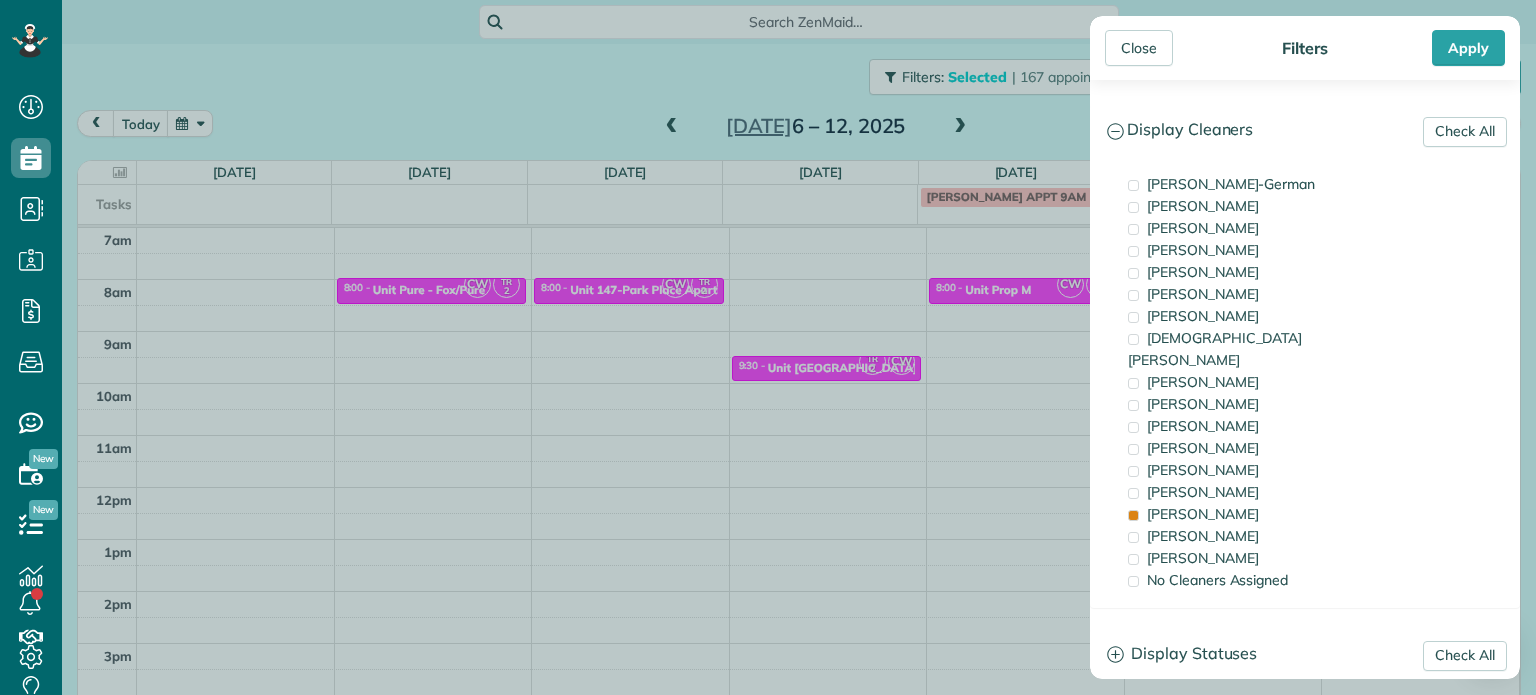 click on "Close
Filters
Apply
Check All
Display Cleaners
[PERSON_NAME]-German
[PERSON_NAME]
[PERSON_NAME]
[PERSON_NAME]
[PERSON_NAME]
[PERSON_NAME]
[PERSON_NAME]" at bounding box center (768, 347) 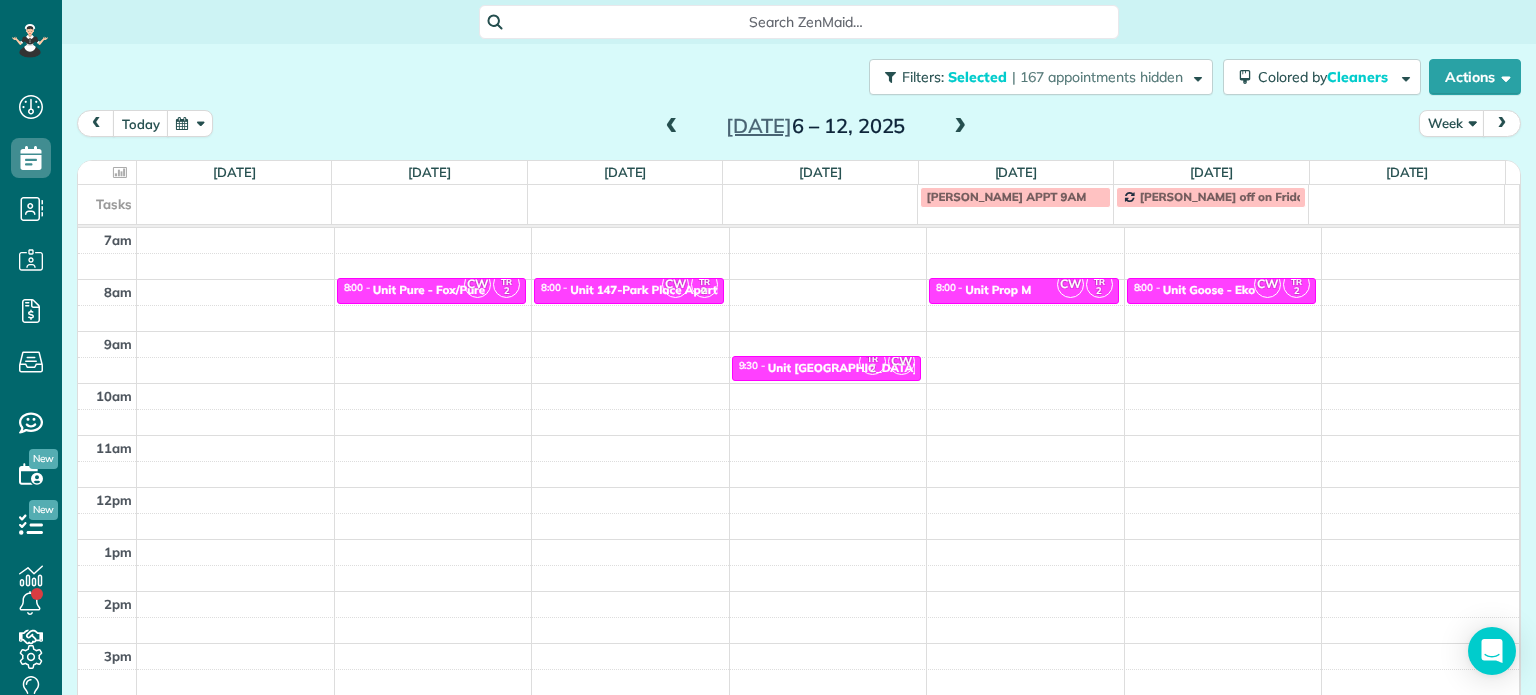 click on "4am 5am 6am 7am 8am 9am 10am 11am 12pm 1pm 2pm 3pm 4pm 5pm CW TR 2 8:00 - 8:30 Unit Pure - Fox/Pure [STREET_ADDRESS] CW TR 2 8:00 - 8:30 Unit [GEOGRAPHIC_DATA] Apartments - Capital Property Management [STREET_ADDRESS] TR 2 CW 9:30 - 10:00 Unit [GEOGRAPHIC_DATA] Apartments - [PERSON_NAME][GEOGRAPHIC_DATA][PERSON_NAME] 2017 [GEOGRAPHIC_DATA][PERSON_NAME] CW TR 2 8:00 - 8:30 Unit Prop M [STREET_ADDRESS] CW TR 2 8:00 - 8:30 Unit [GEOGRAPHIC_DATA][STREET_ADDRESS]" at bounding box center [798, 435] 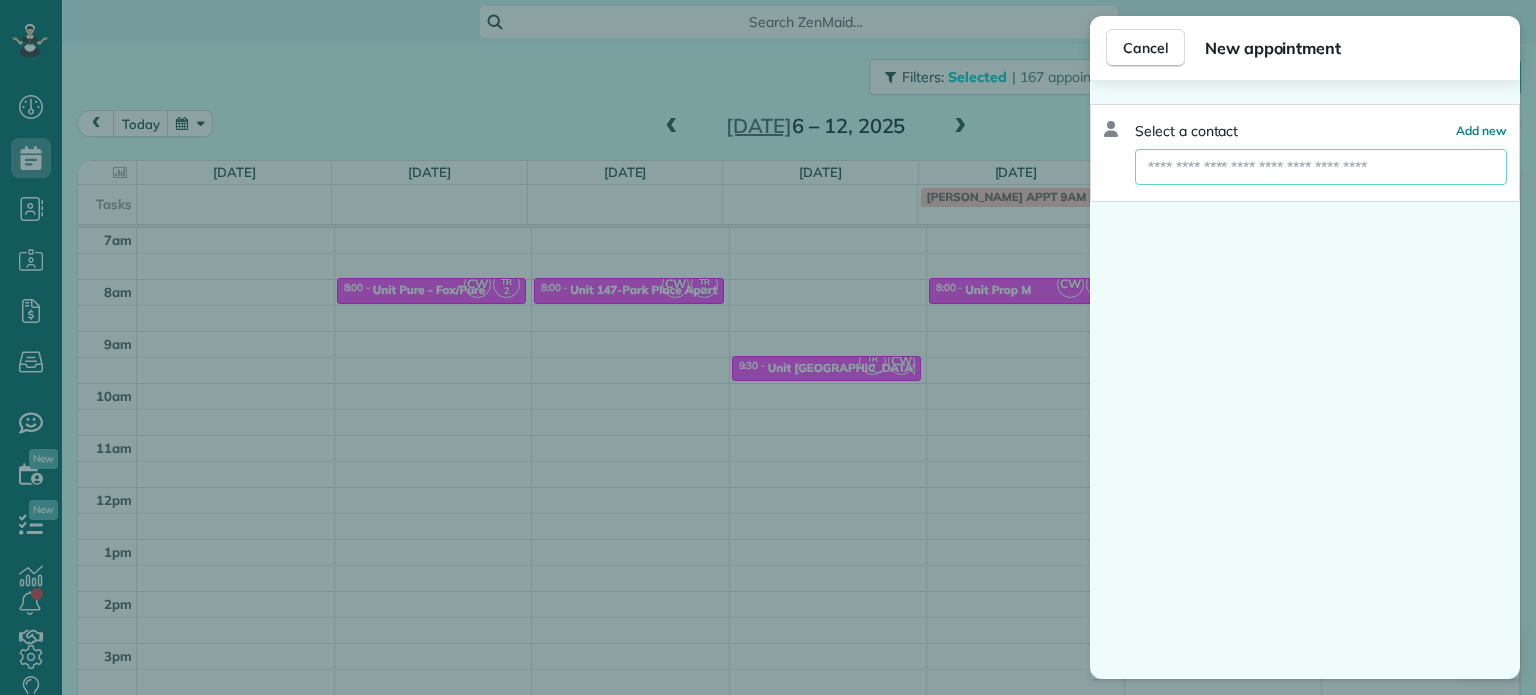 click at bounding box center [1321, 167] 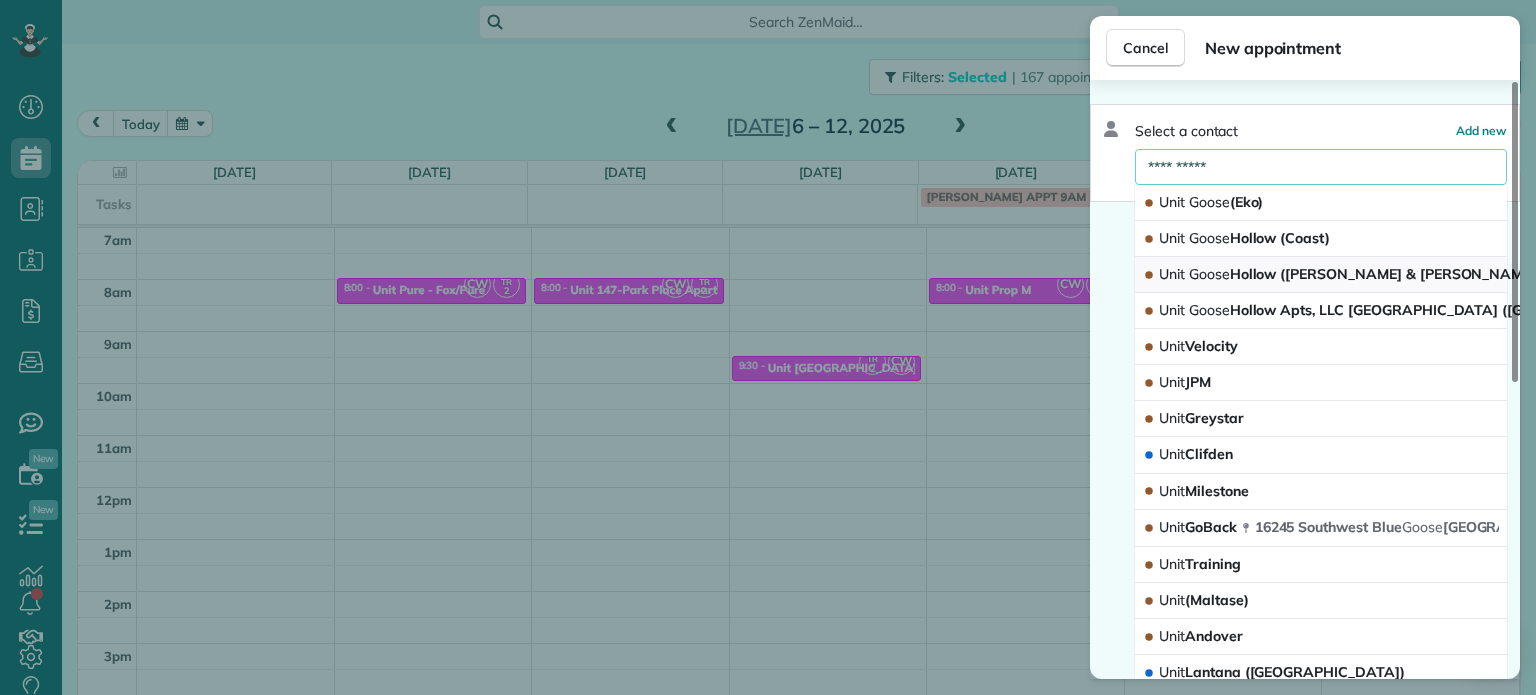 type on "**********" 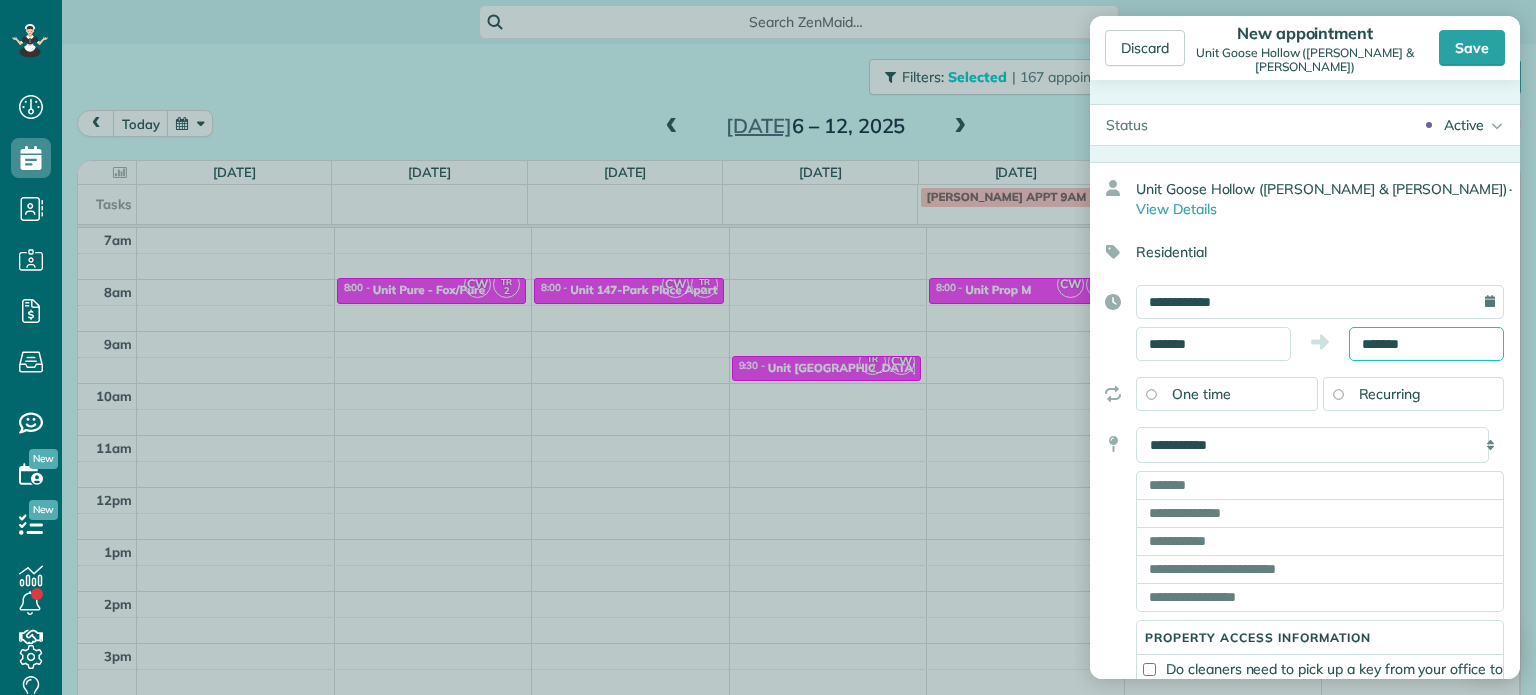 click on "*******" at bounding box center [1426, 344] 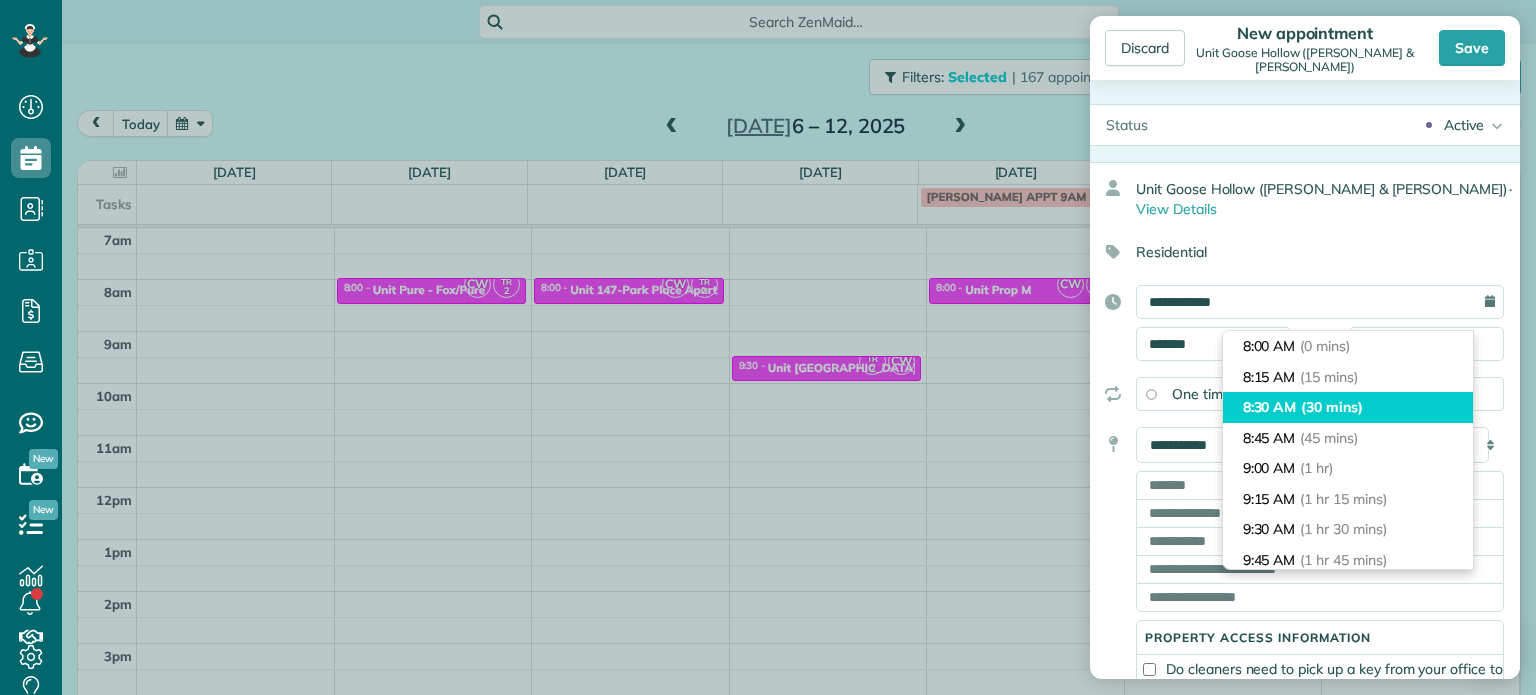 type on "*******" 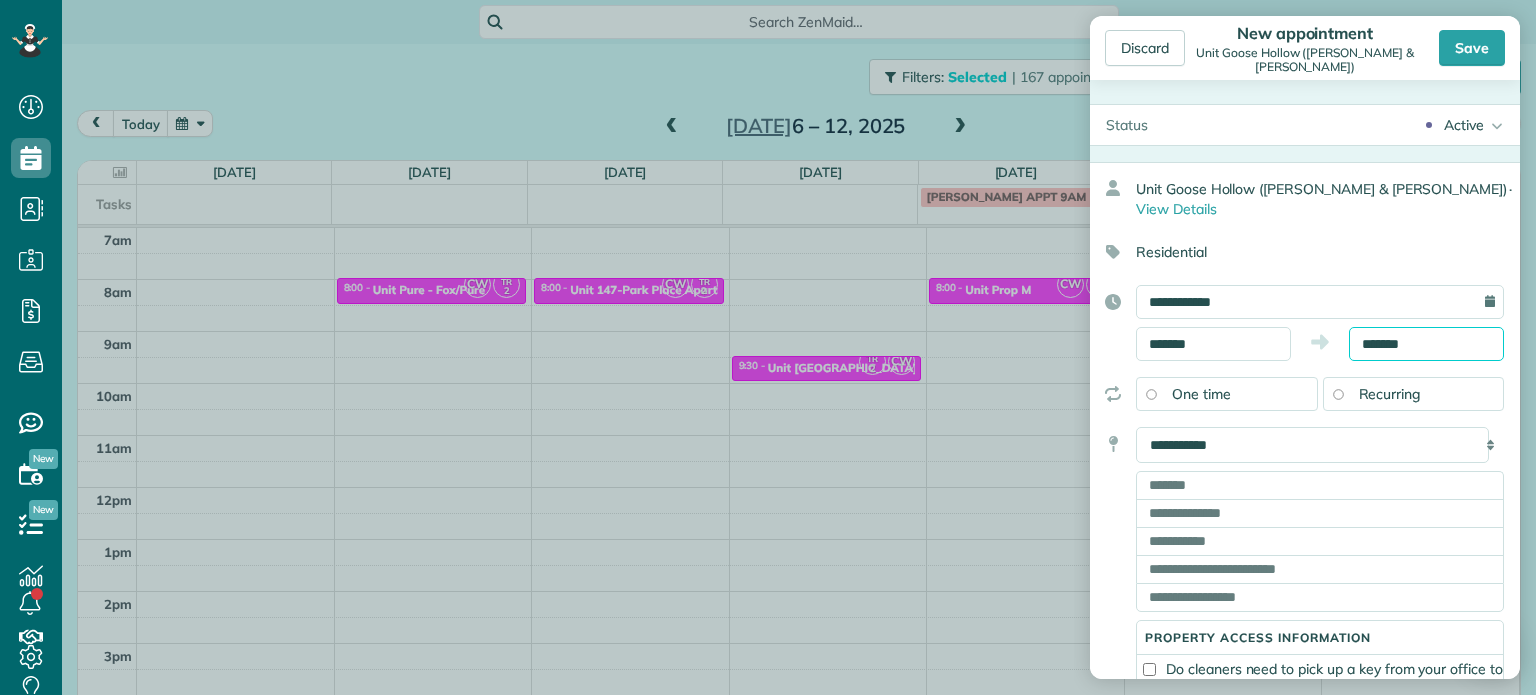 scroll, scrollTop: 100, scrollLeft: 0, axis: vertical 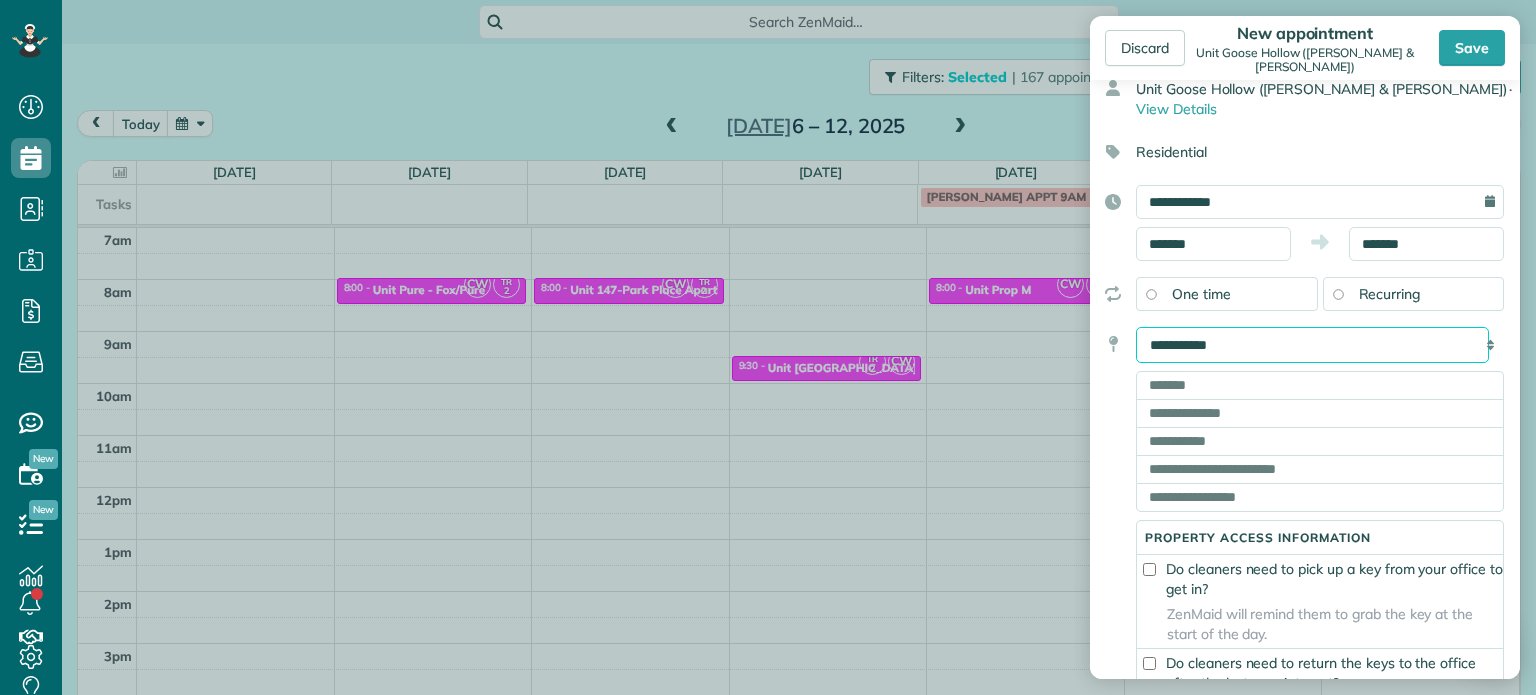 click on "**********" at bounding box center [1312, 345] 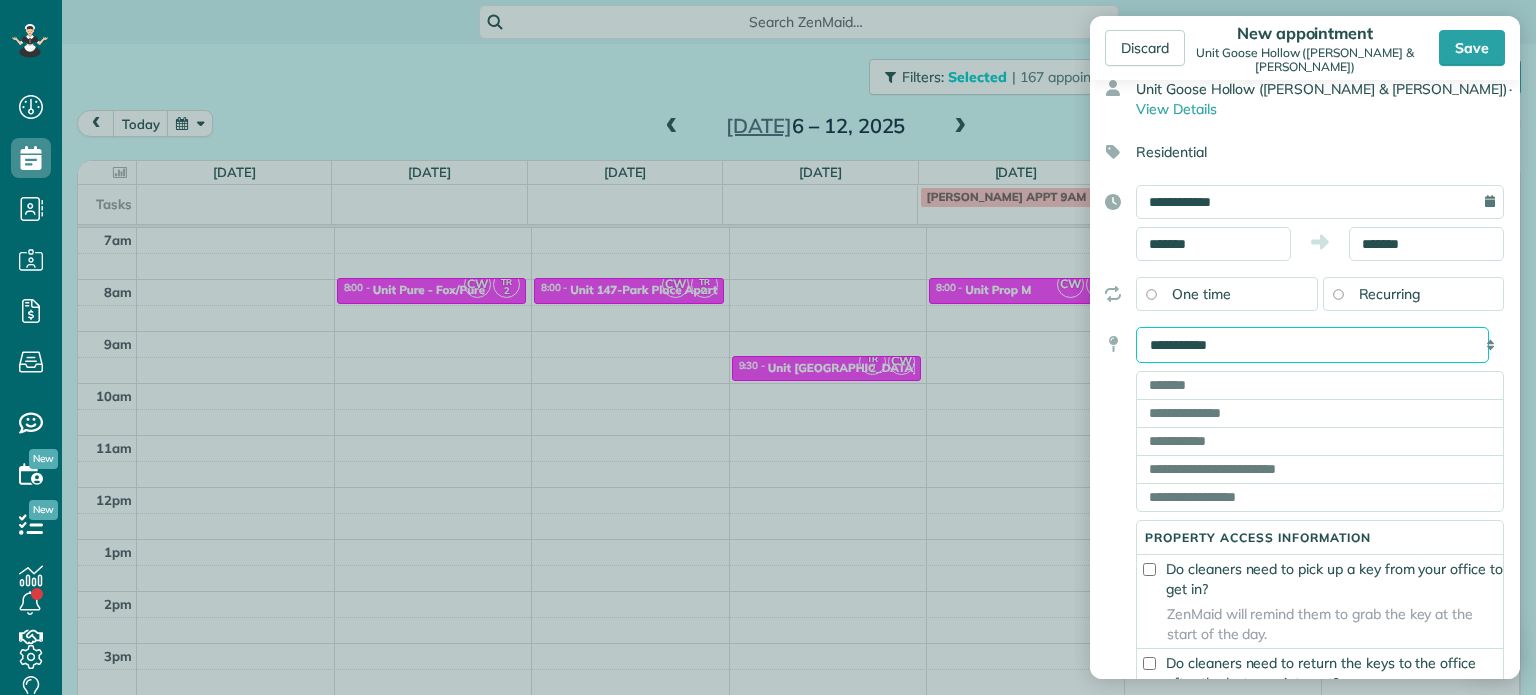 select on "*******" 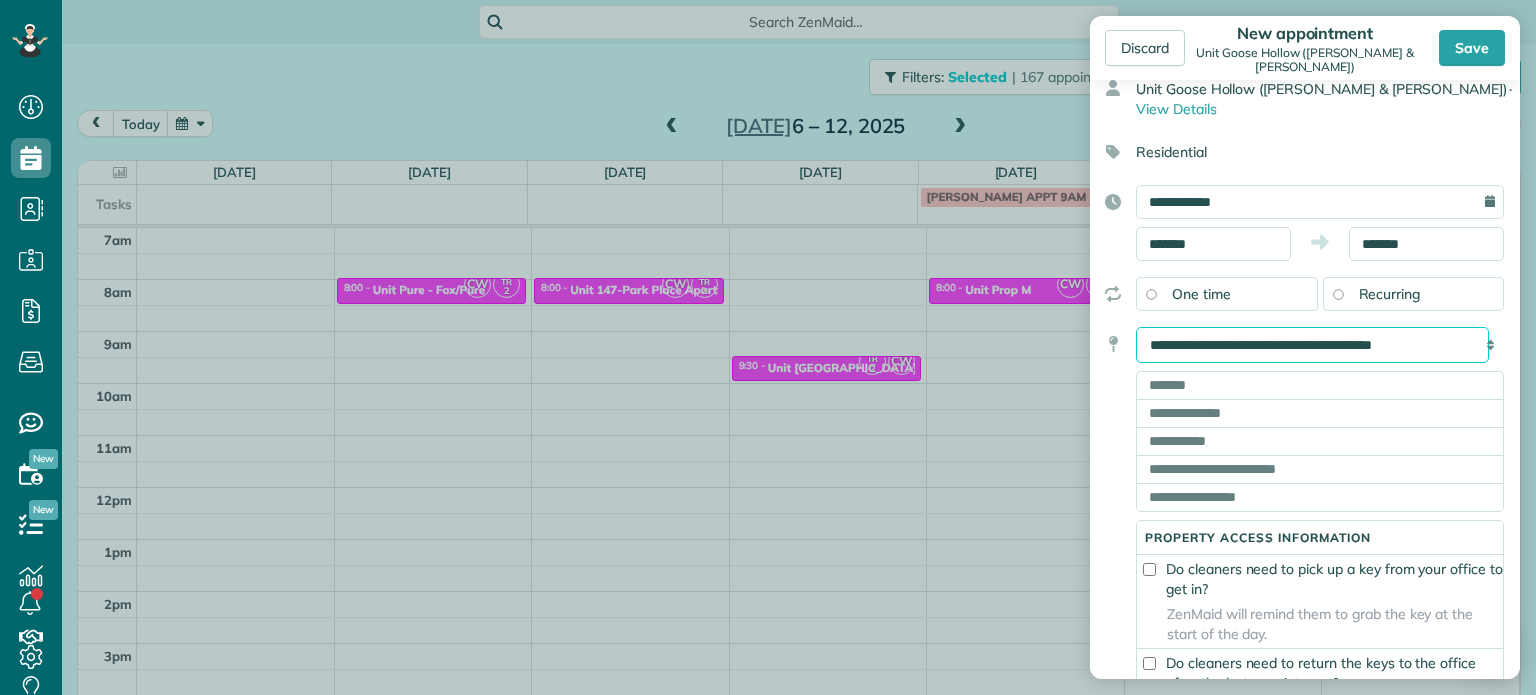 click on "**********" at bounding box center (1312, 345) 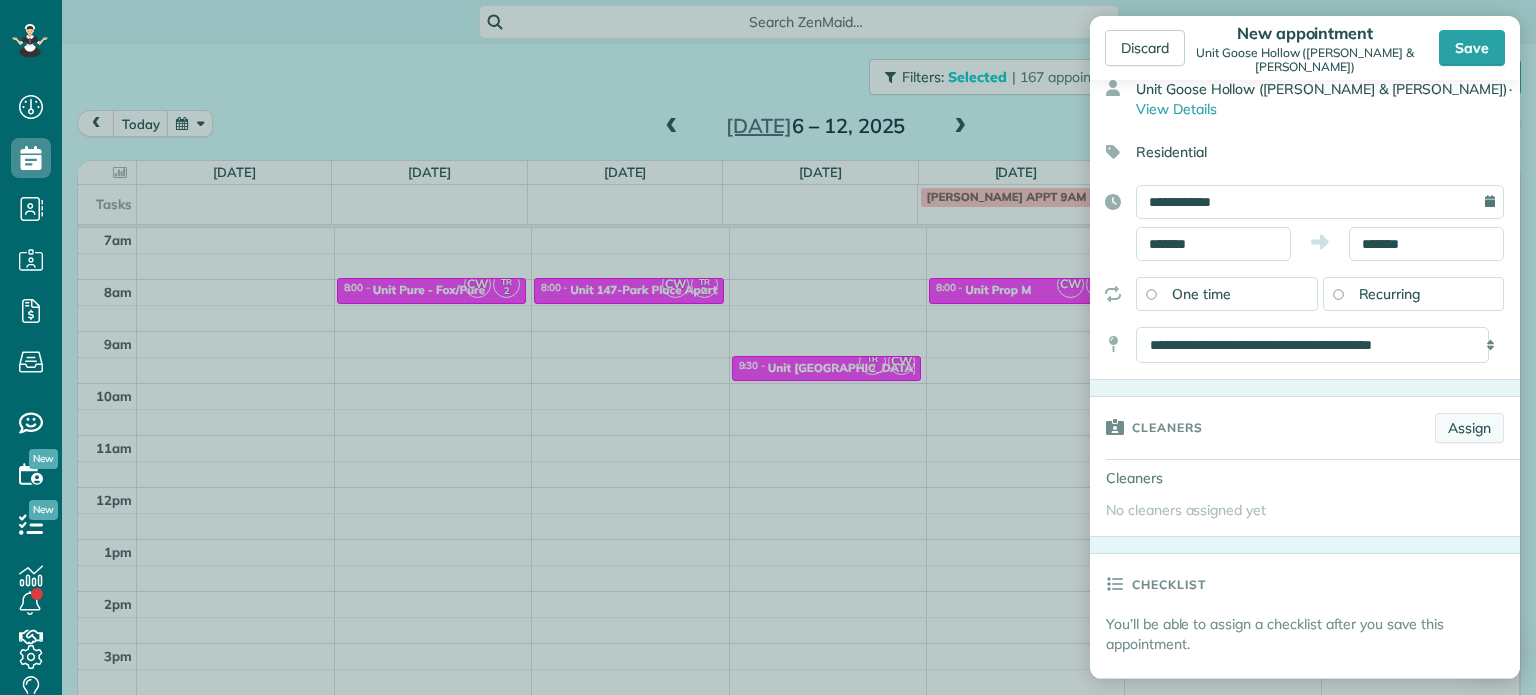 click on "Assign" at bounding box center [1469, 428] 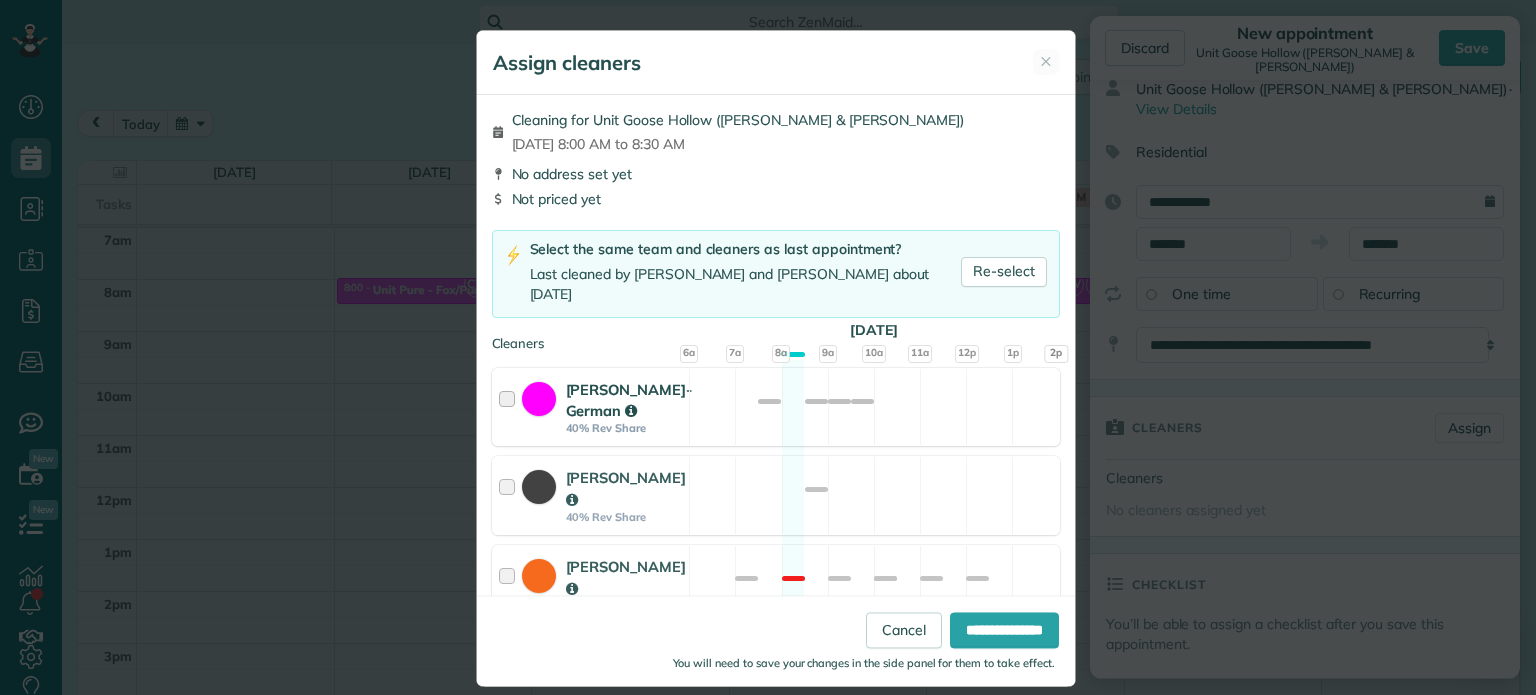 click on "[PERSON_NAME]-German
40% Rev Share
Available" at bounding box center (776, 407) 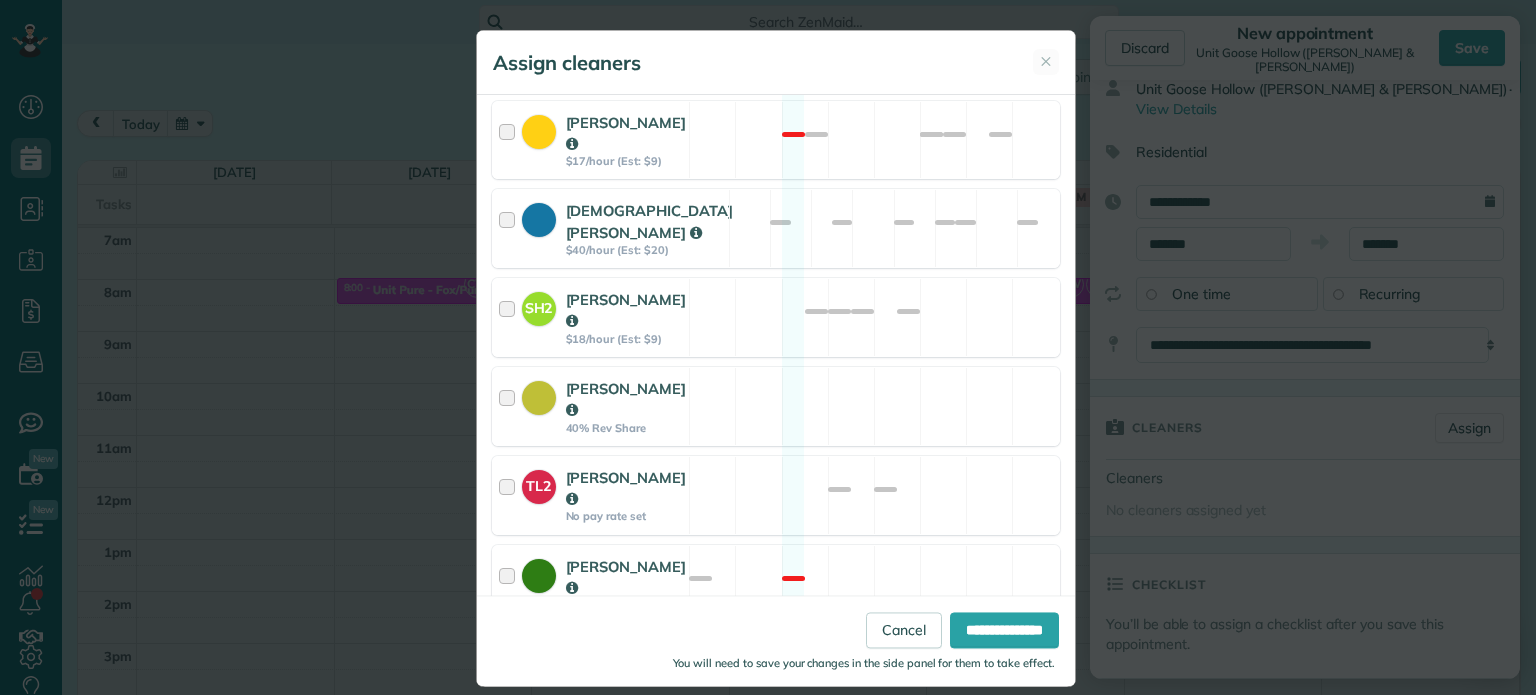 scroll, scrollTop: 1100, scrollLeft: 0, axis: vertical 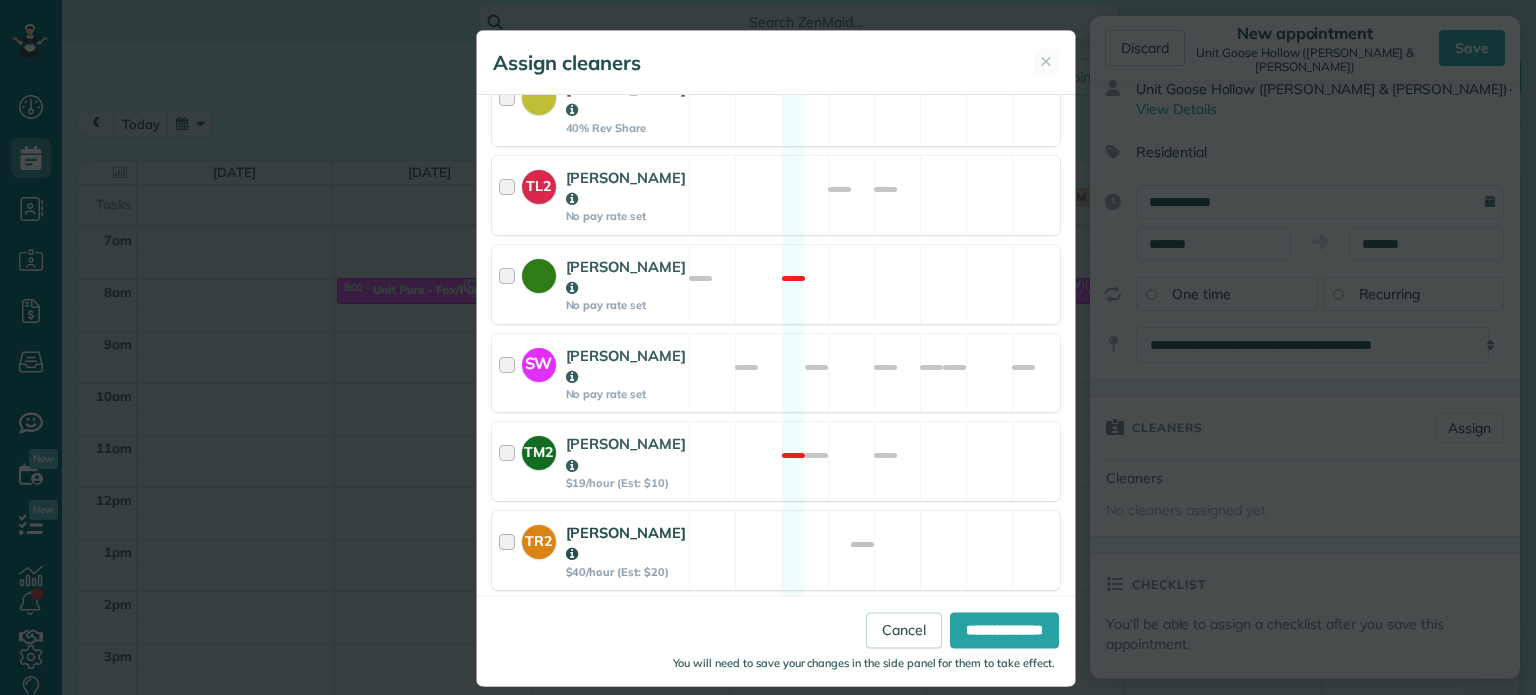 click on "TR2
[PERSON_NAME]
$40/hour (Est: $20)
Available" at bounding box center [776, 550] 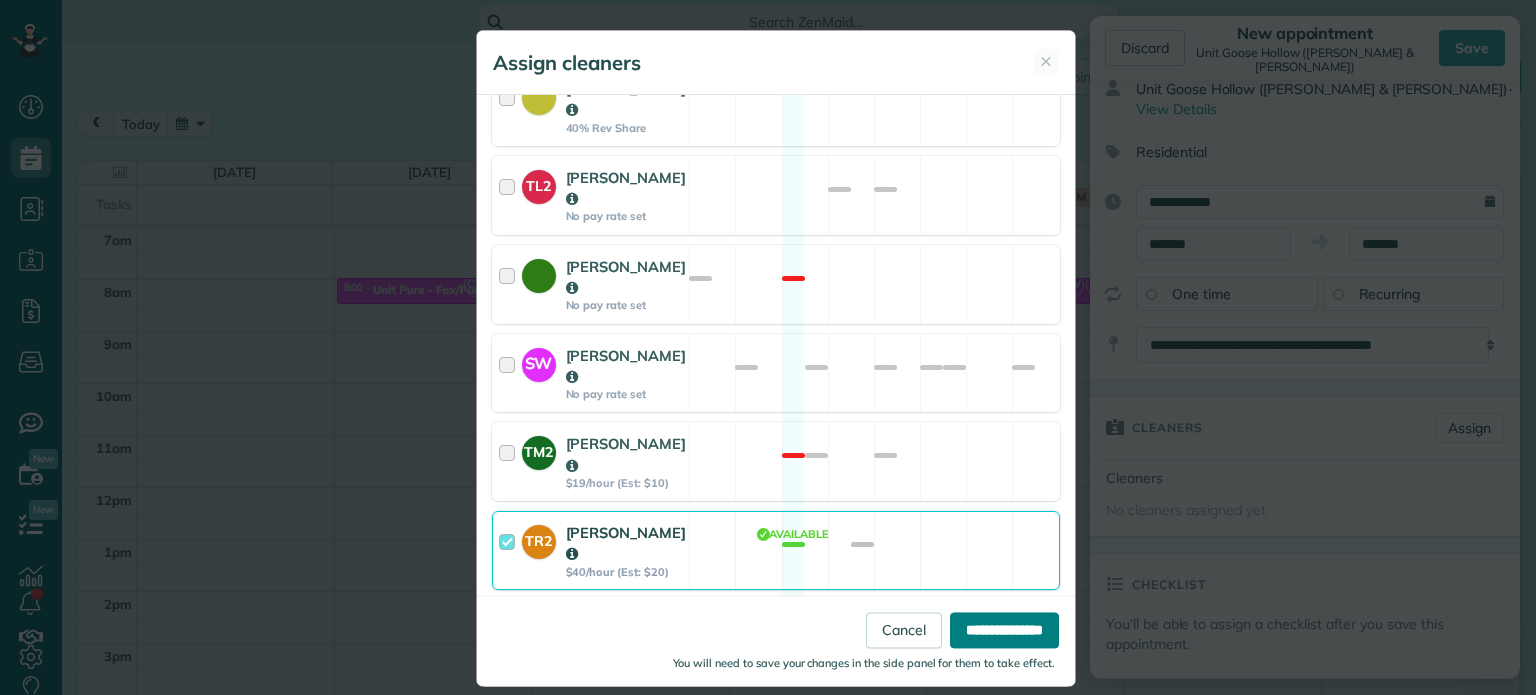 click on "**********" at bounding box center (1004, 631) 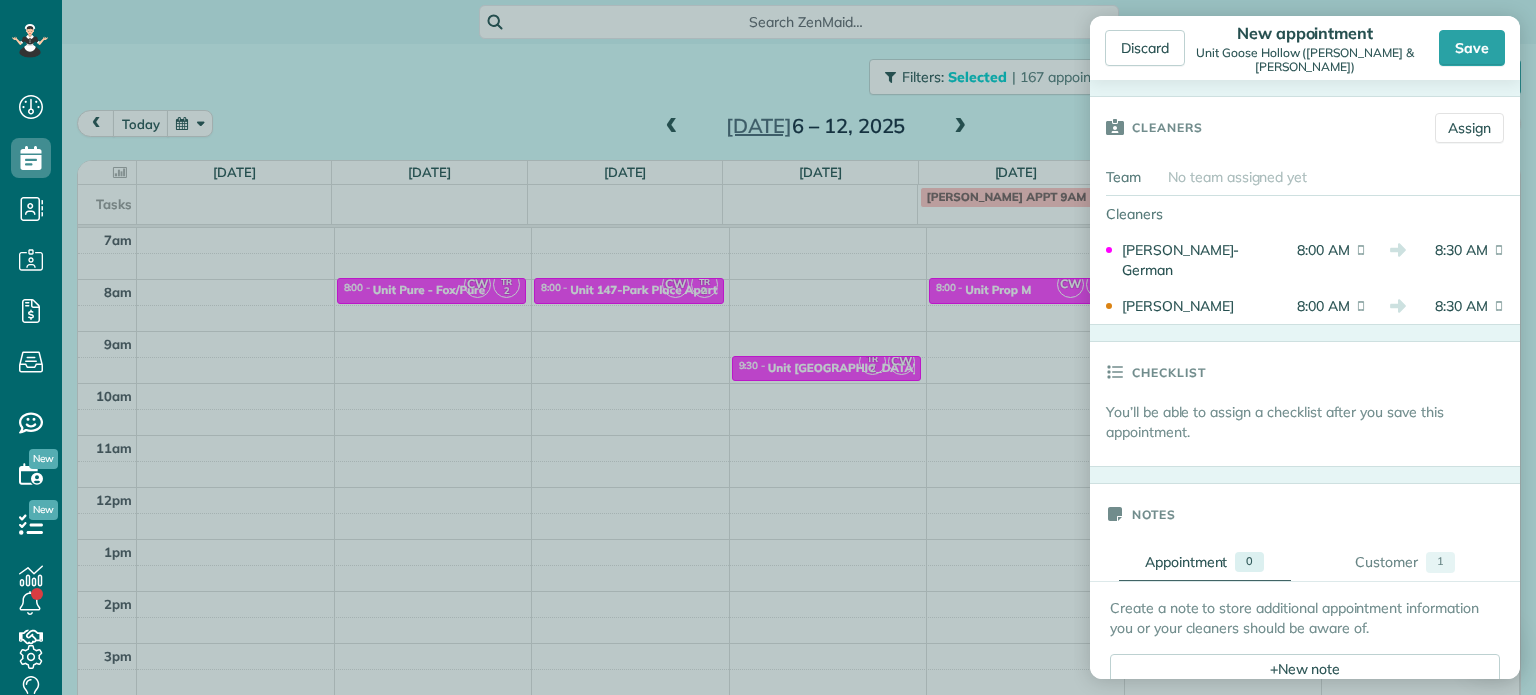scroll, scrollTop: 600, scrollLeft: 0, axis: vertical 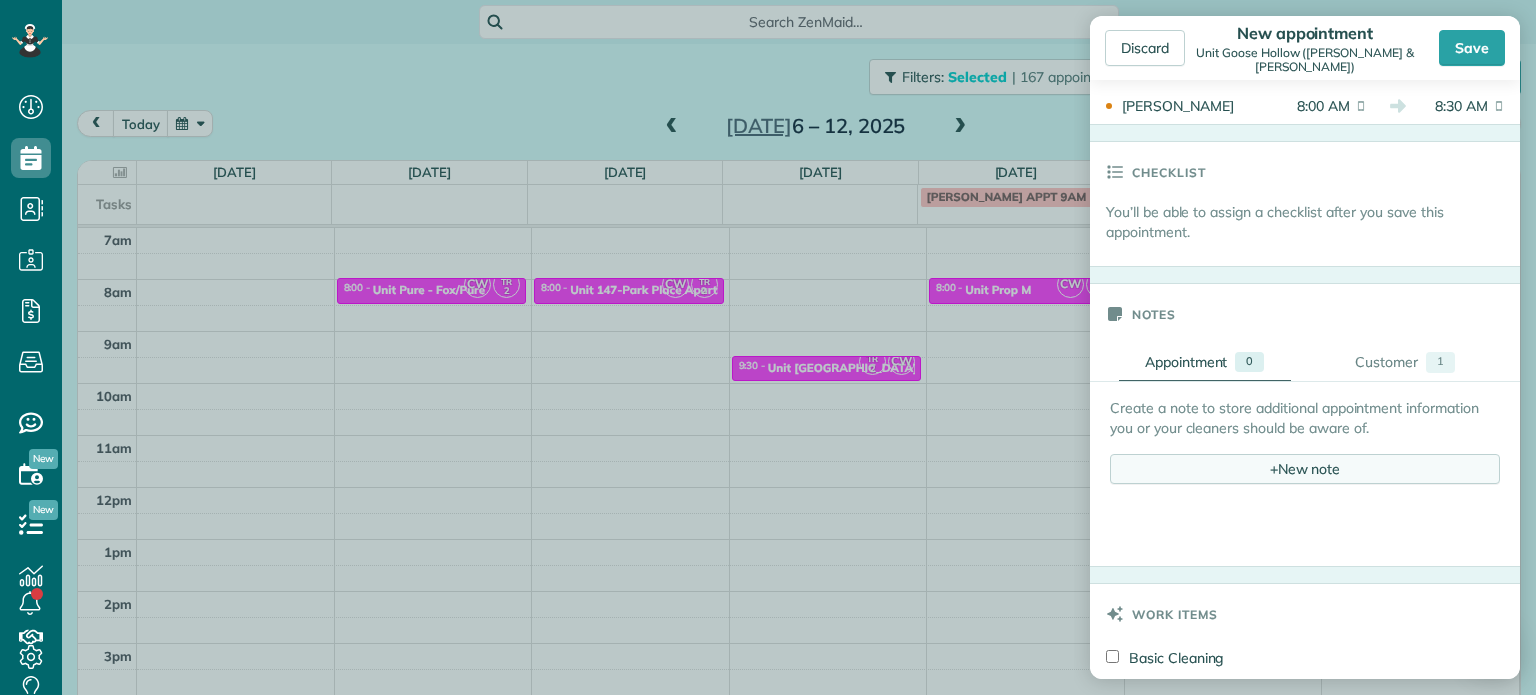 click on "+ New note" at bounding box center [1305, 469] 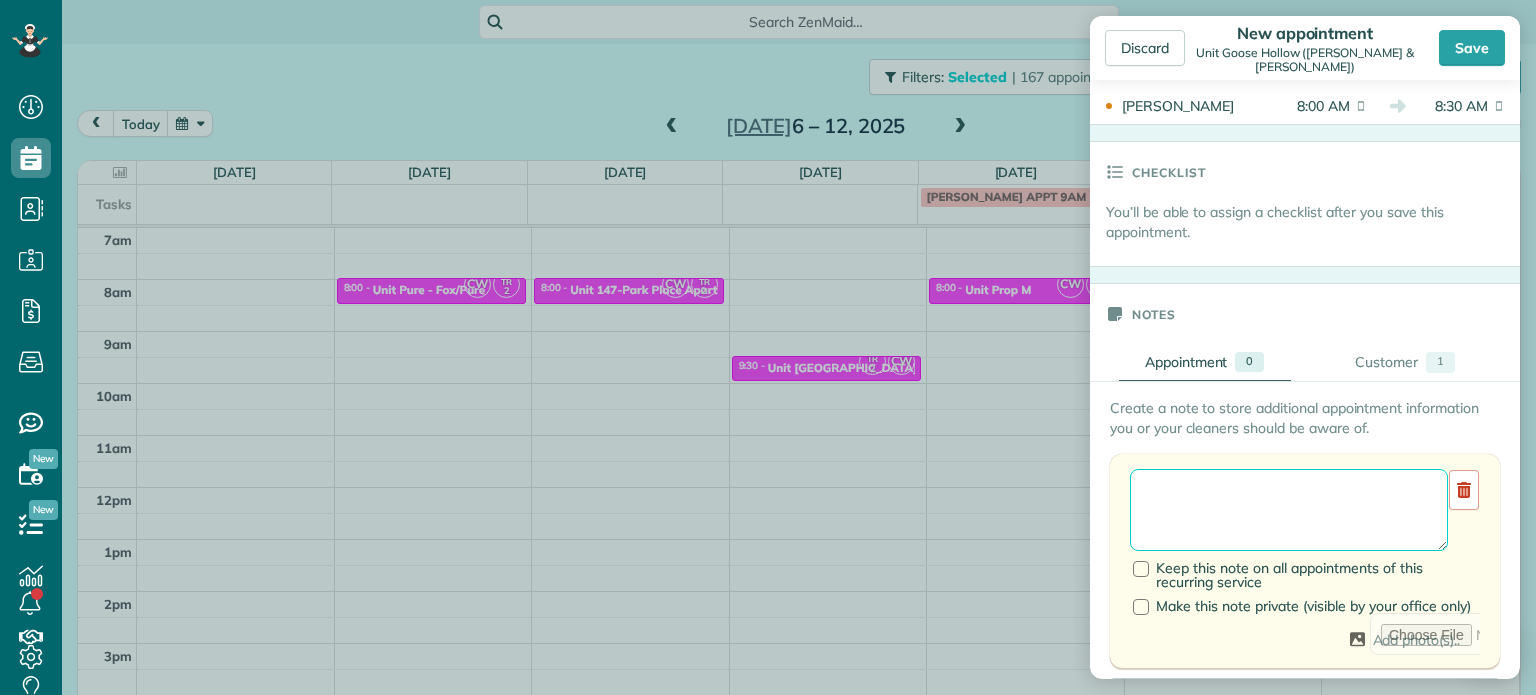 click at bounding box center [1289, 510] 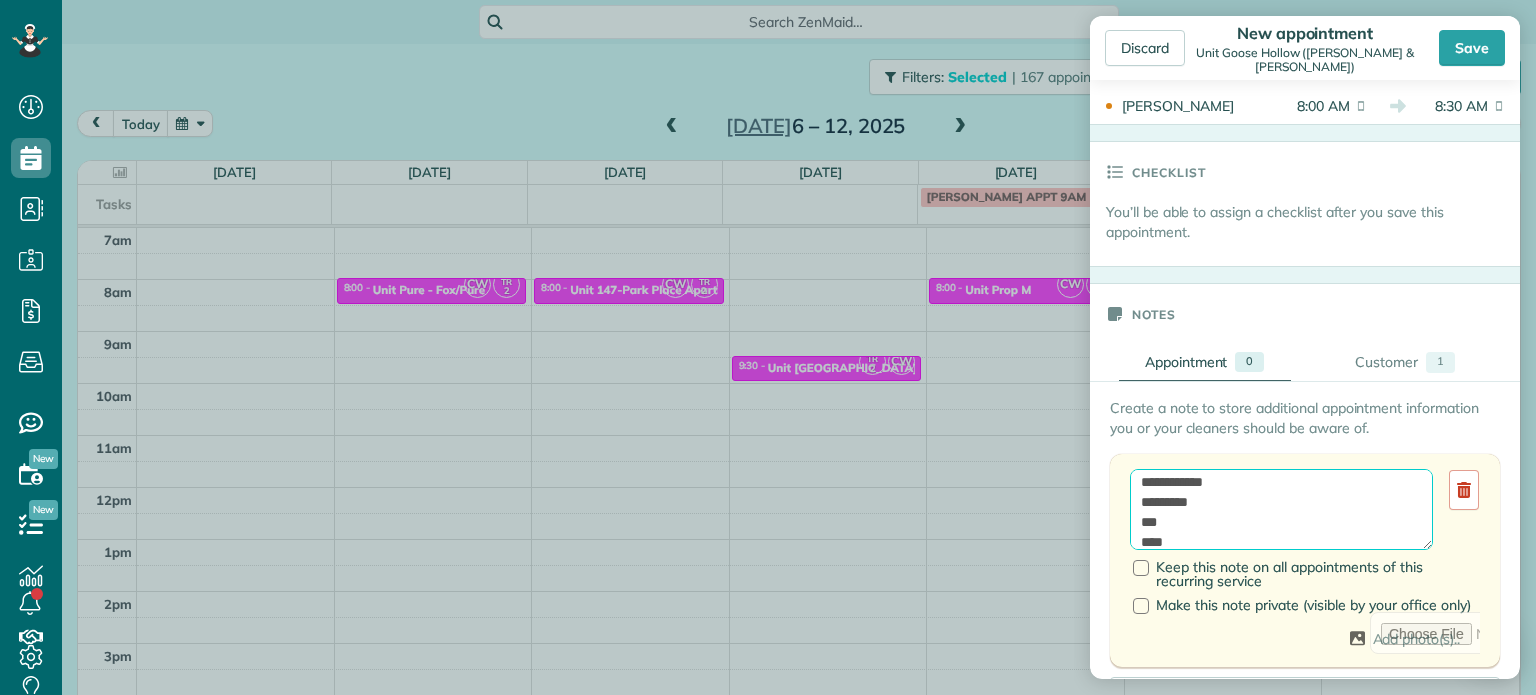 scroll, scrollTop: 28, scrollLeft: 0, axis: vertical 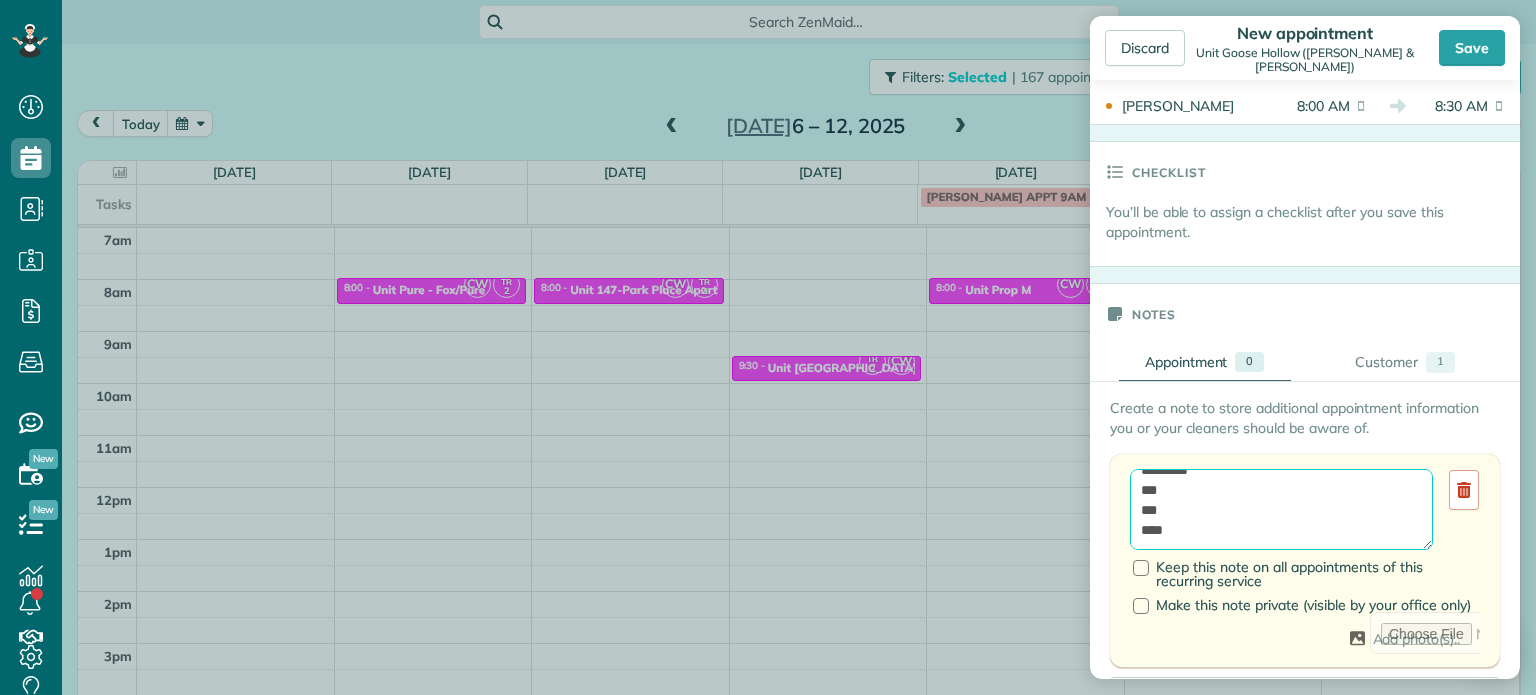 paste on "**********" 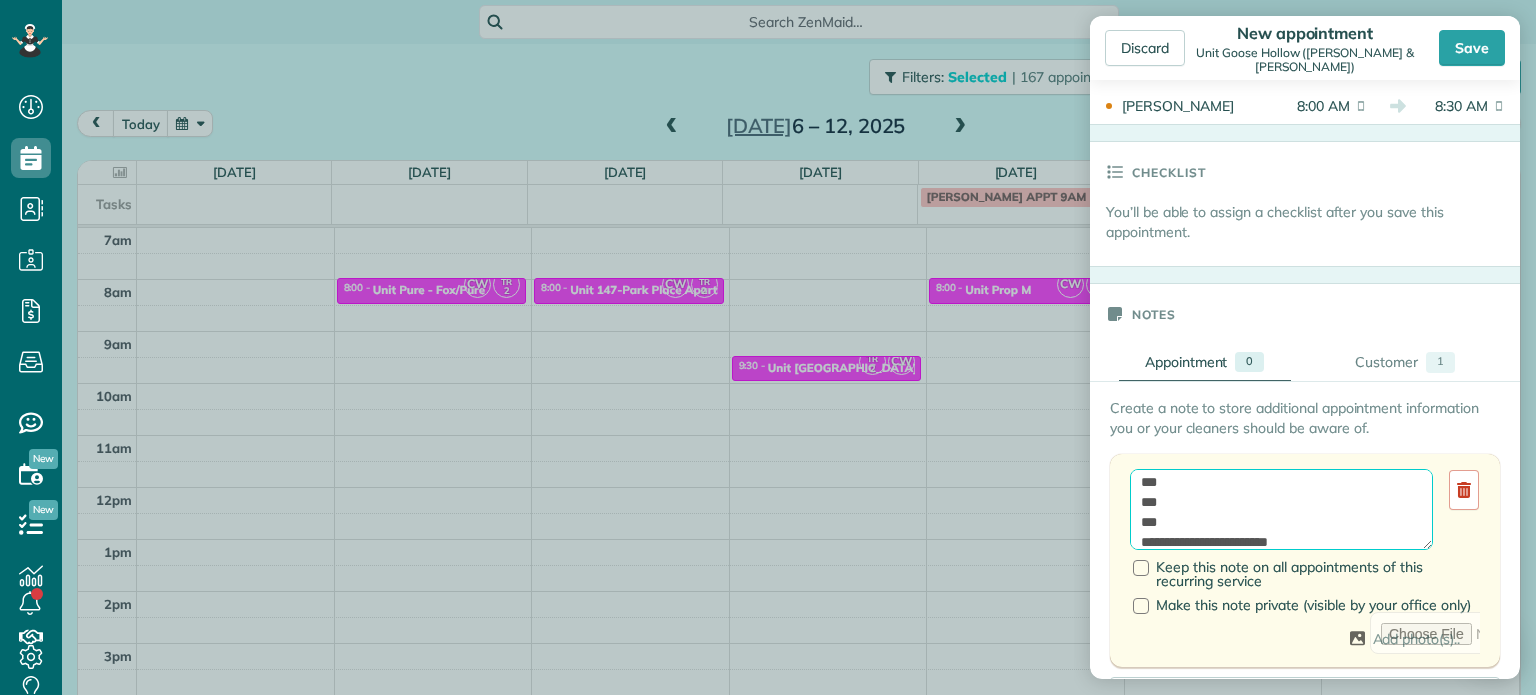 click on "**********" at bounding box center (1281, 510) 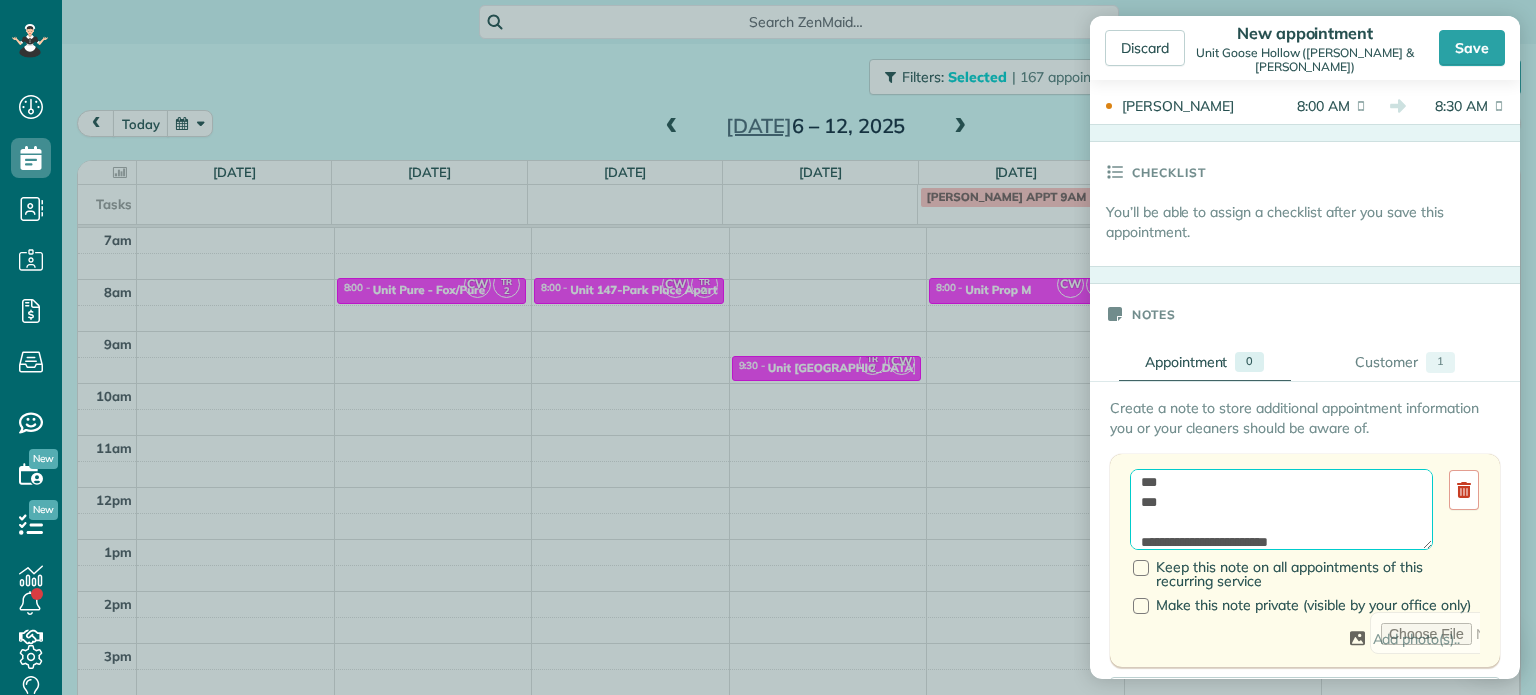 scroll, scrollTop: 10, scrollLeft: 0, axis: vertical 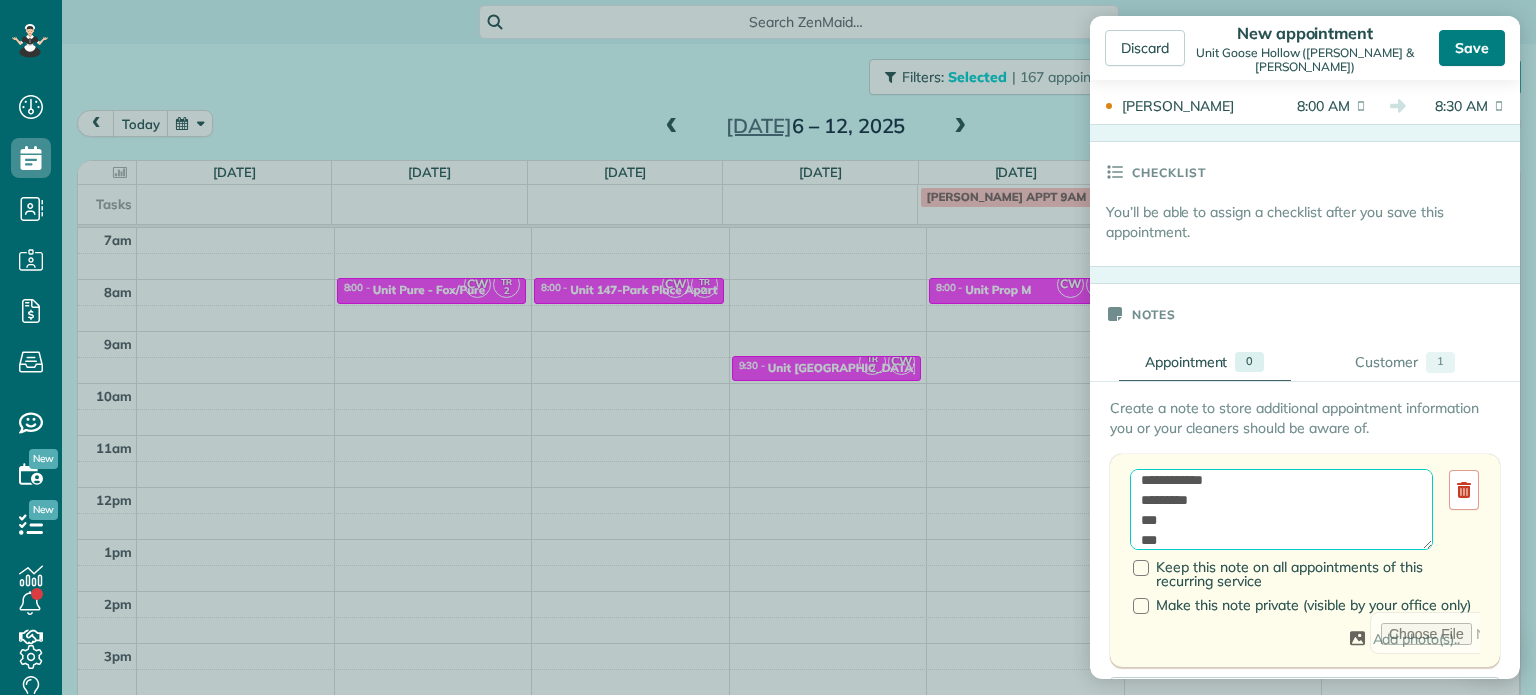 type on "**********" 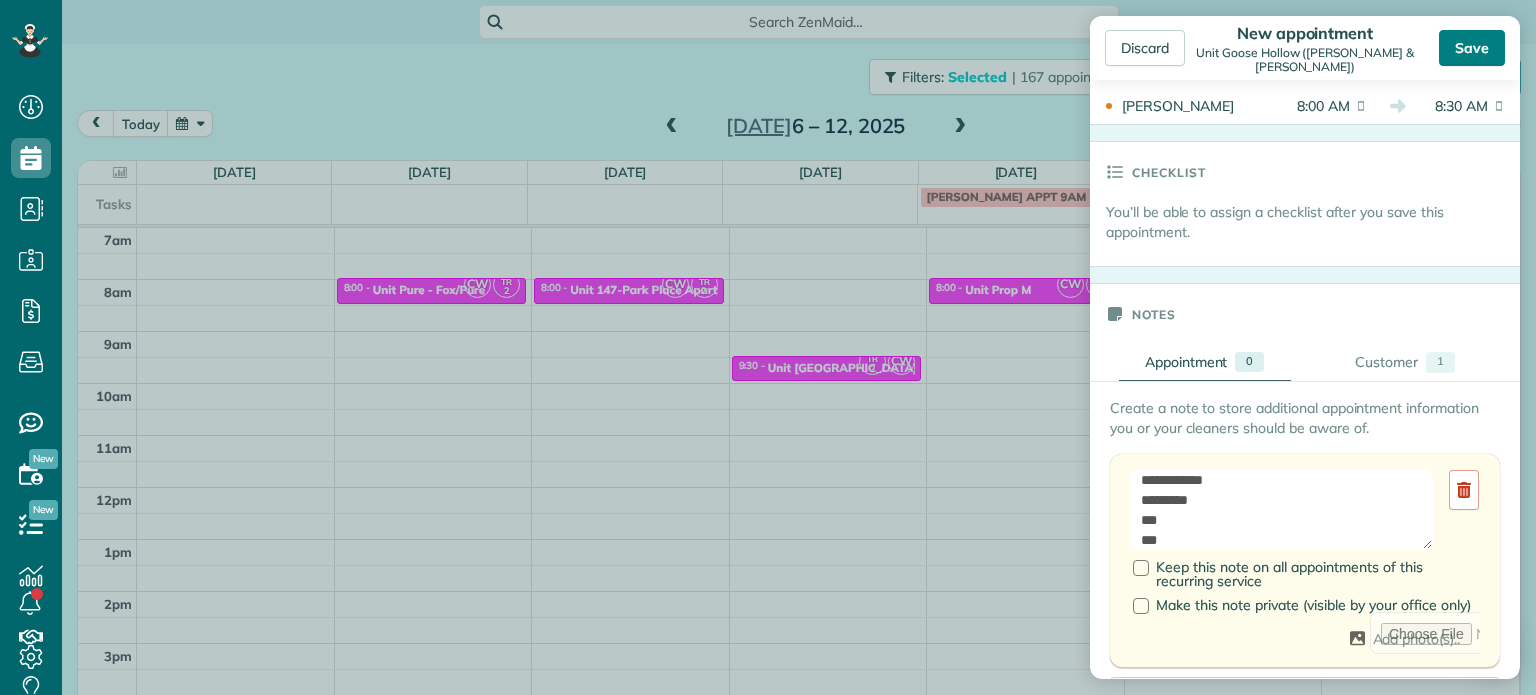 click on "Save" at bounding box center [1472, 48] 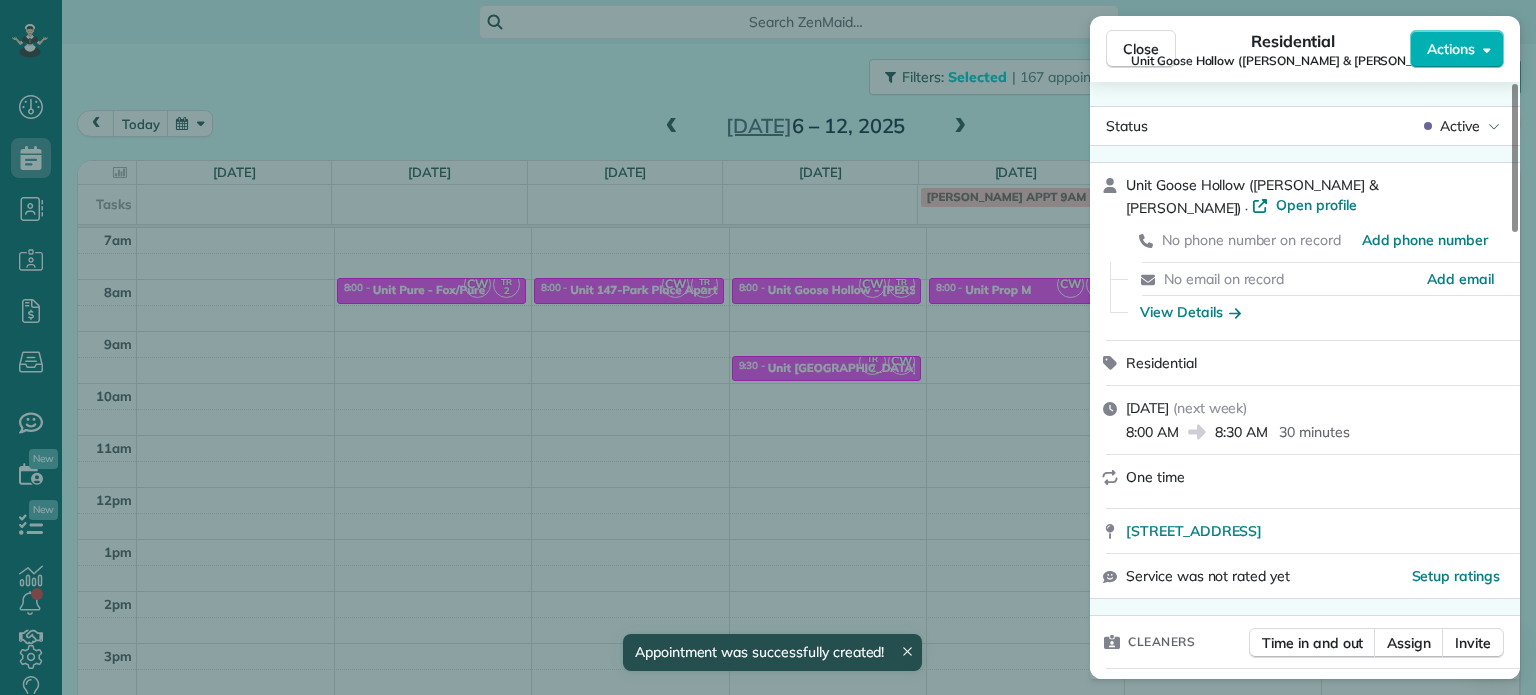 click on "Close Residential Unit [GEOGRAPHIC_DATA] ([PERSON_NAME] & [PERSON_NAME]) Actions Status Active Unit [GEOGRAPHIC_DATA] ([PERSON_NAME] & [PERSON_NAME]) · Open profile No phone number on record Add phone number No email on record Add email View Details Residential [DATE] ( next week ) 8:00 AM 8:30 AM 30 minutes One time [STREET_ADDRESS] Service was not rated yet Setup ratings Cleaners Time in and out Assign Invite Cleaners [PERSON_NAME] 8:00 AM 8:30 AM [PERSON_NAME]-German 8:00 AM 8:30 AM Checklist Try Now Keep this appointment up to your standards. Stay on top of every detail, keep your cleaners organised, and your client happy. Assign a checklist Watch a 5 min demo Billing Billing actions Price $0.00 Overcharge $0.00 Discount $0.00 Coupon discount - Primary tax - Secondary tax - Total appointment price $0.00 Tips collected New feature! $0.00 [PERSON_NAME] as paid Total including tip $0.00 Get paid online in no-time! Send an invoice and reward your cleaners with tips Charge customer credit card Notes 1 1" at bounding box center [768, 347] 